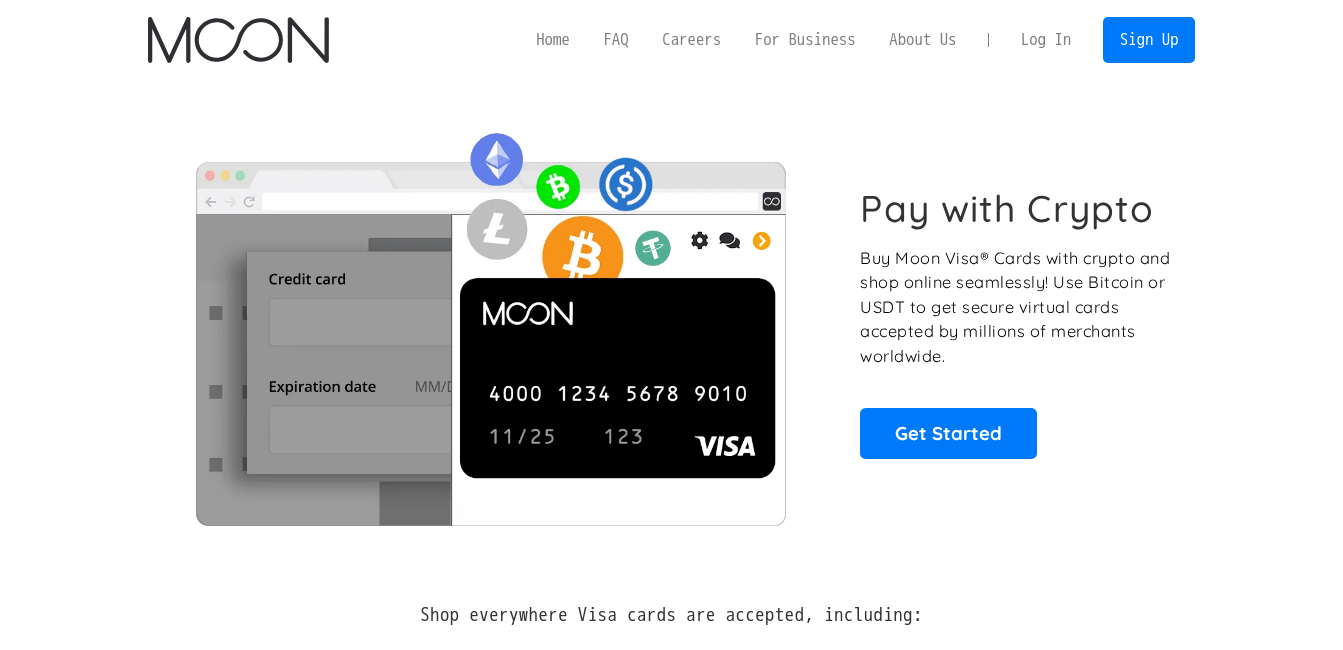 scroll, scrollTop: 0, scrollLeft: 0, axis: both 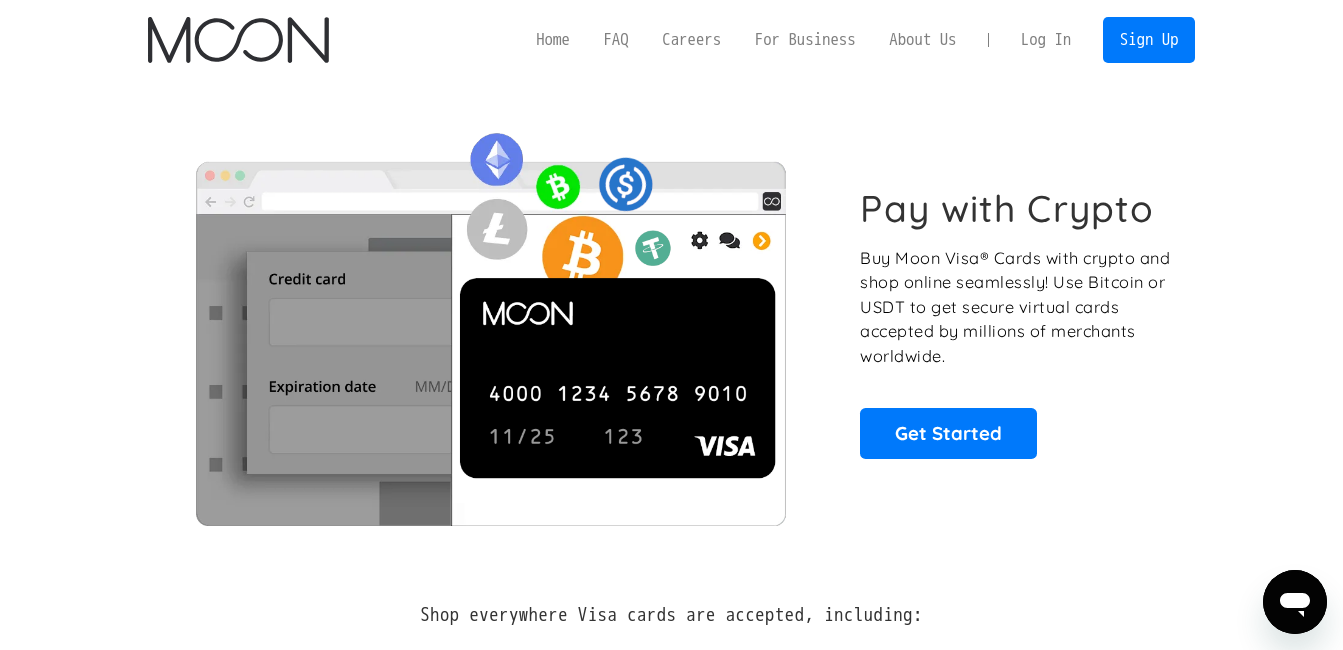 click on "Log In" at bounding box center (1046, 40) 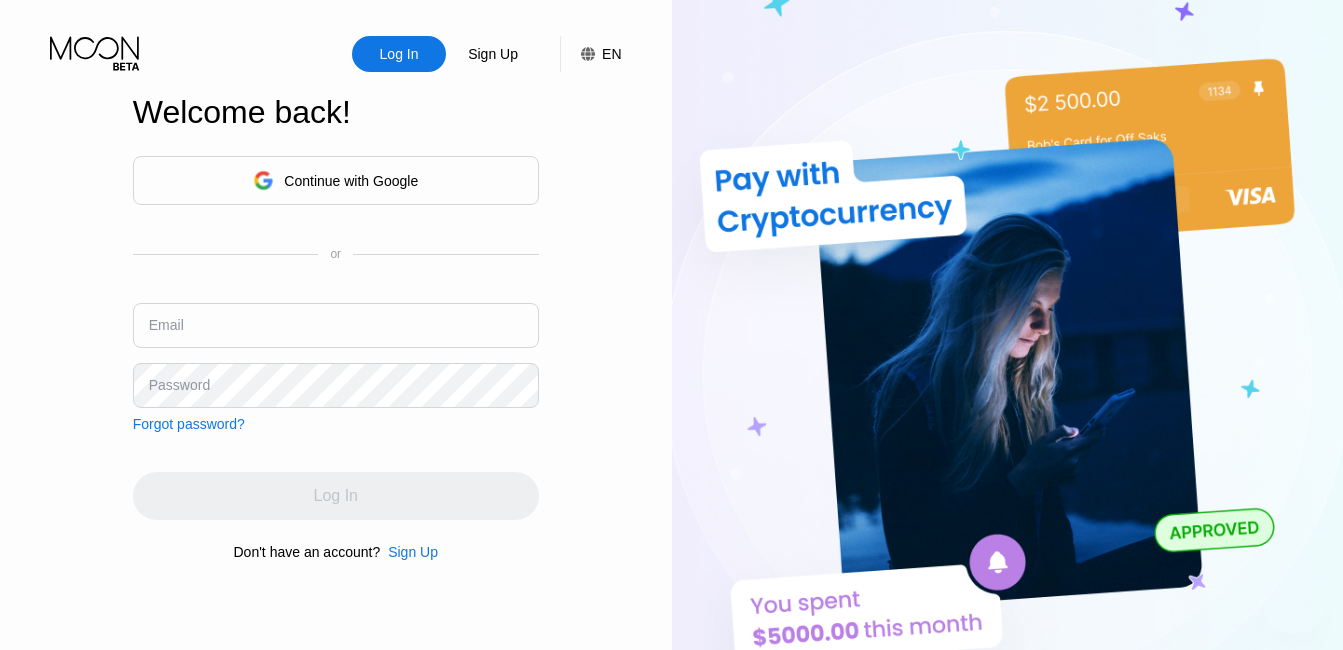 scroll, scrollTop: 0, scrollLeft: 0, axis: both 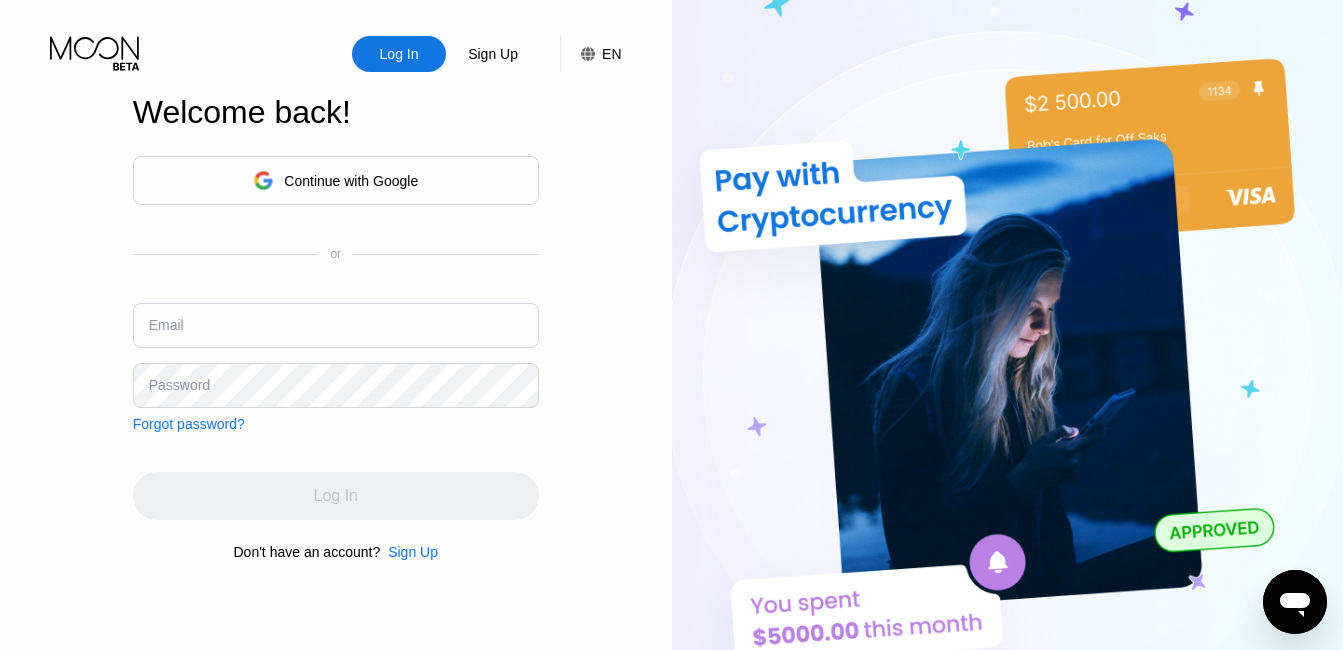 click at bounding box center (336, 325) 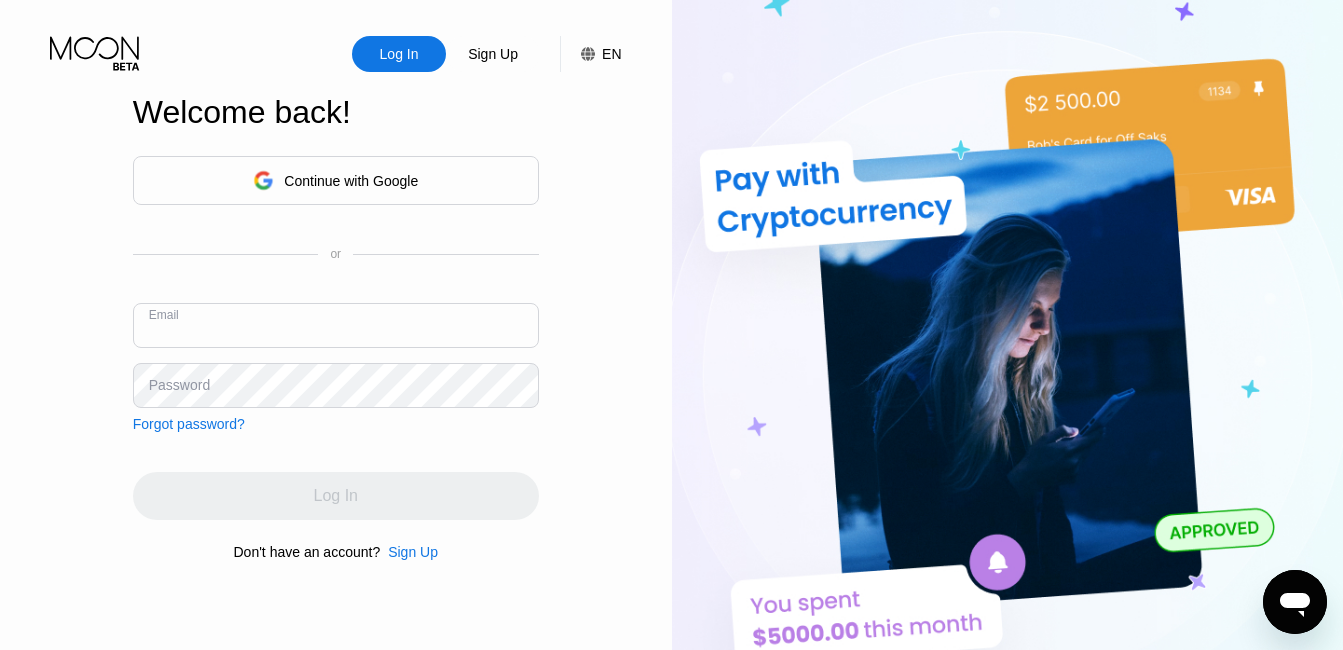 type on "loudorphy@[EMAIL]" 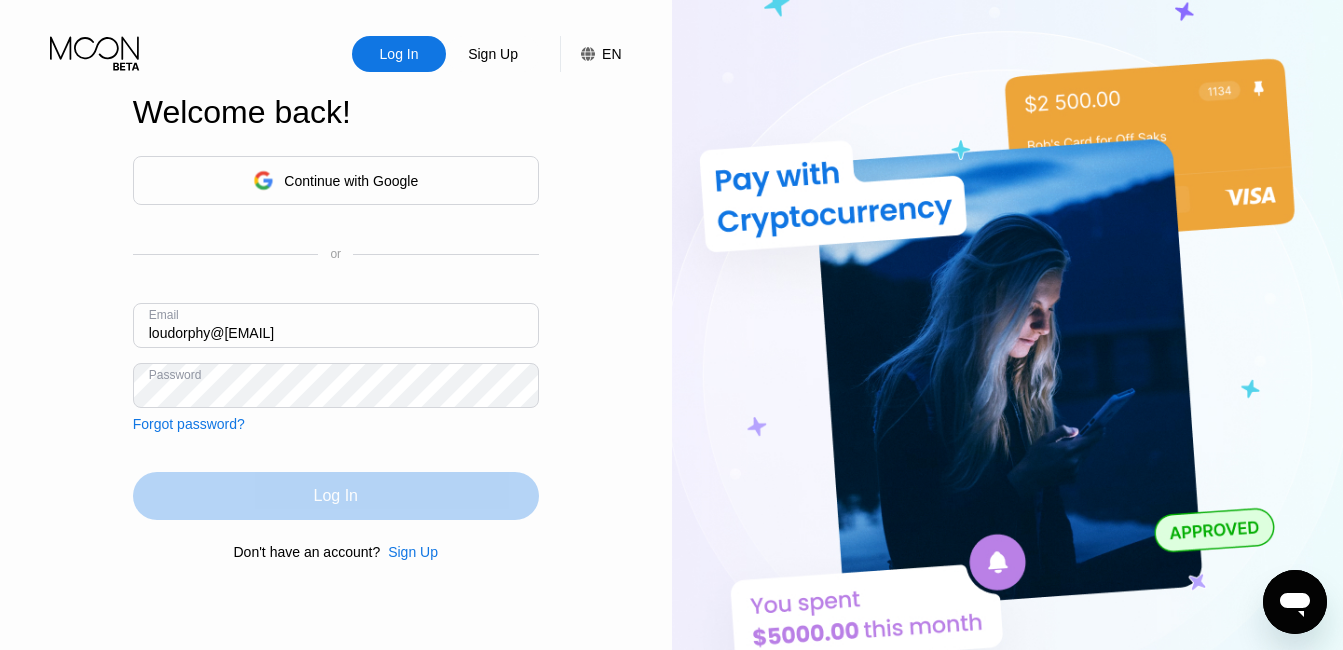 click on "Log In" at bounding box center [336, 496] 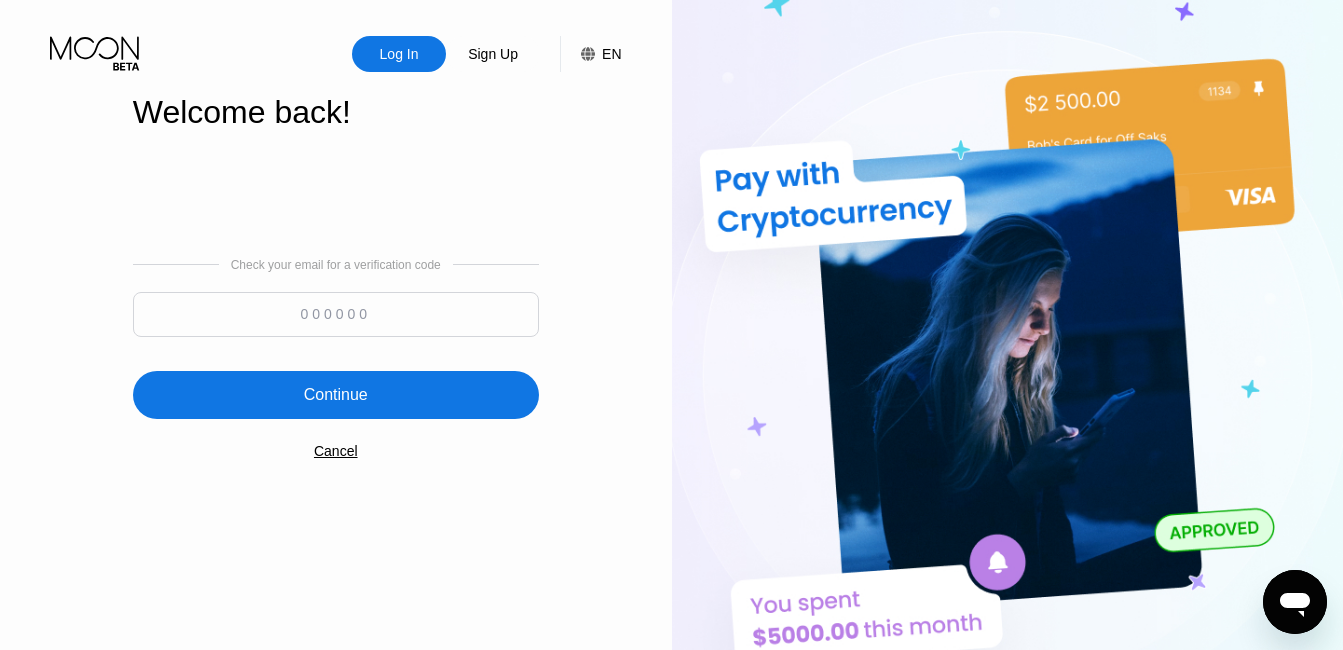 click at bounding box center (336, 314) 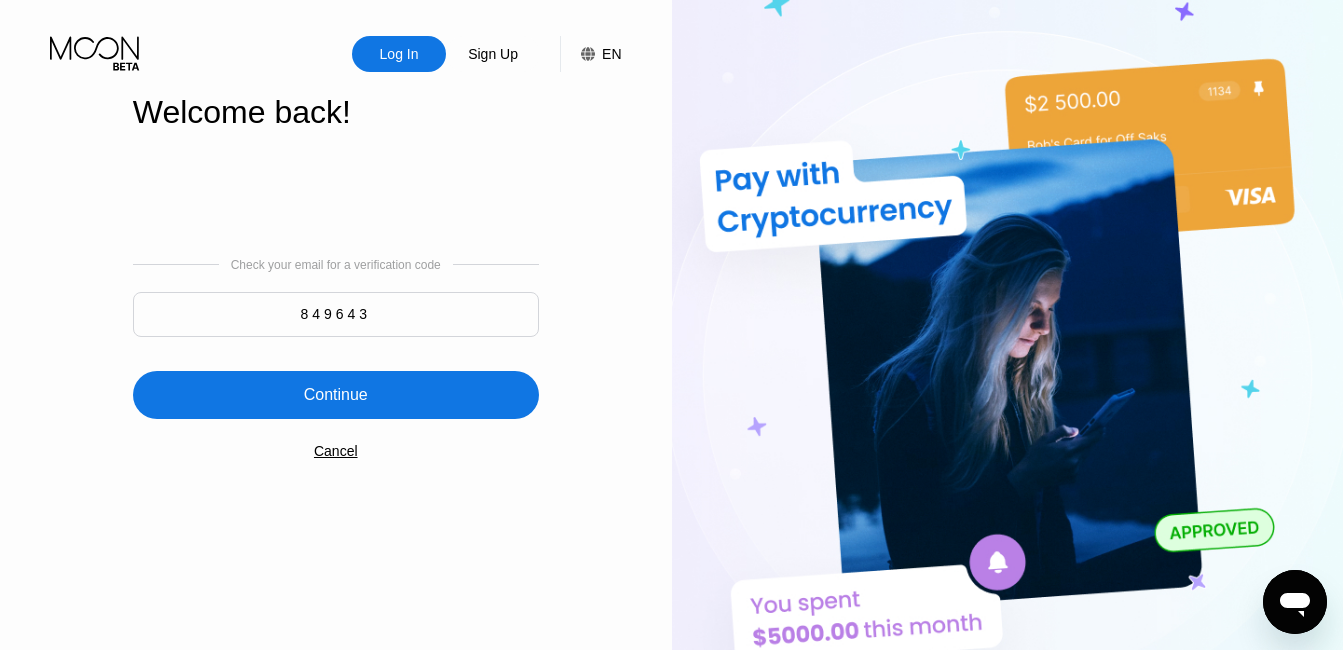 type on "849643" 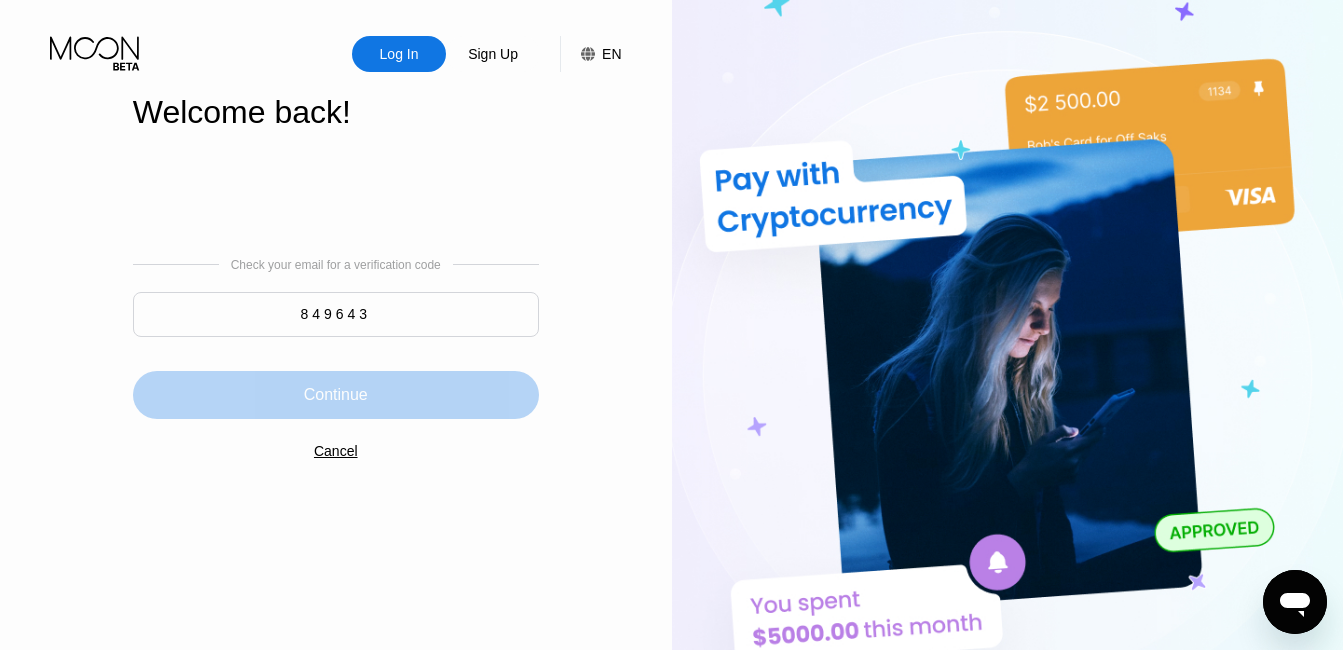 click on "Continue" at bounding box center (336, 395) 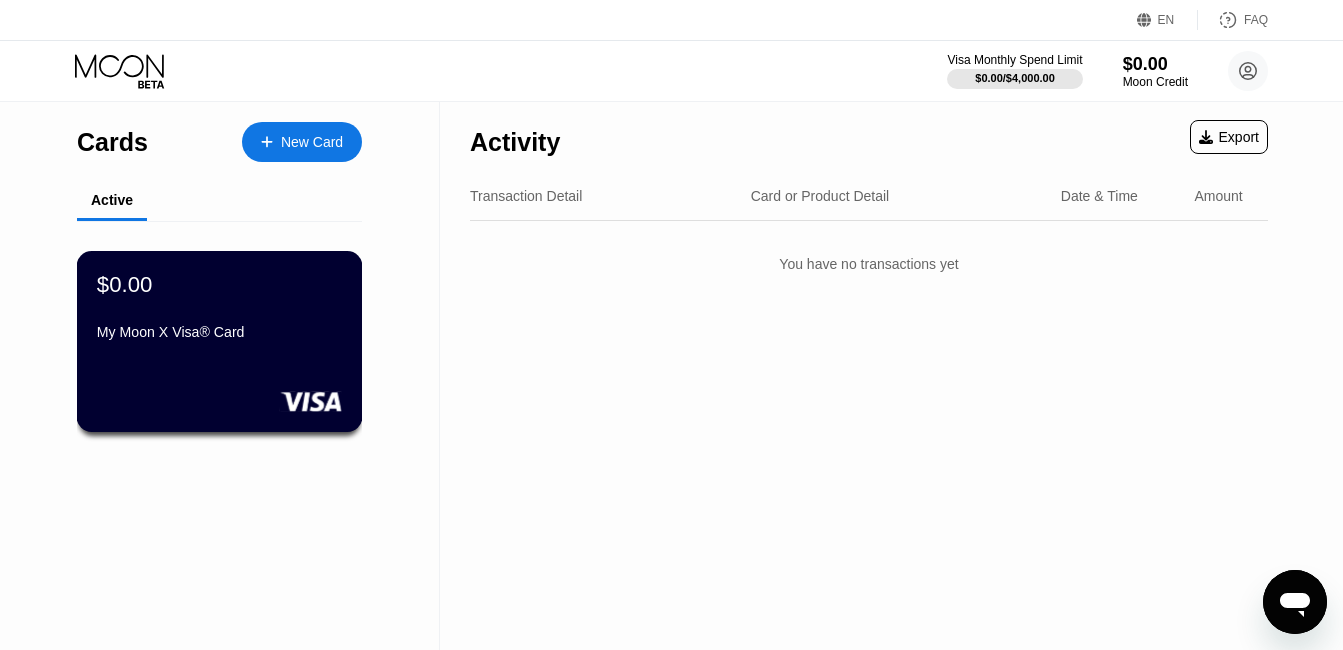 click on "My Moon X Visa® Card" at bounding box center (219, 332) 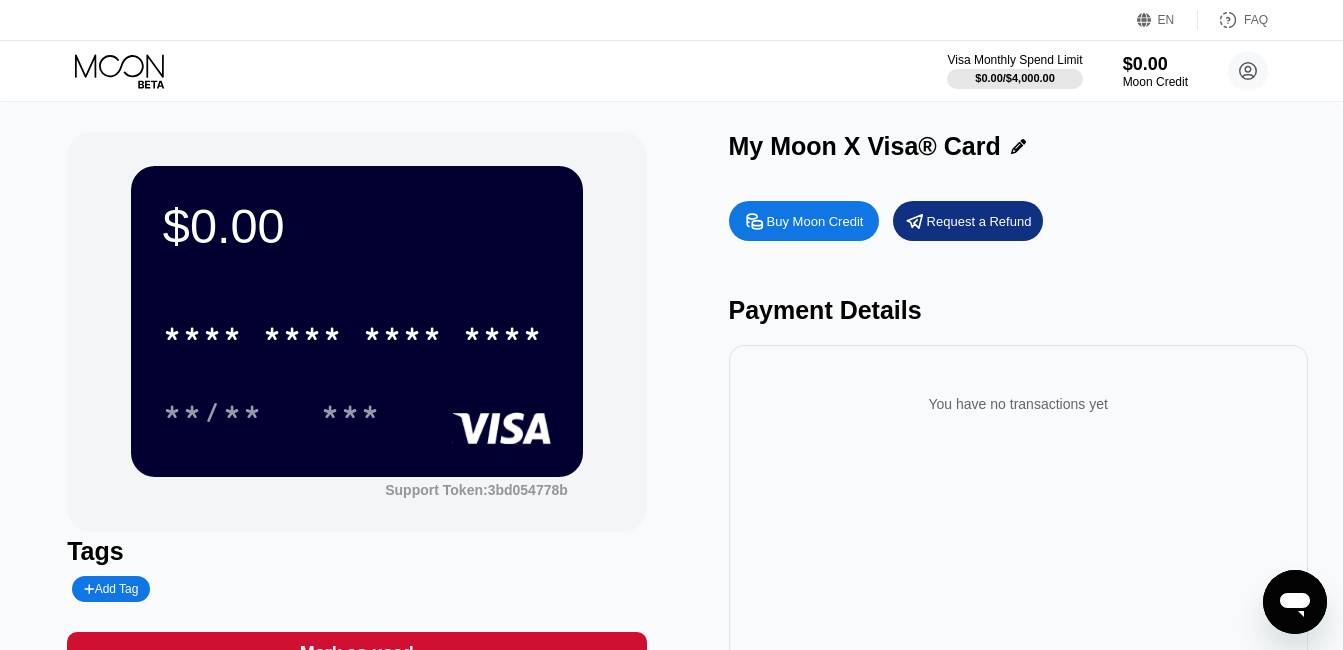 click 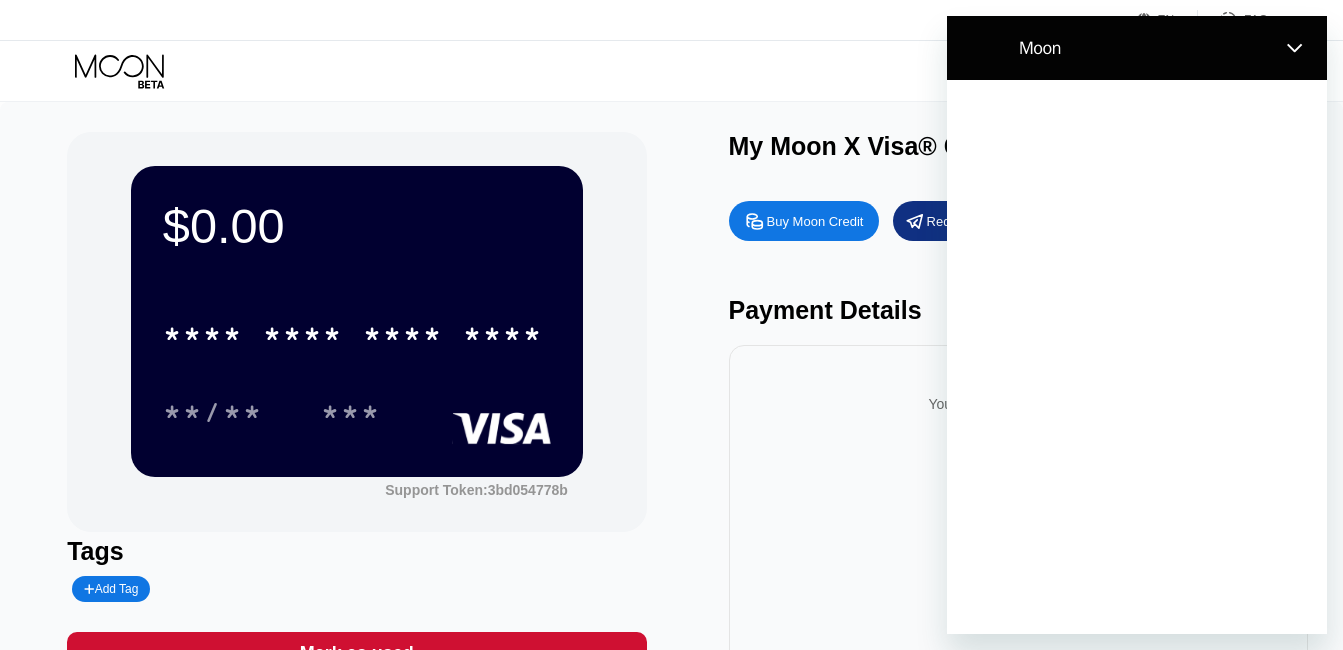 scroll, scrollTop: 0, scrollLeft: 0, axis: both 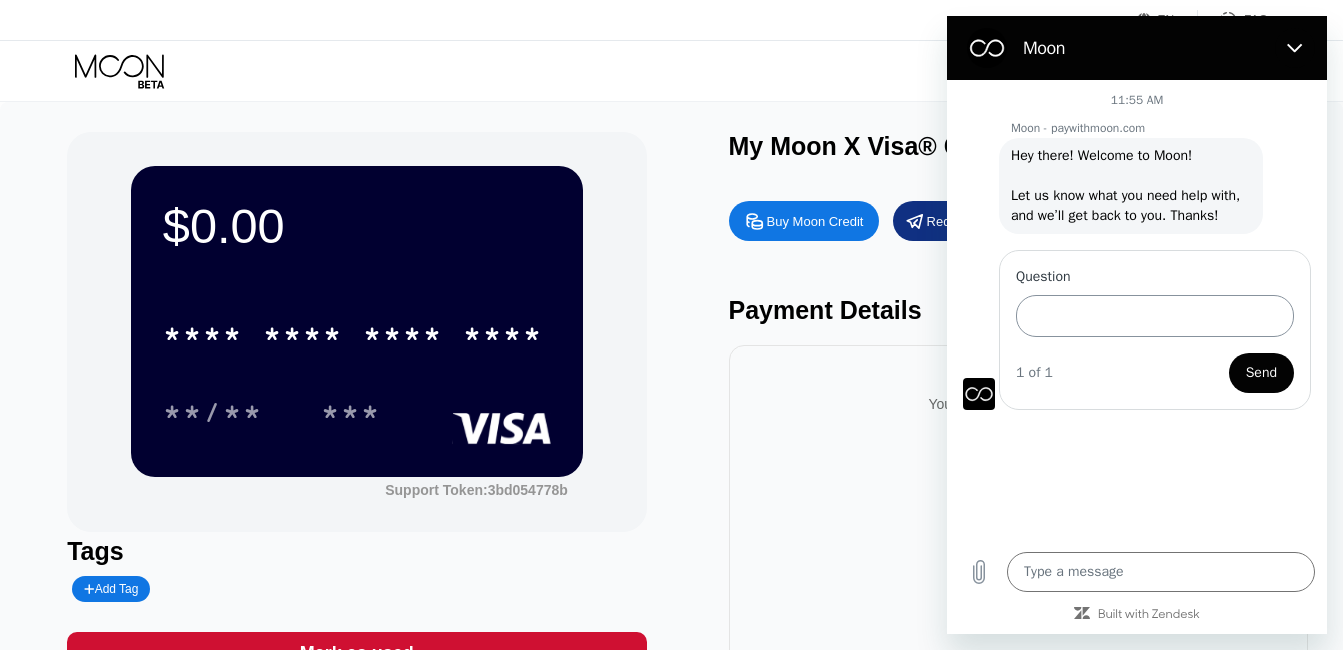 click on "Question" at bounding box center (1155, 316) 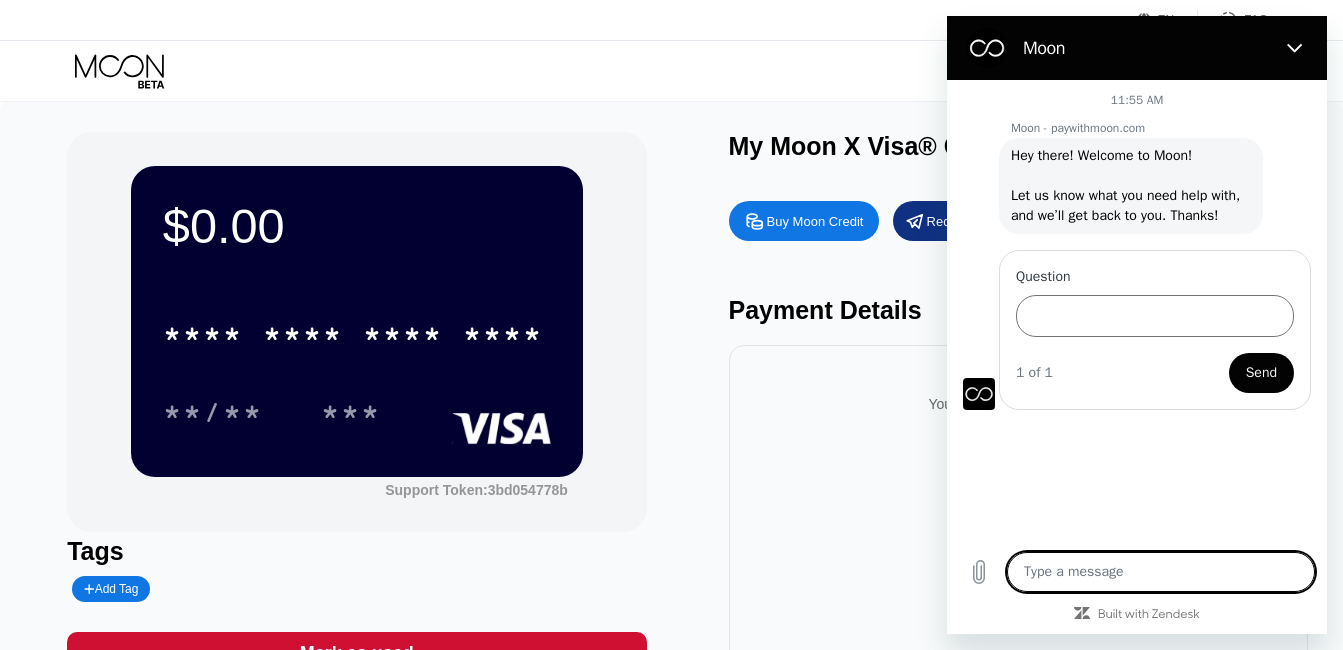 click at bounding box center [1161, 572] 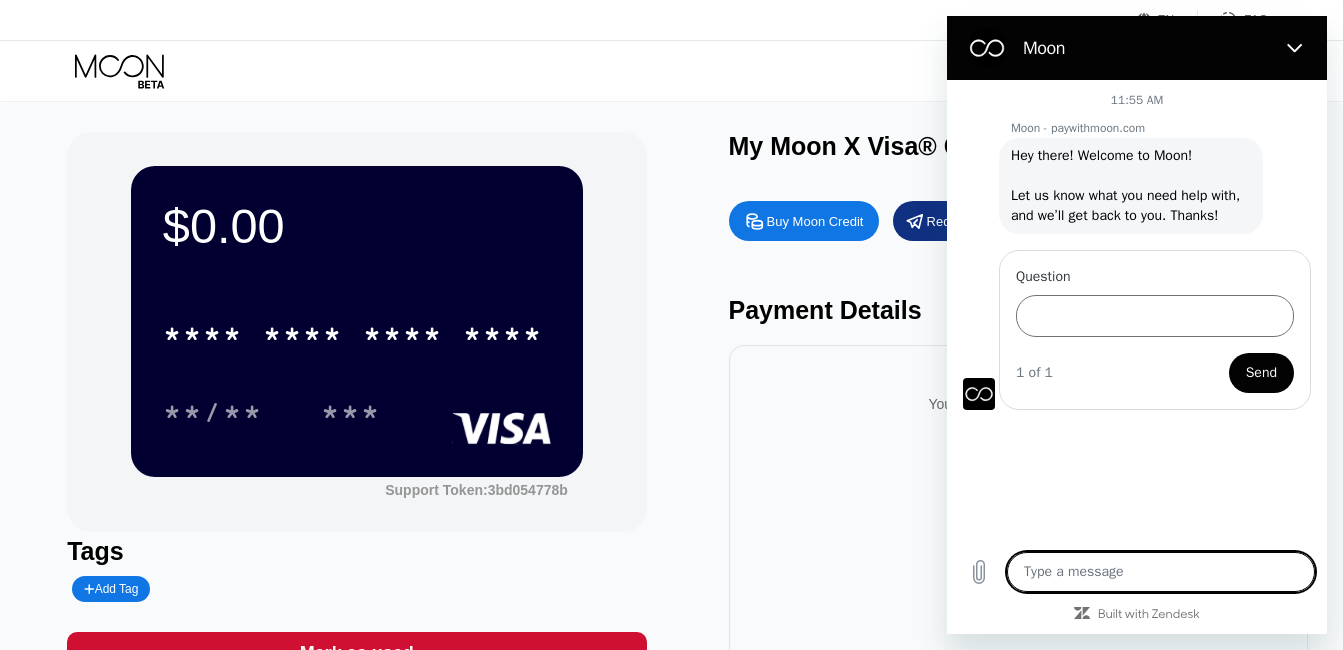 type on "G" 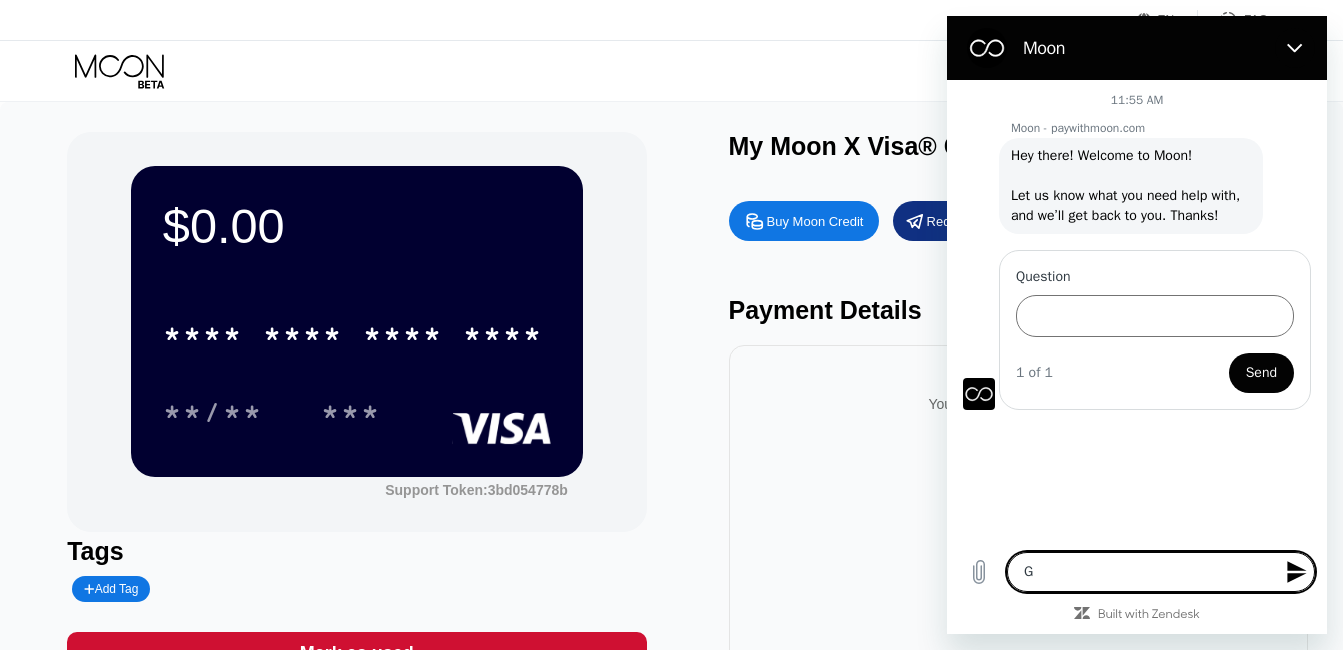 type on "Go" 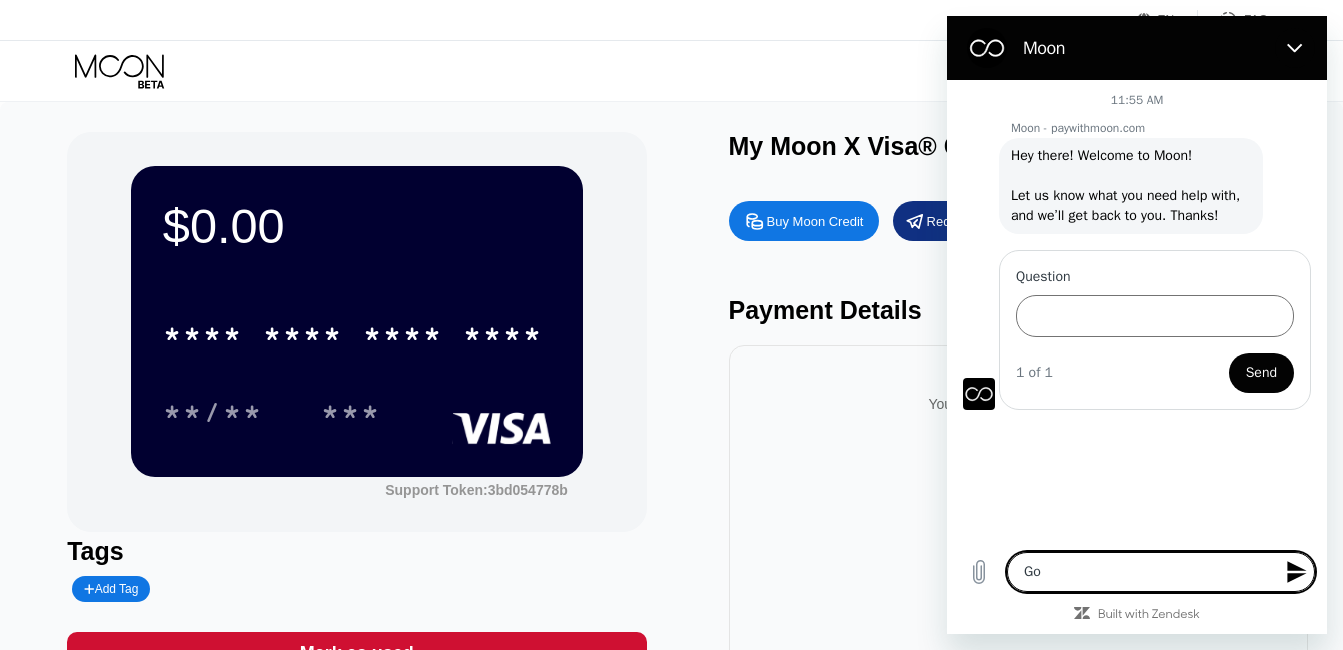 type on "Goo" 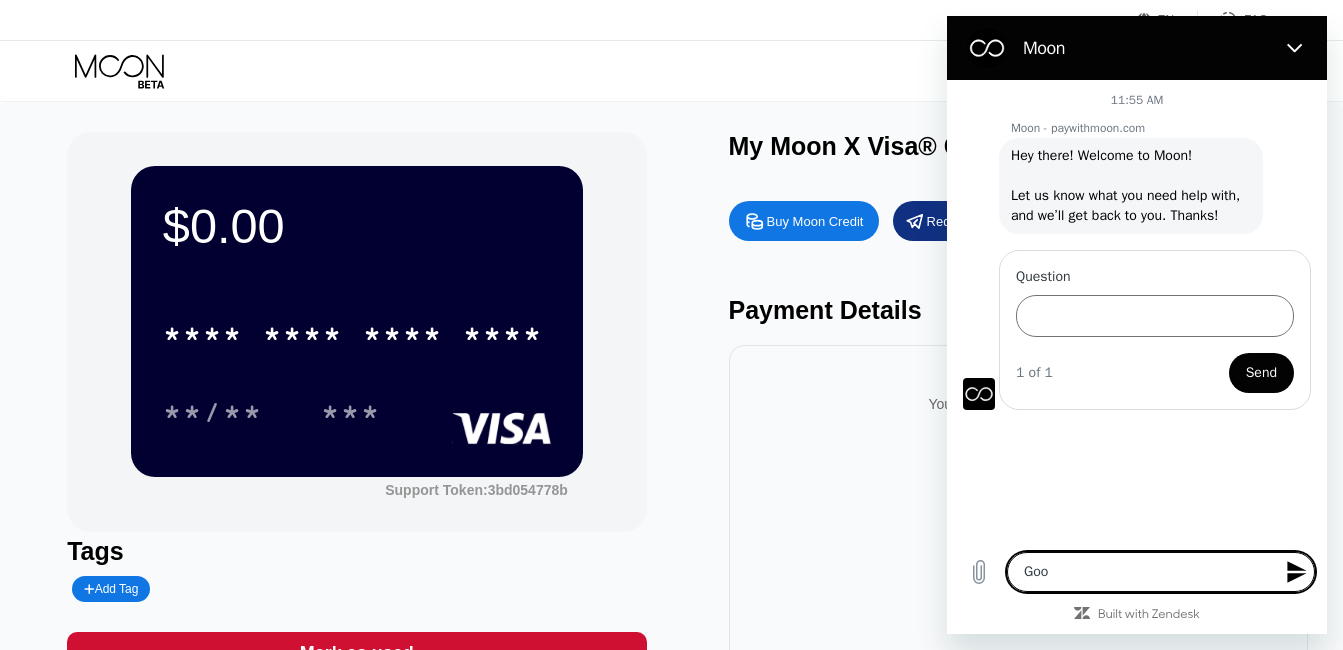 type on "Good" 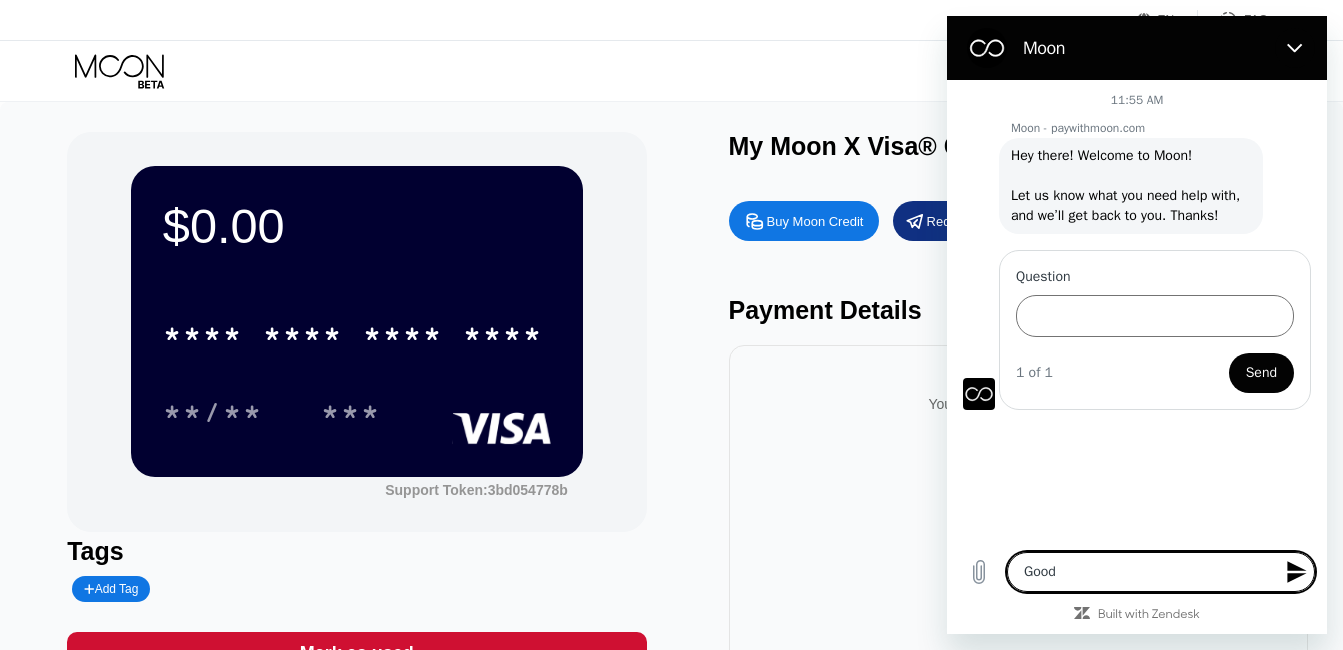 type on "x" 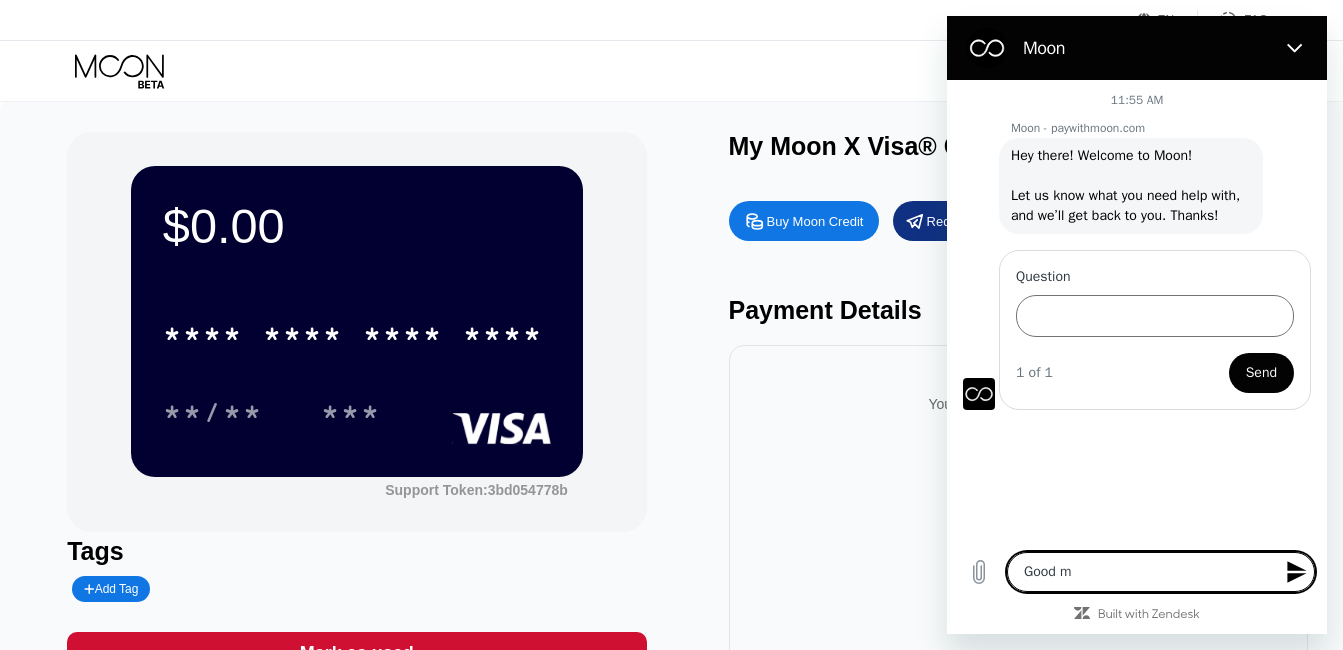 type on "Good mo" 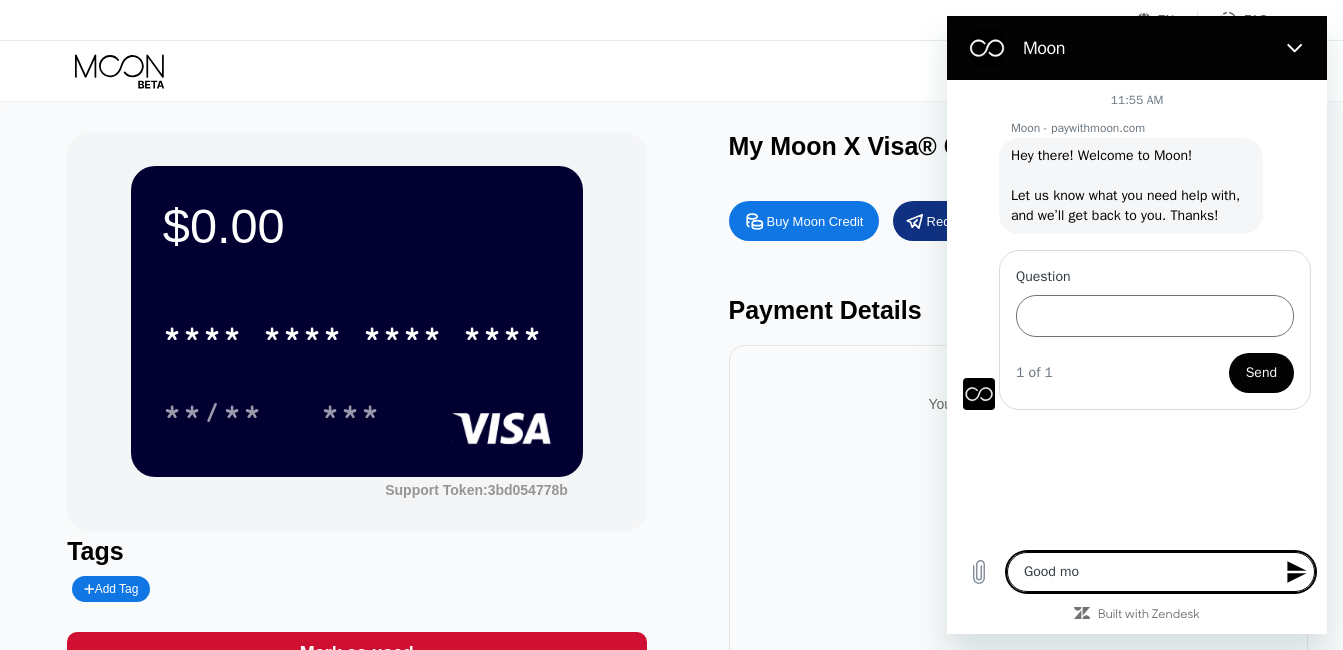 type on "Good mon" 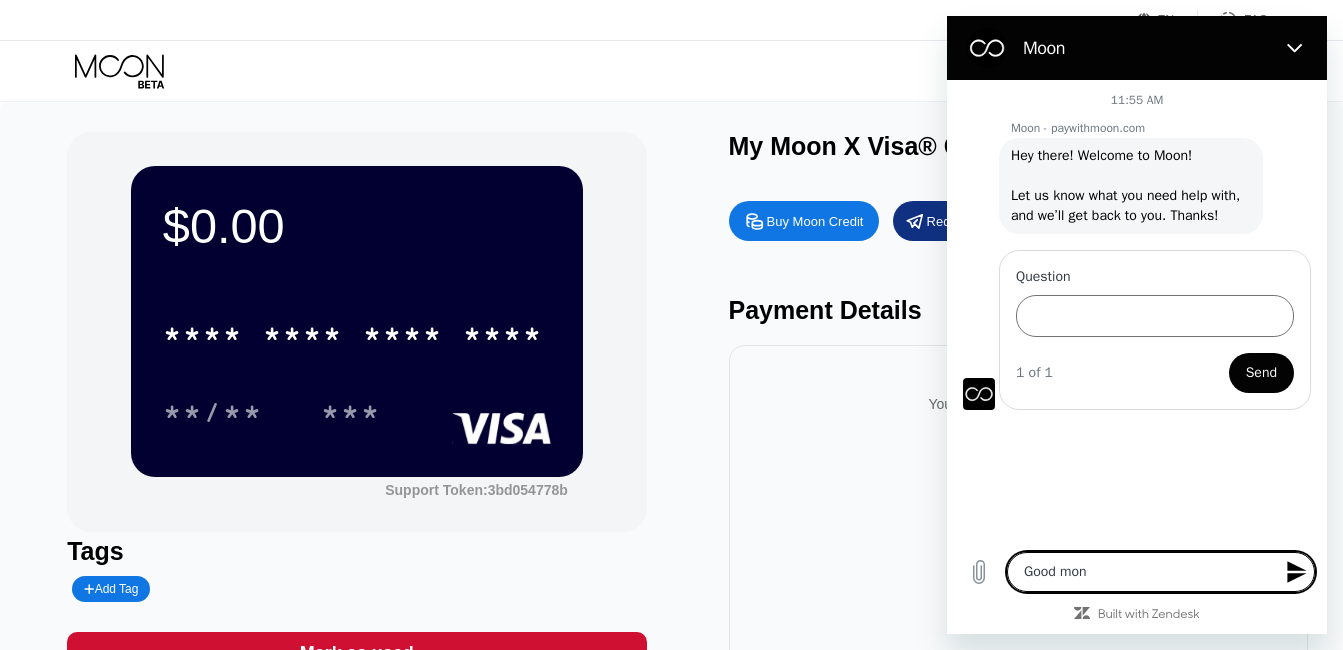 type on "Good monr" 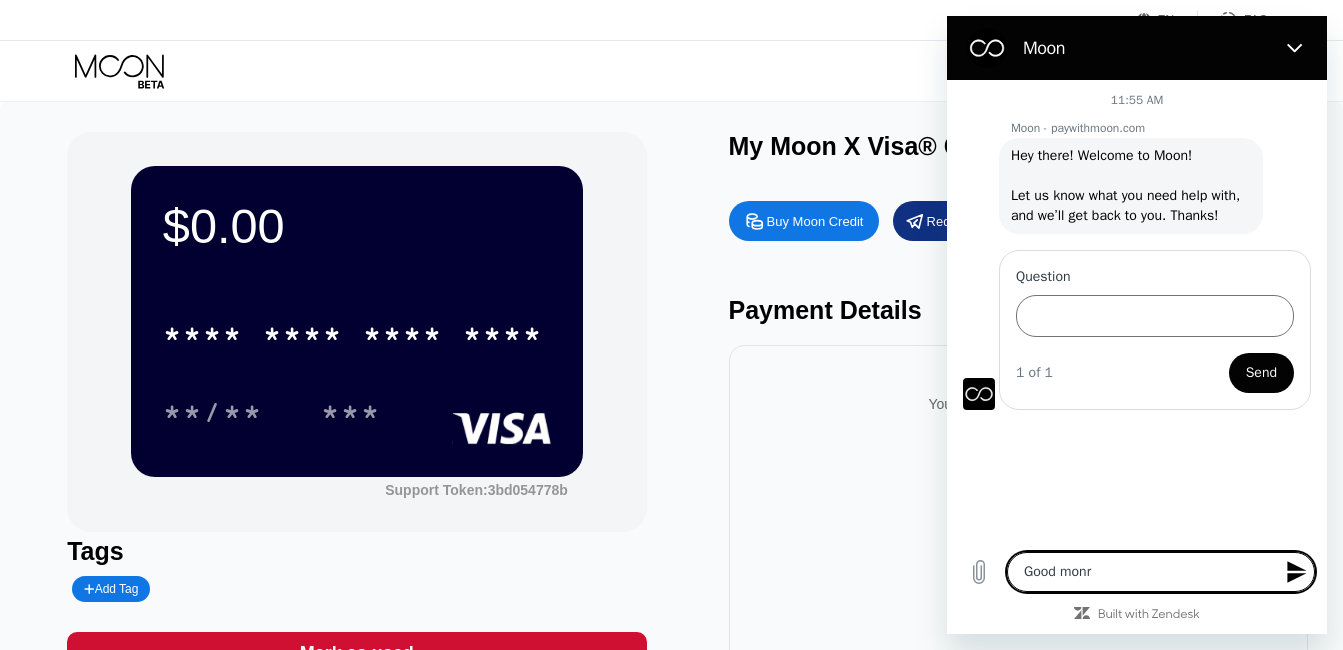 type on "Good monri" 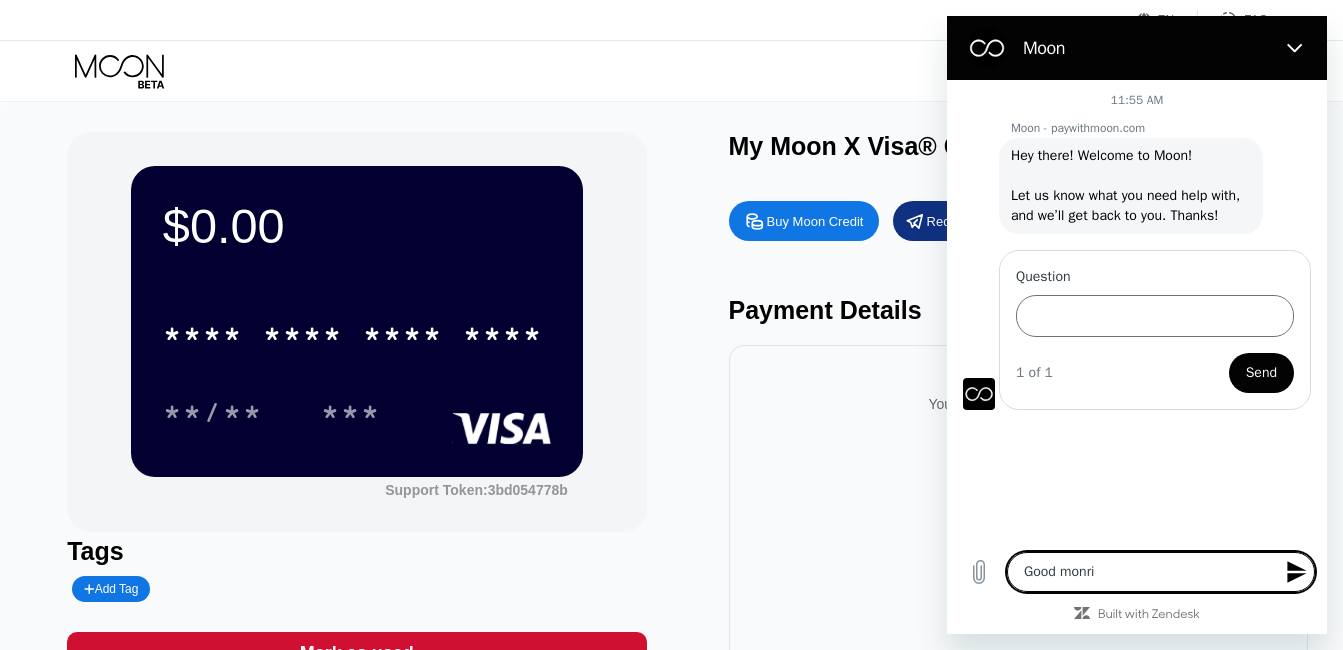 type on "Good monr" 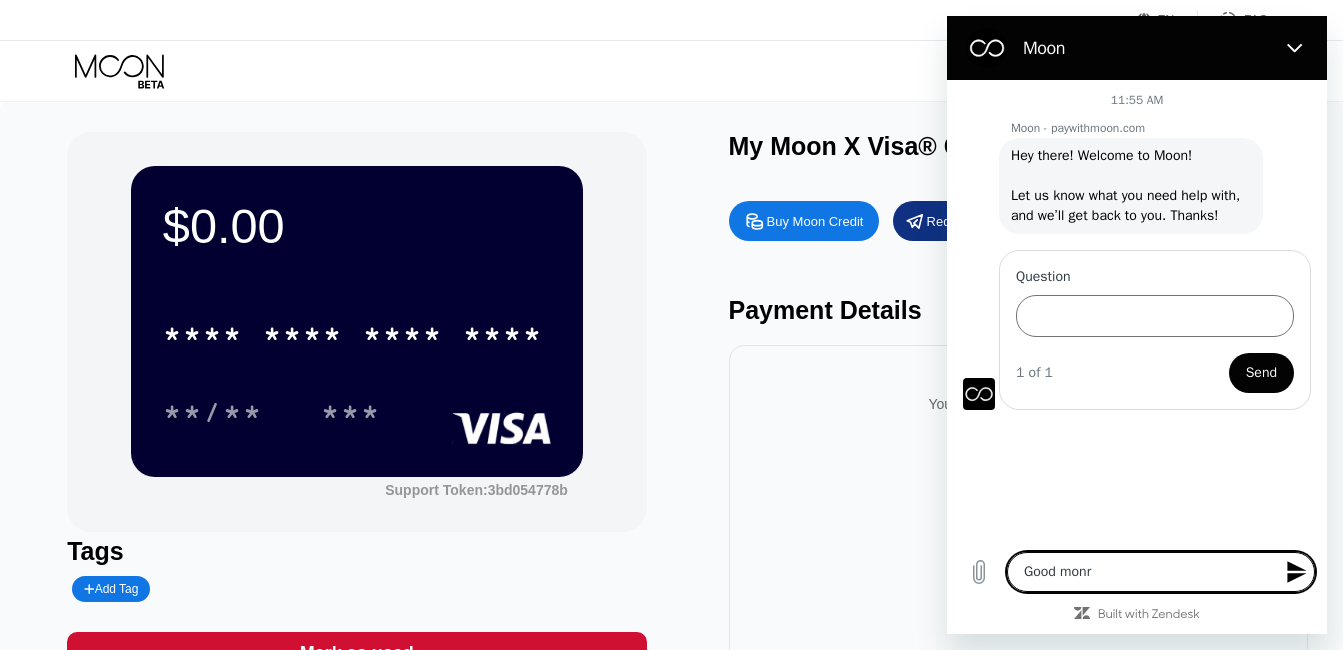 type on "Good mon" 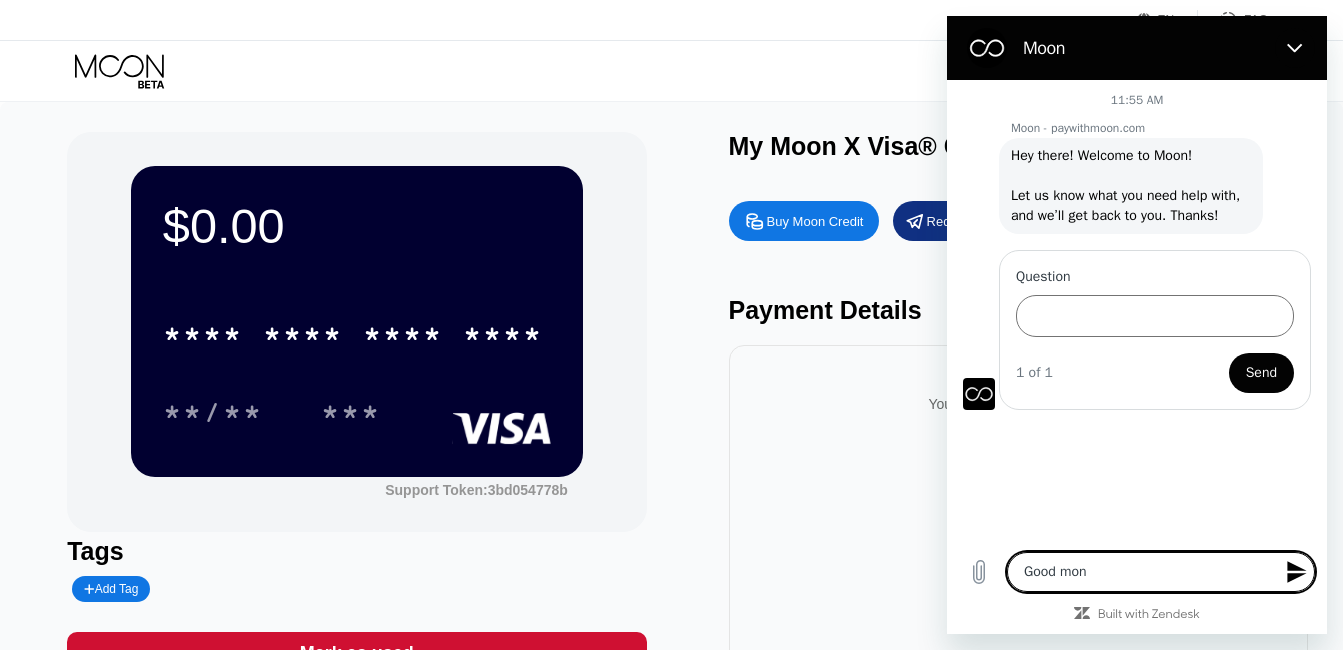 type on "Good monr" 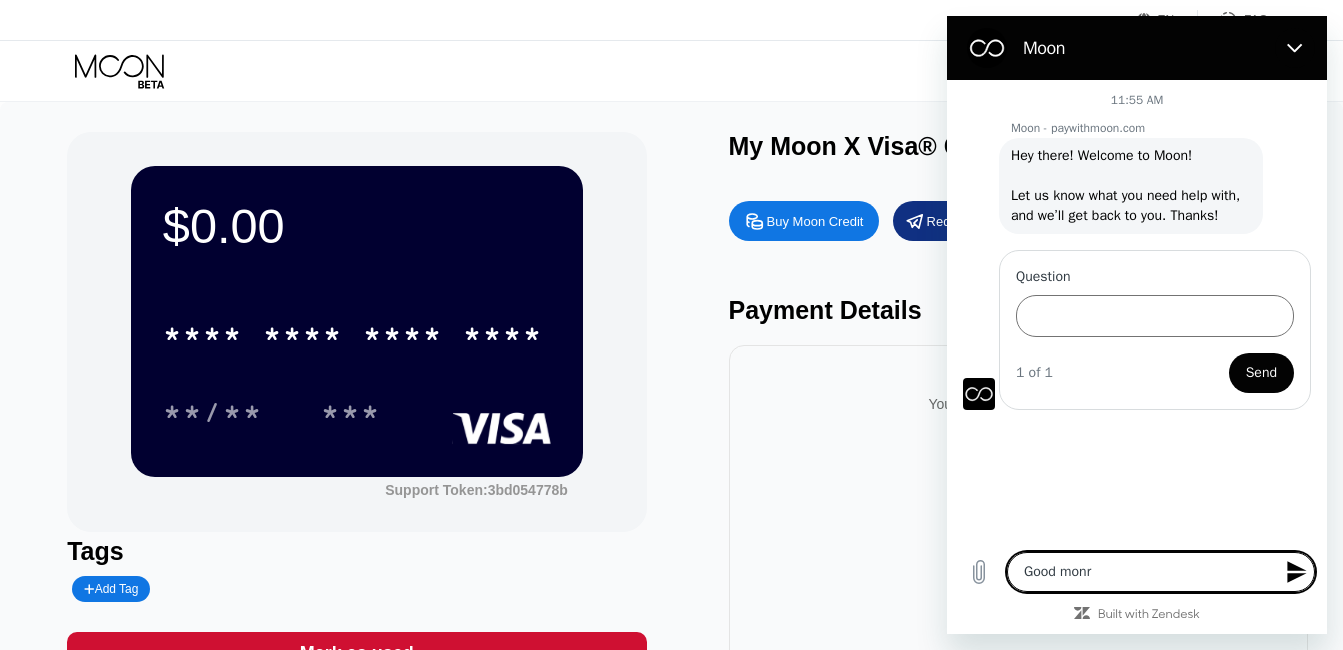 type on "Good mon" 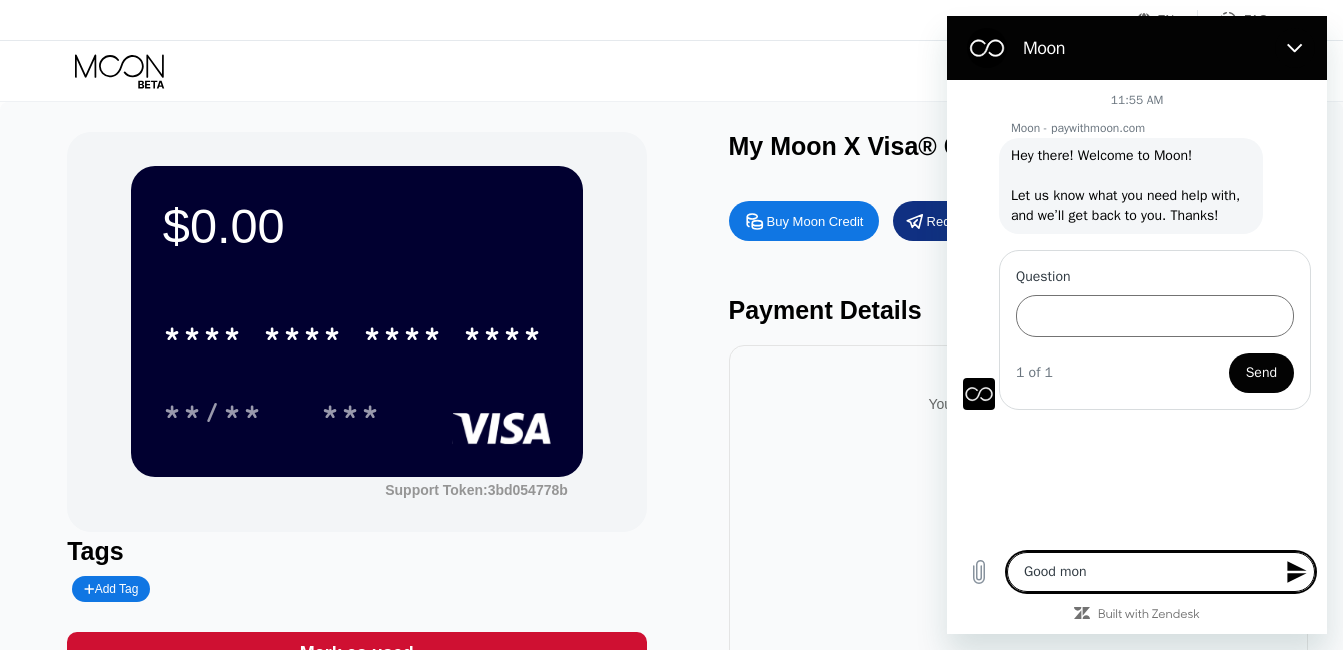 type on "Good mo" 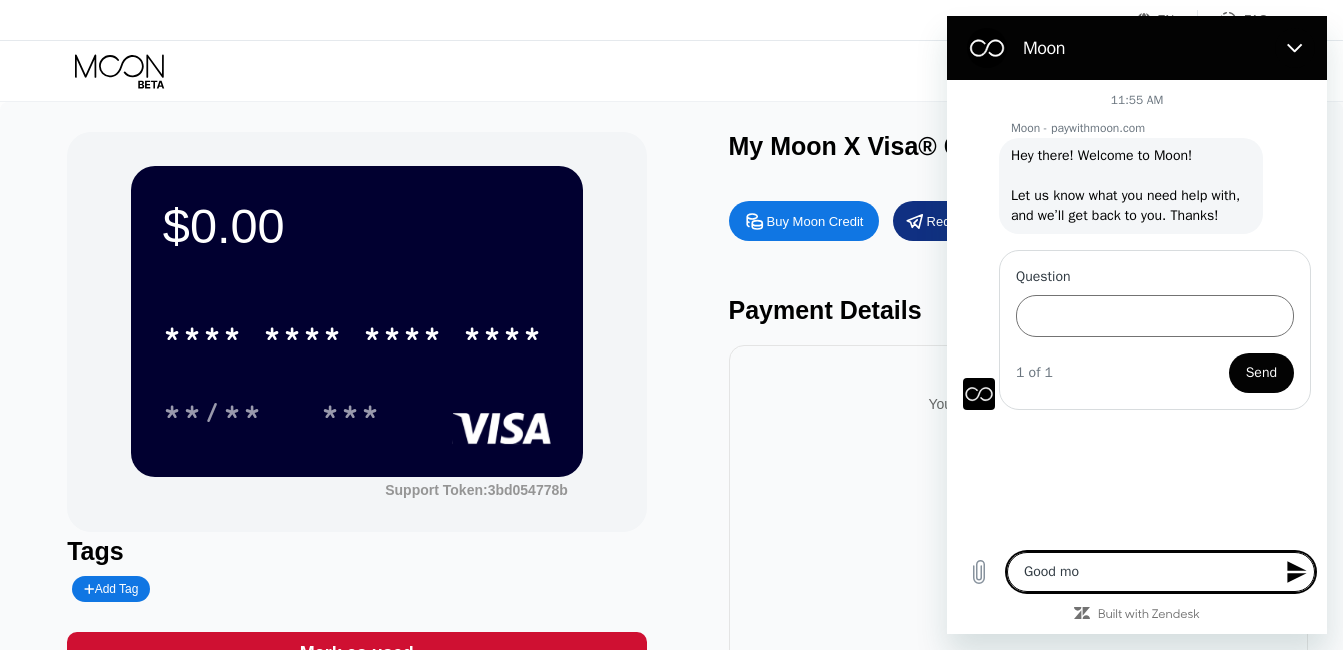 type on "Good mor" 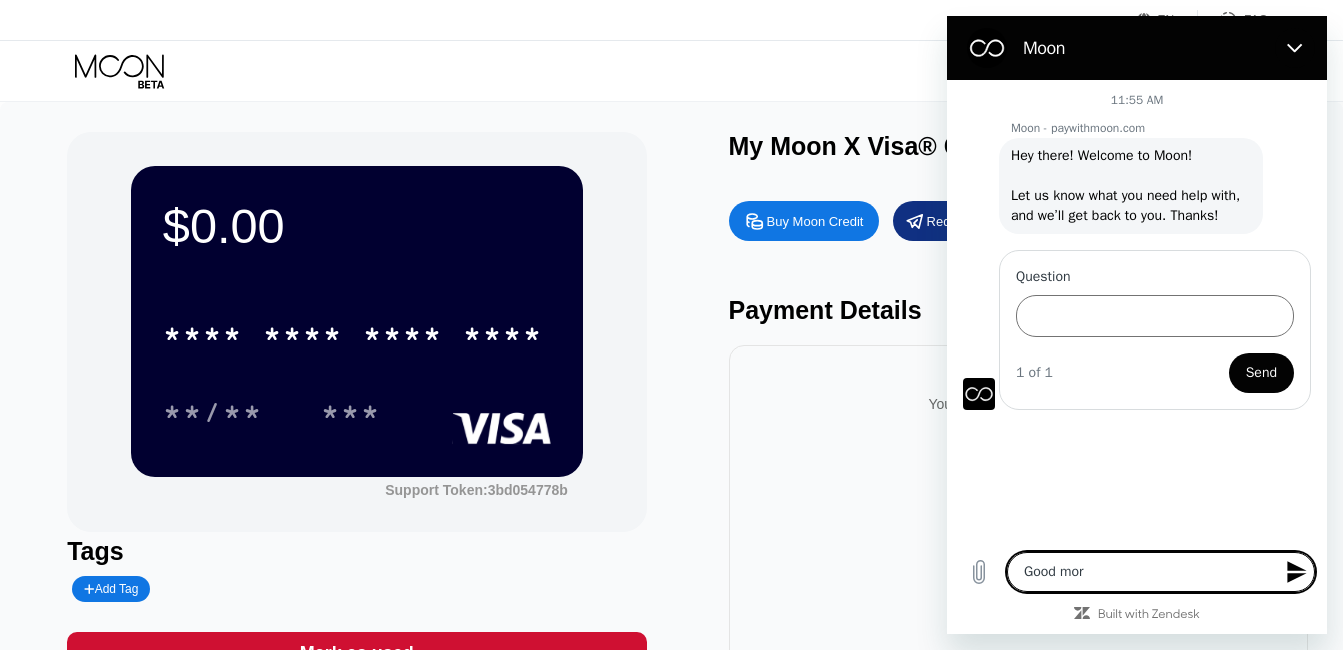 type on "Good morn" 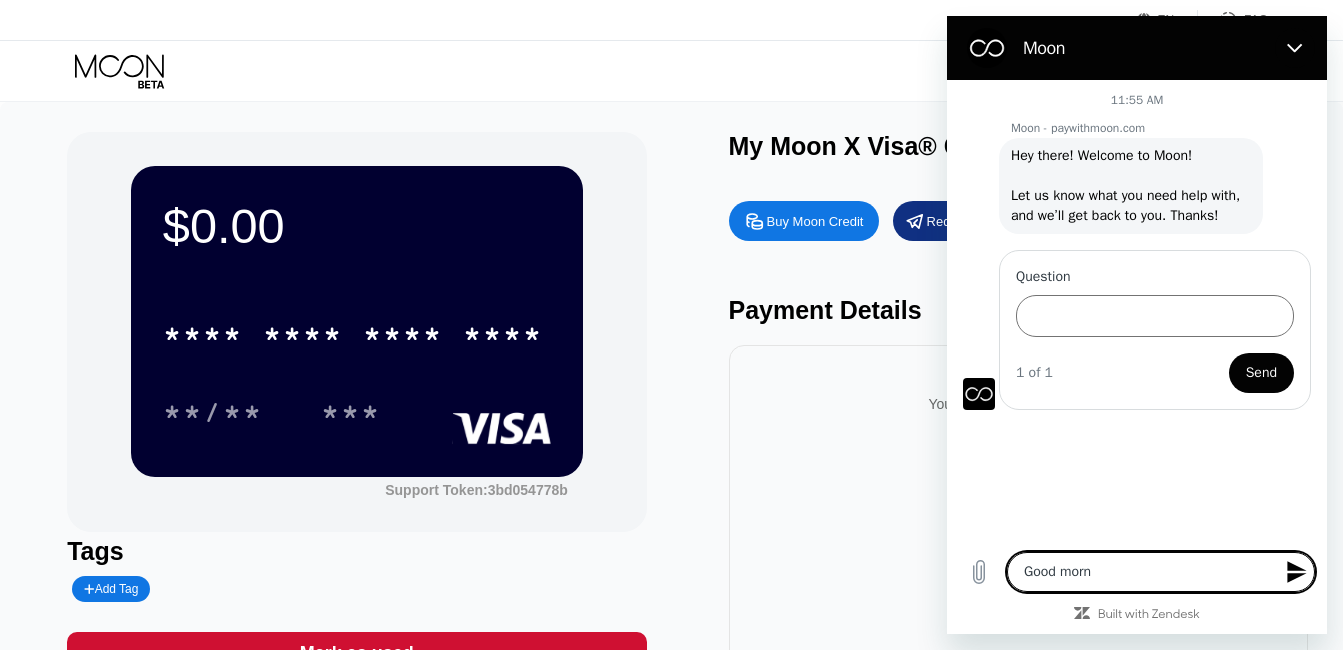 type on "Good morni" 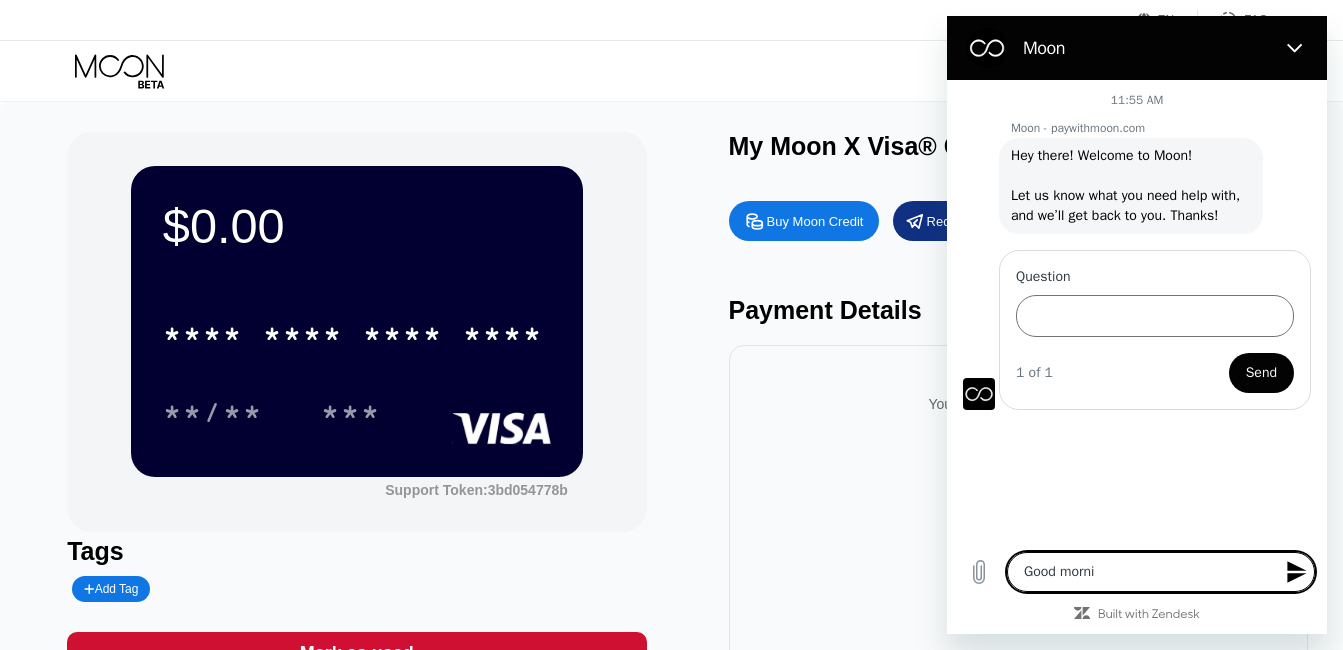 type on "x" 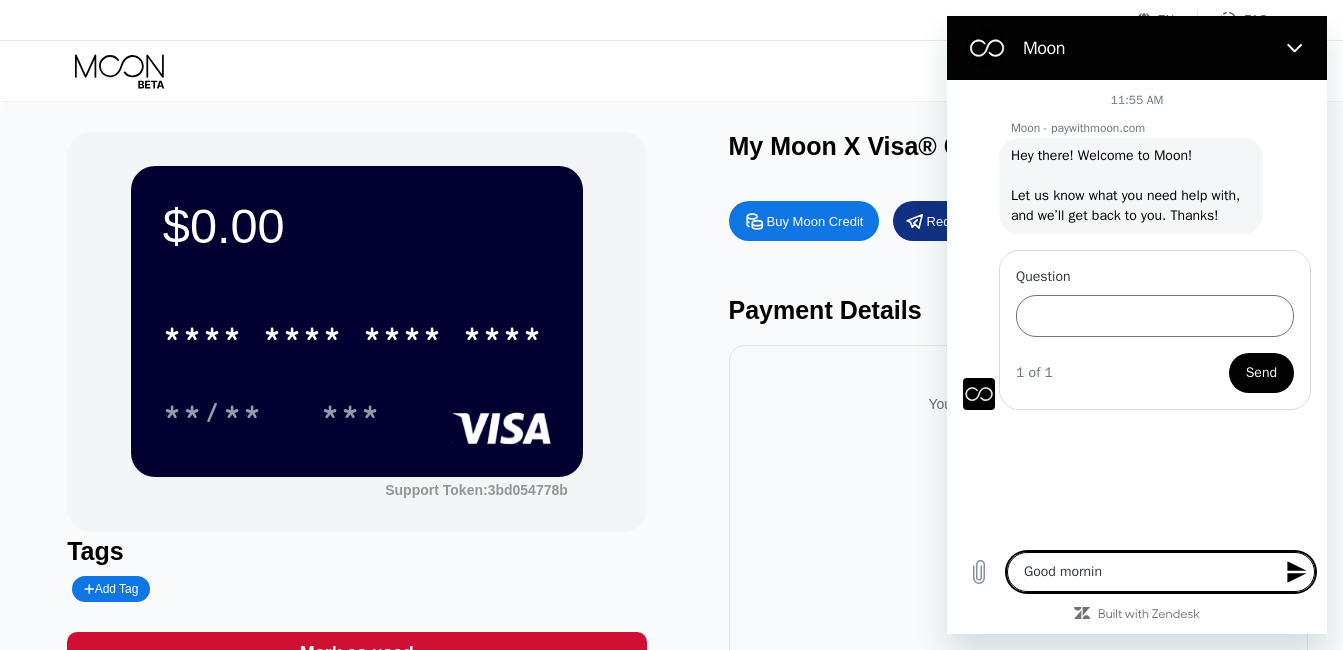 type on "Good morning" 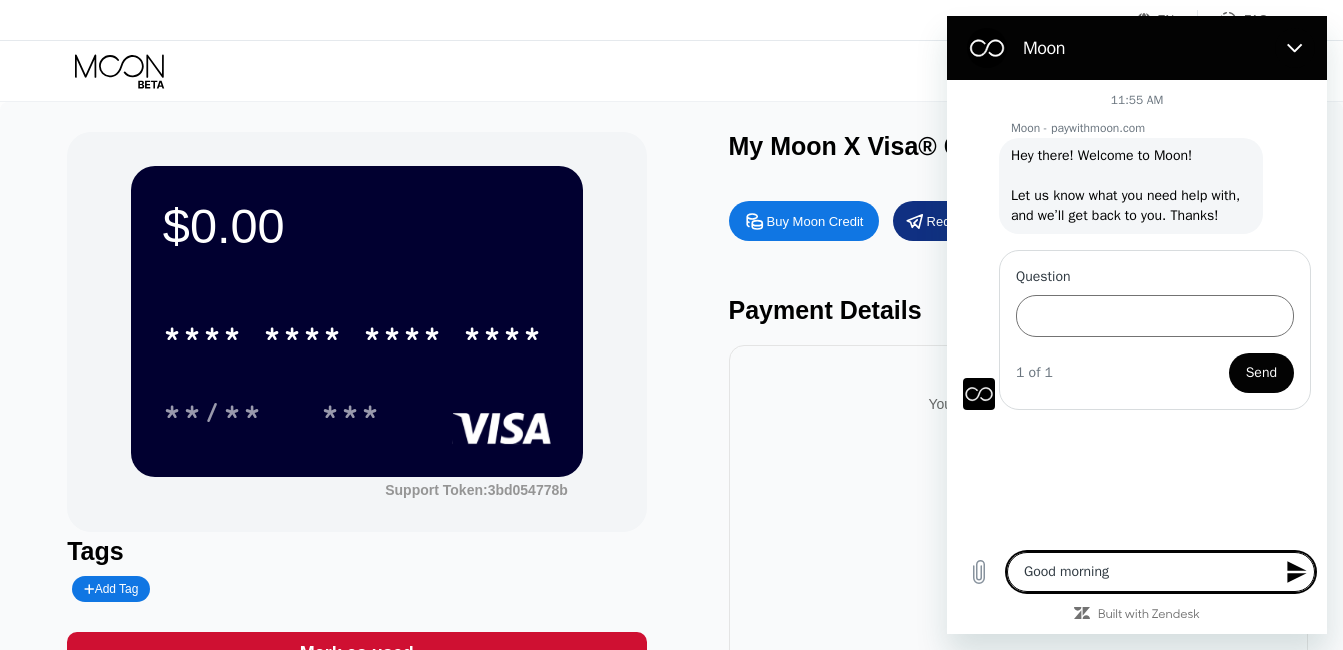 type on "Good morning" 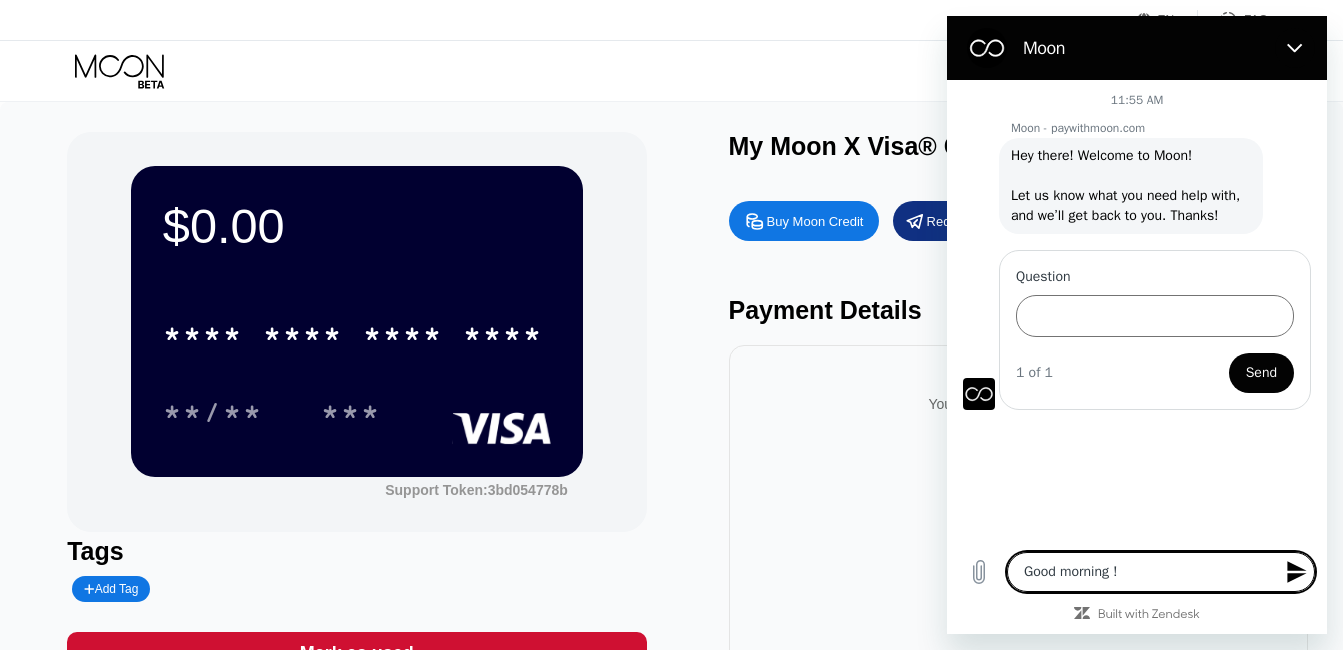 type on "Good morning !" 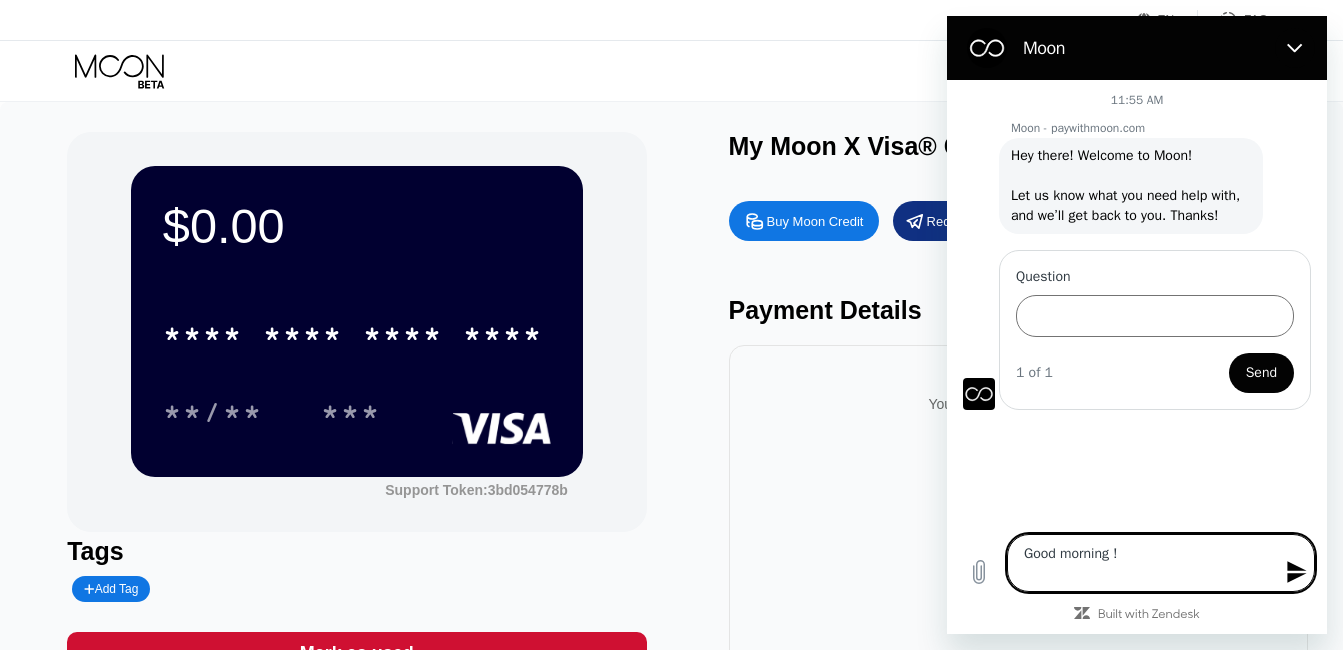 type on "Good morning !
T" 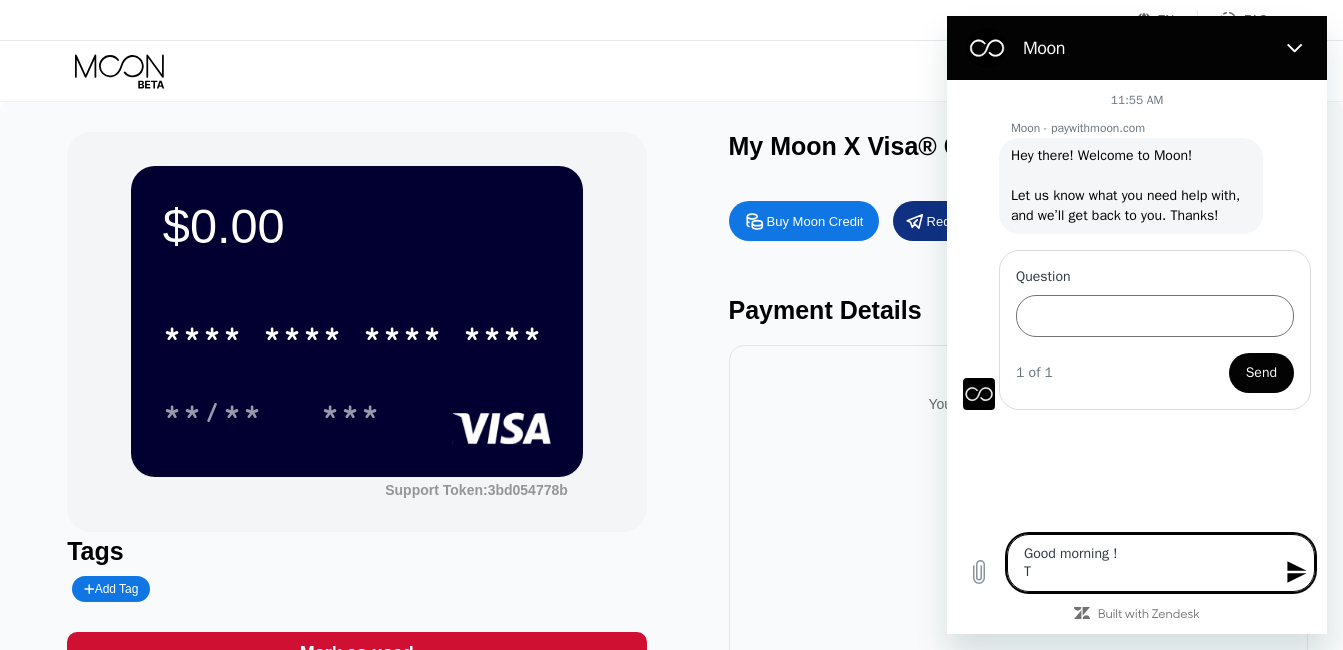 type on "Good morning !
TH" 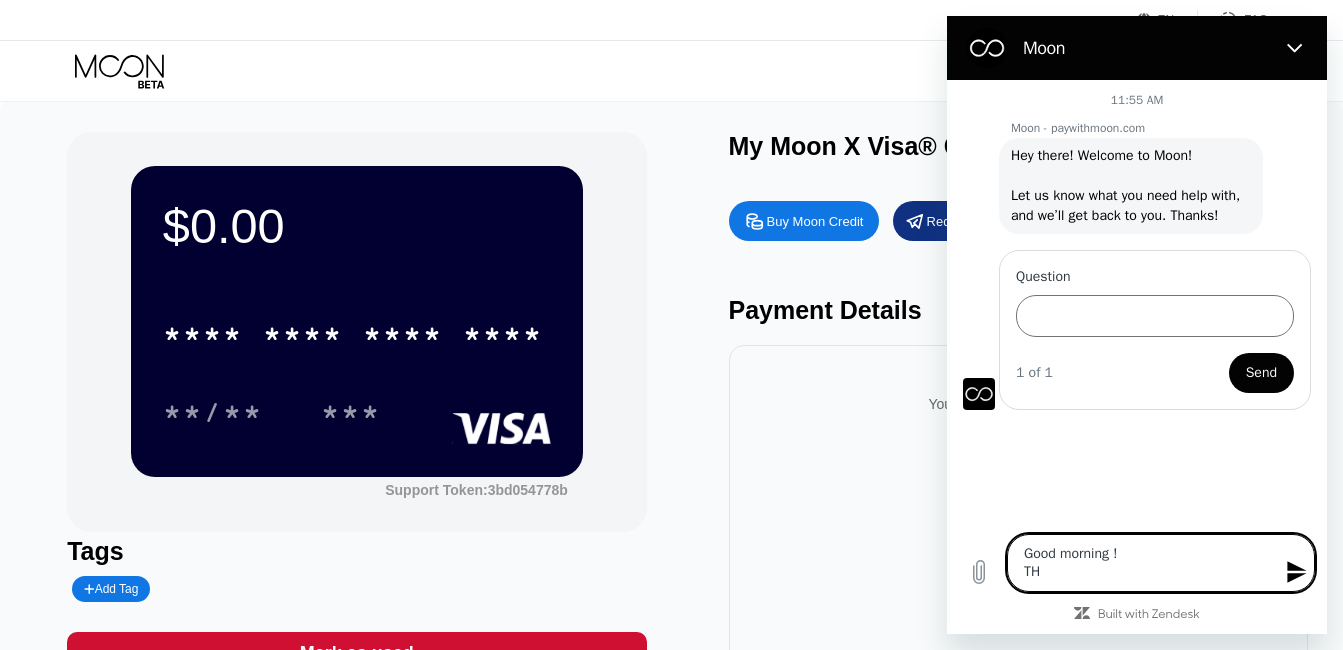 type on "Good morning !
T" 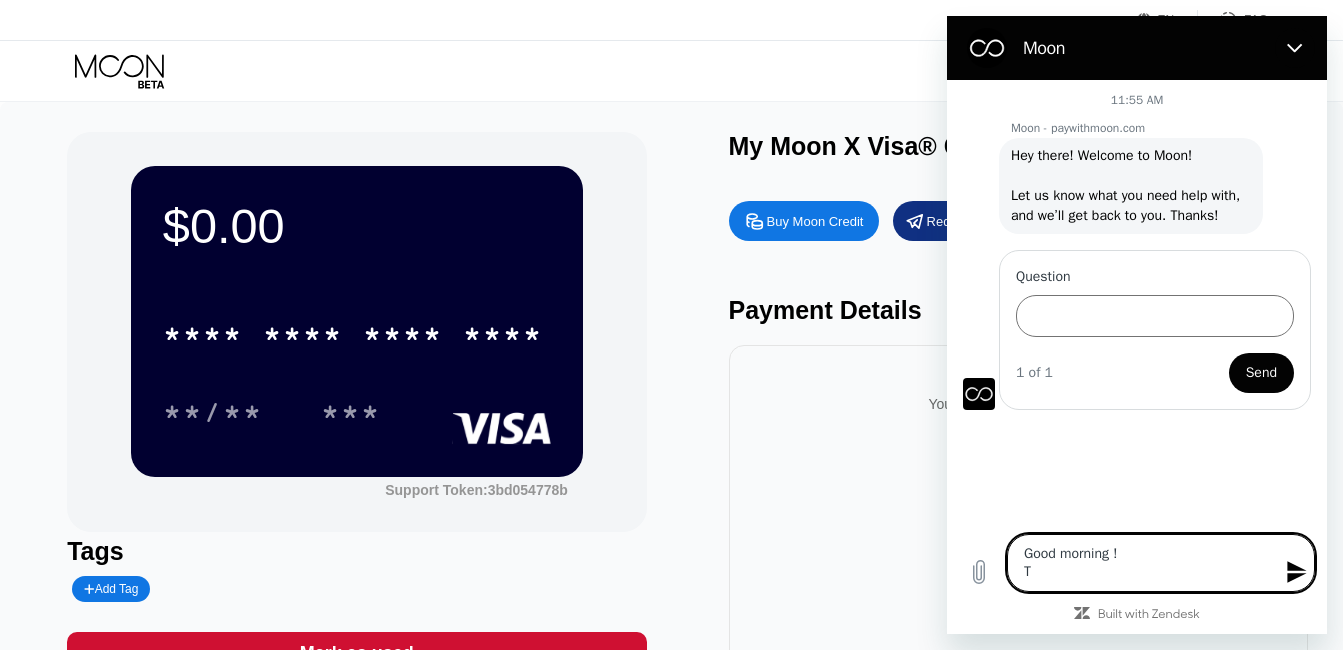 type on "Good morning !
Th" 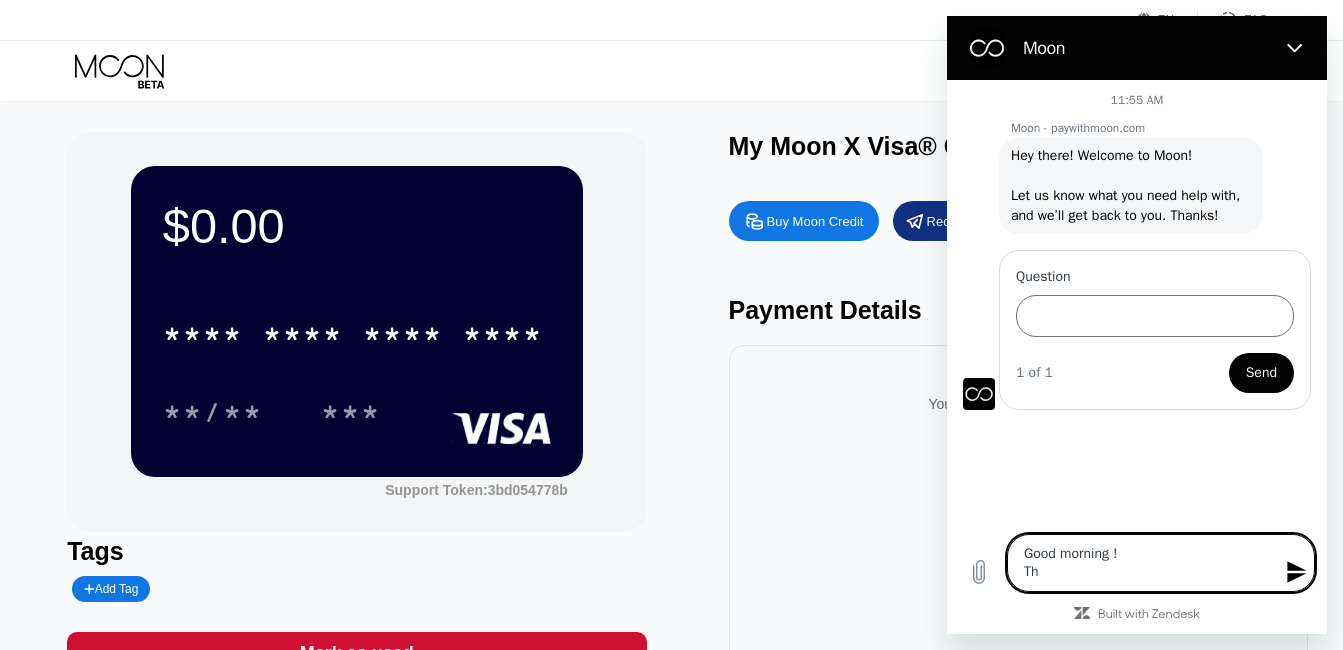 type on "Good morning !
The" 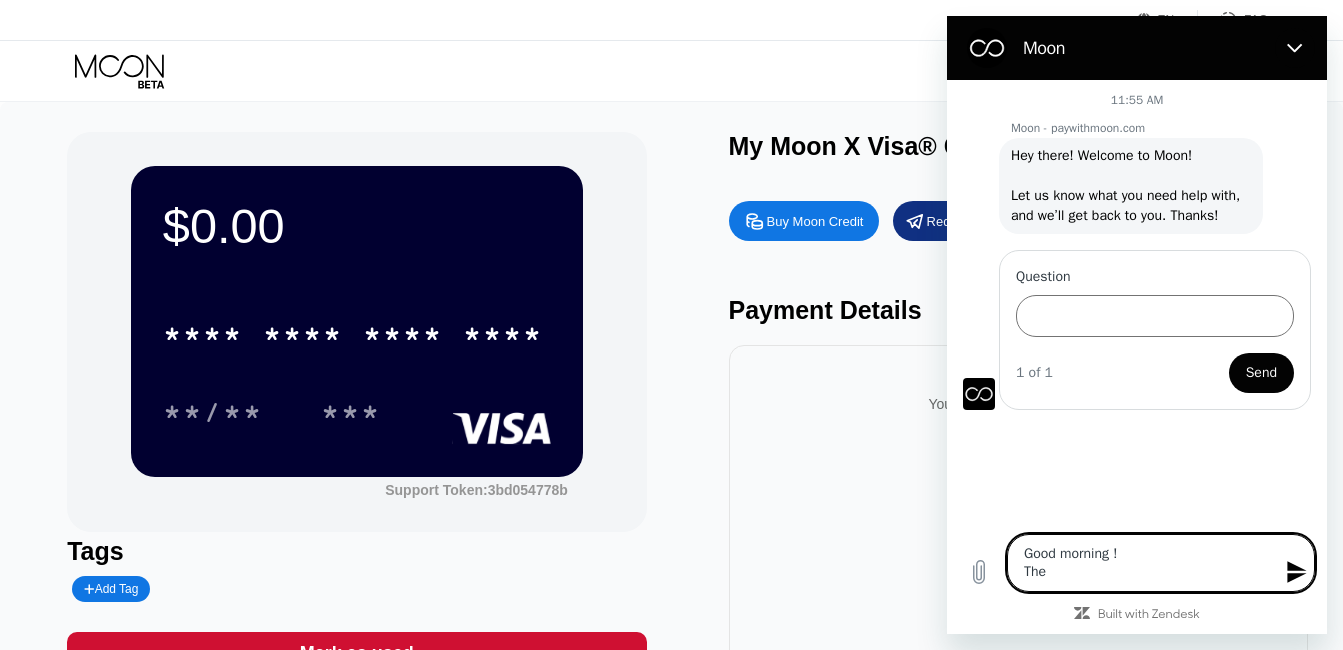 type on "Good morning !
The" 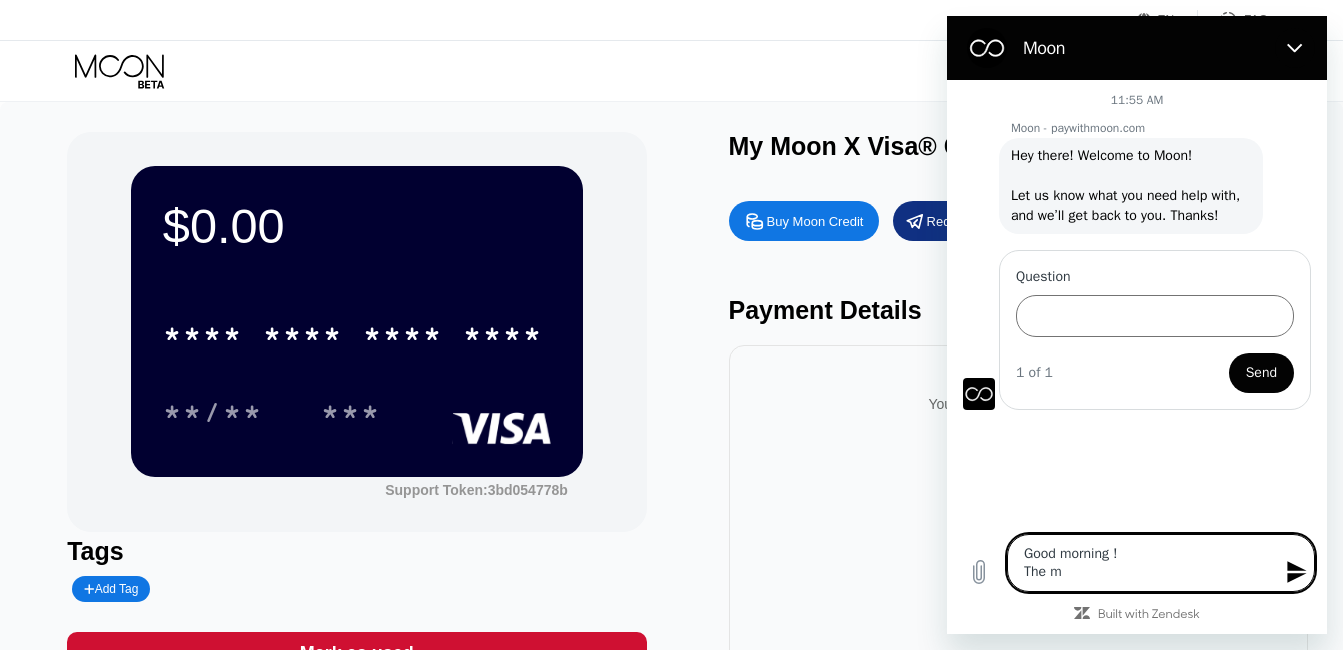 type on "Good morning !
The mo" 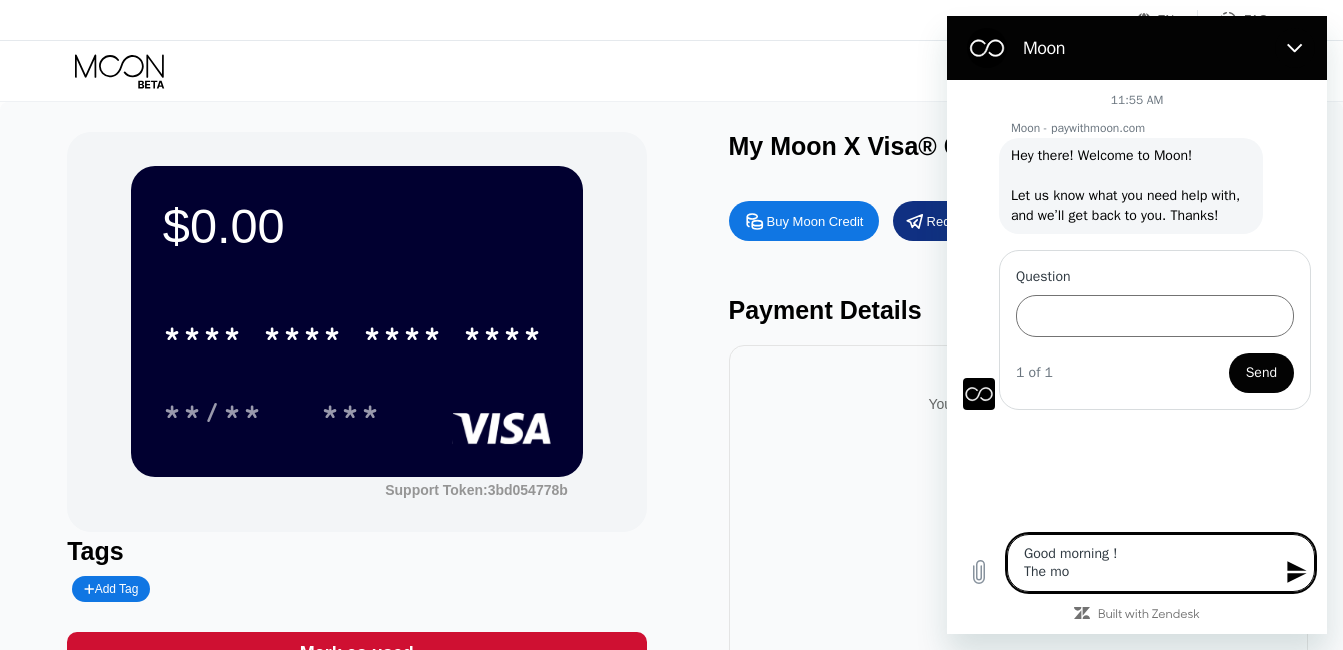 type on "Good morning !
The moo" 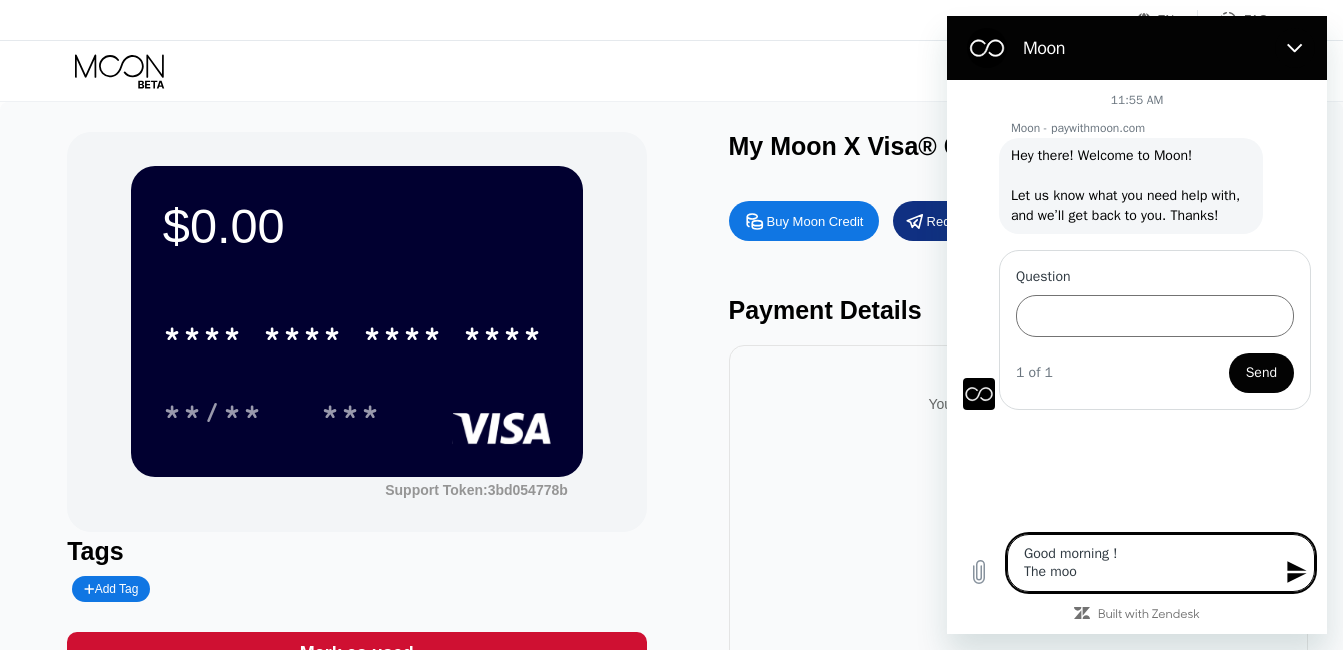 type on "Good morning !
The moo," 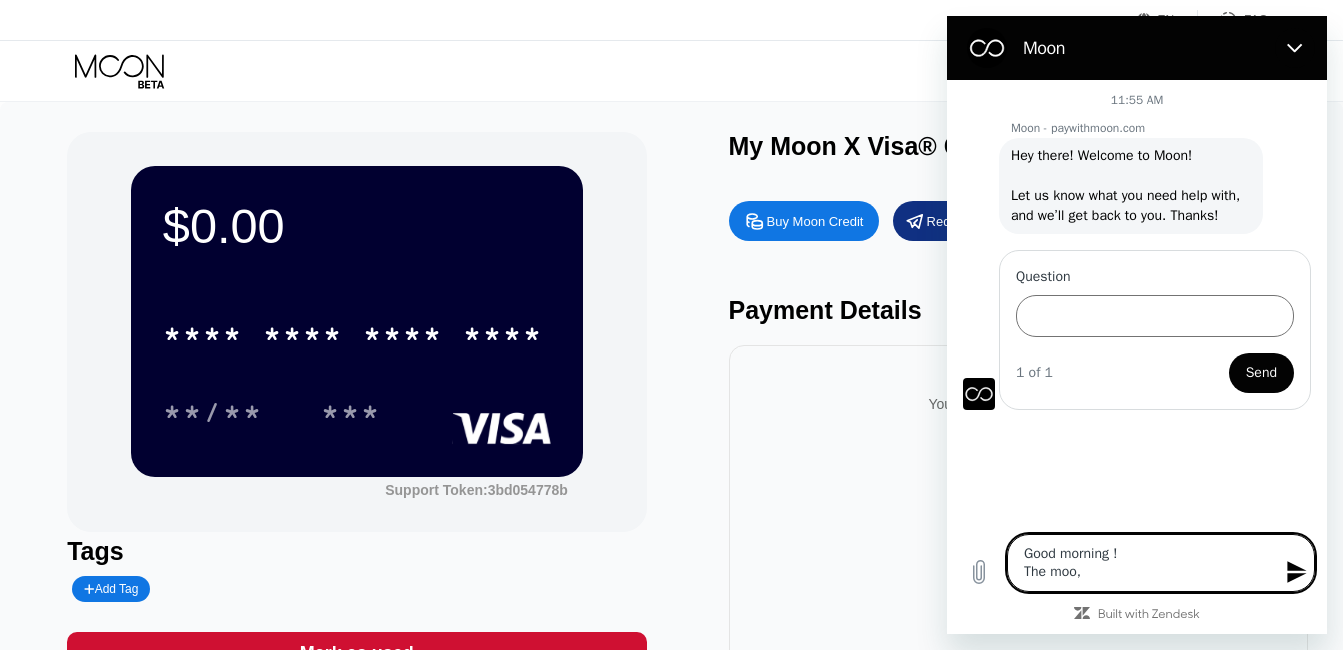 type on "Good morning !
The moo," 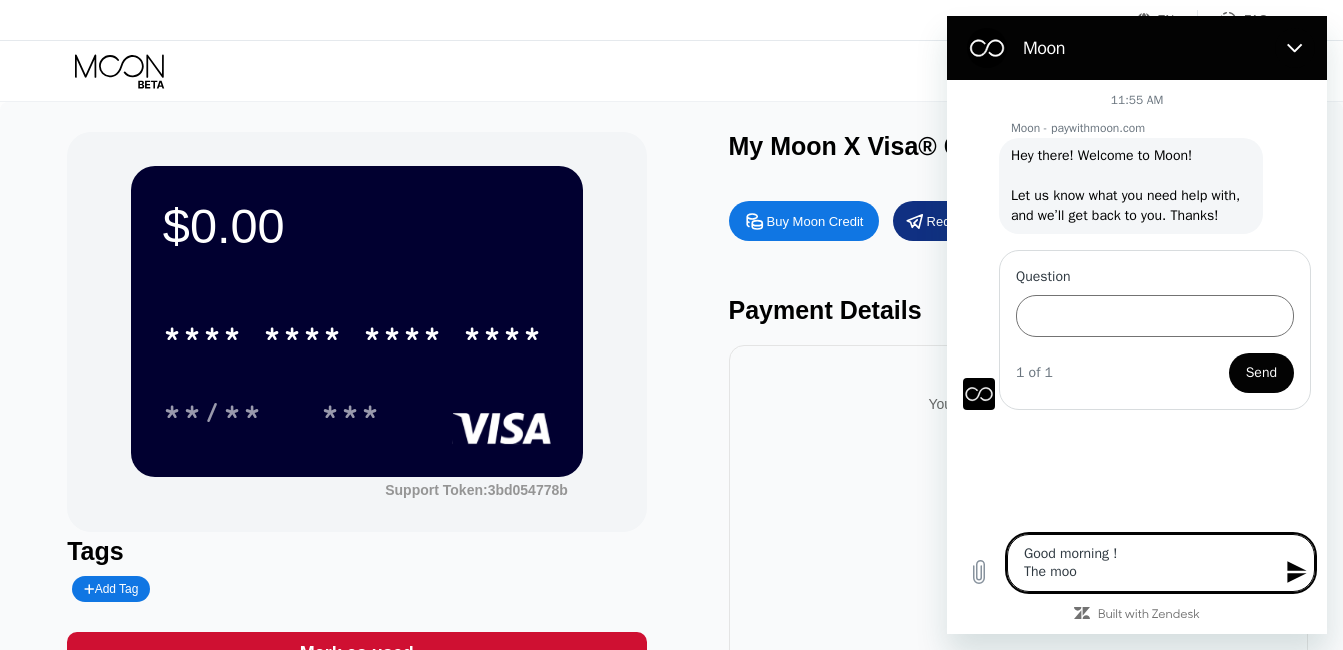 type on "Good morning !
The moon" 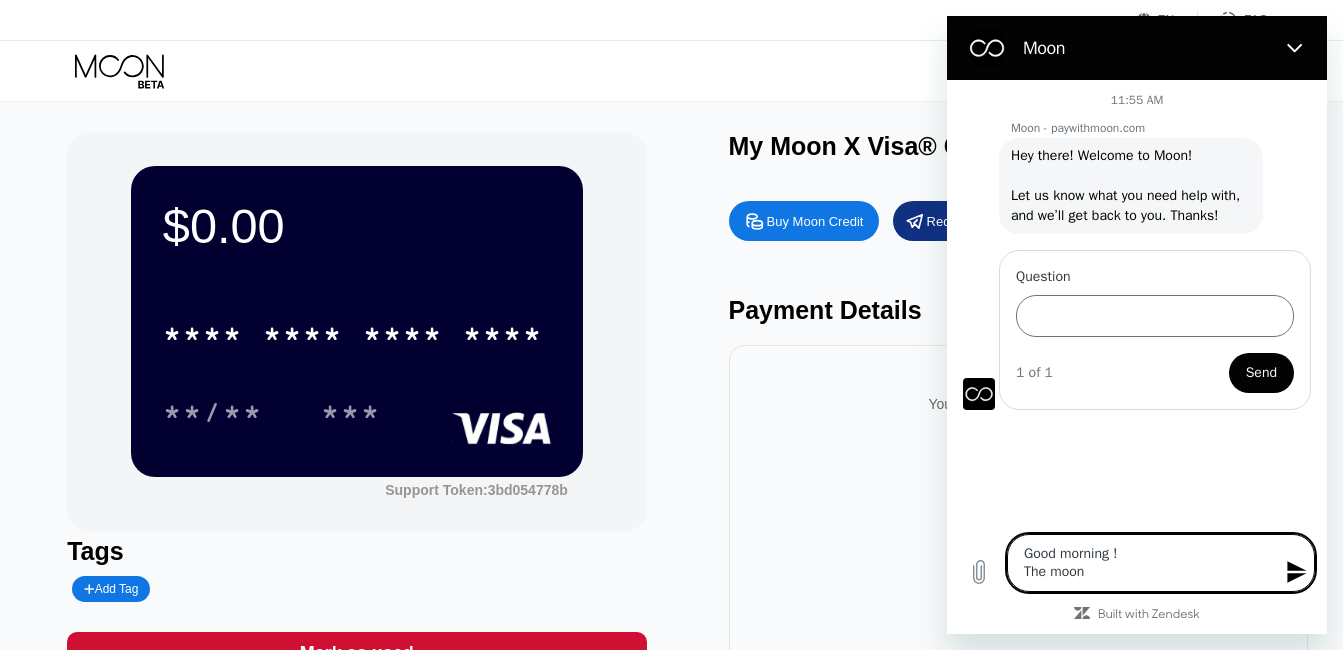 type on "Good morning !
The moon" 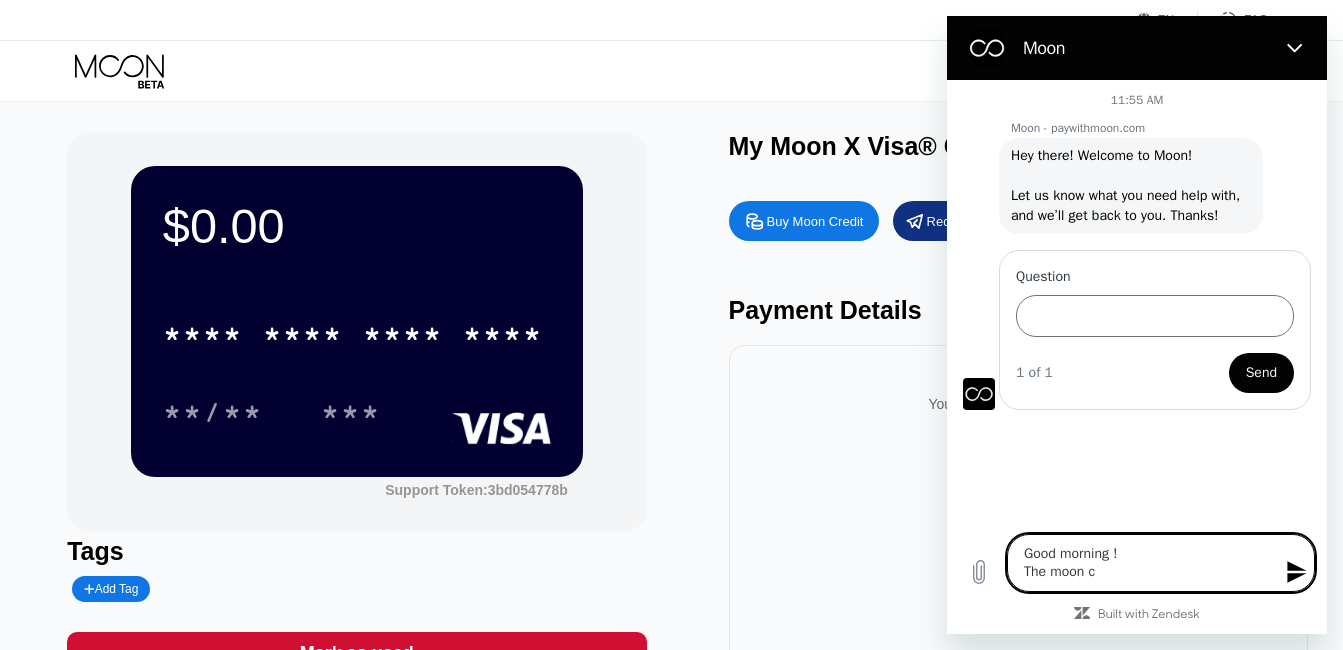 type on "Good morning !
The moon ca" 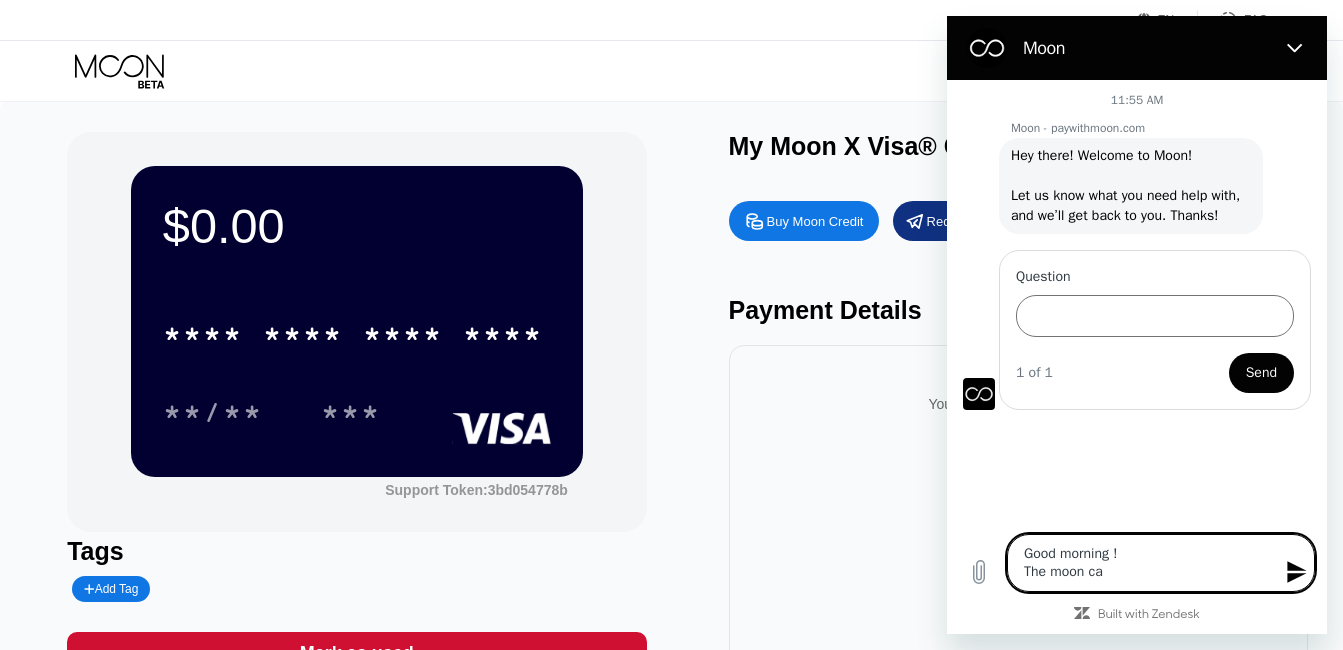 type on "Good morning !
The moon car" 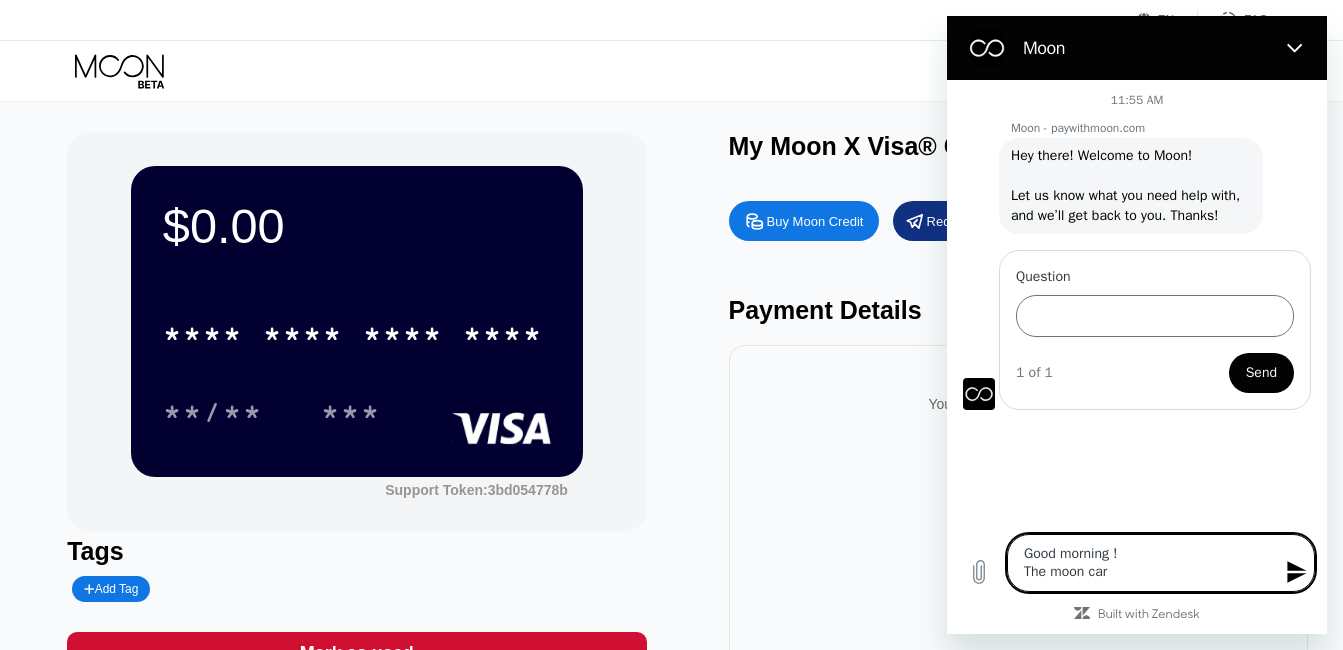 type on "Good morning !
The moon card" 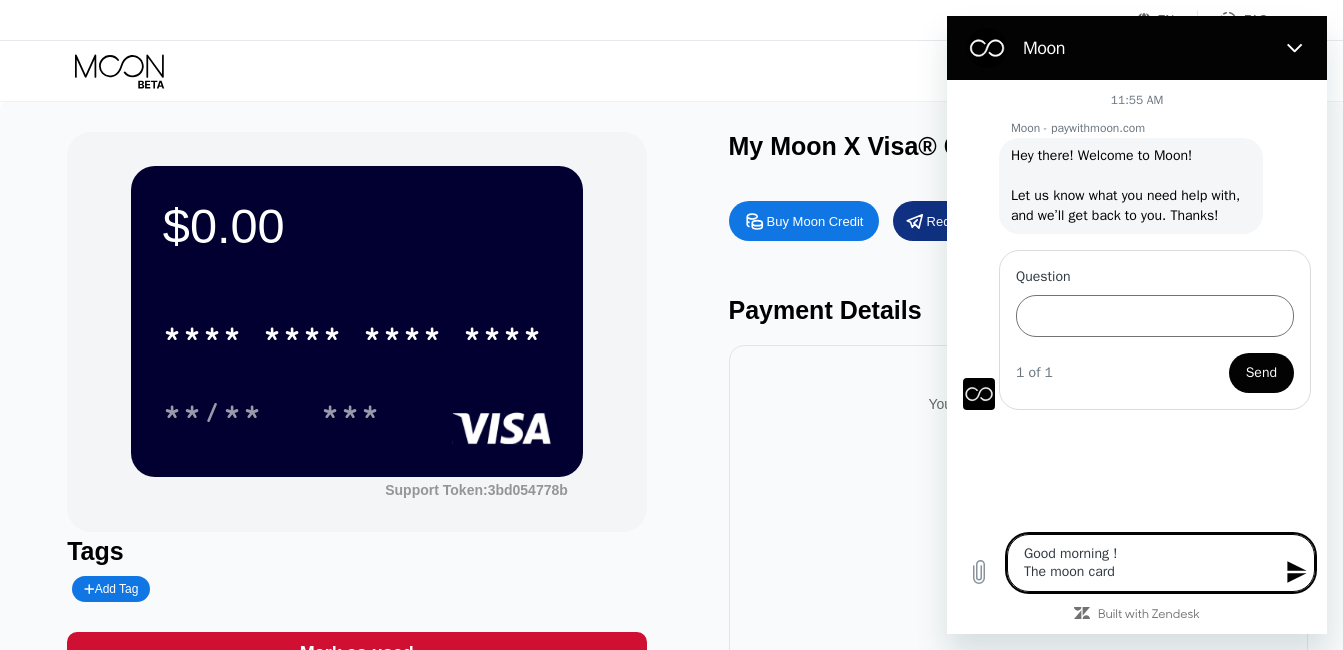 type on "Good morning !
The moon card" 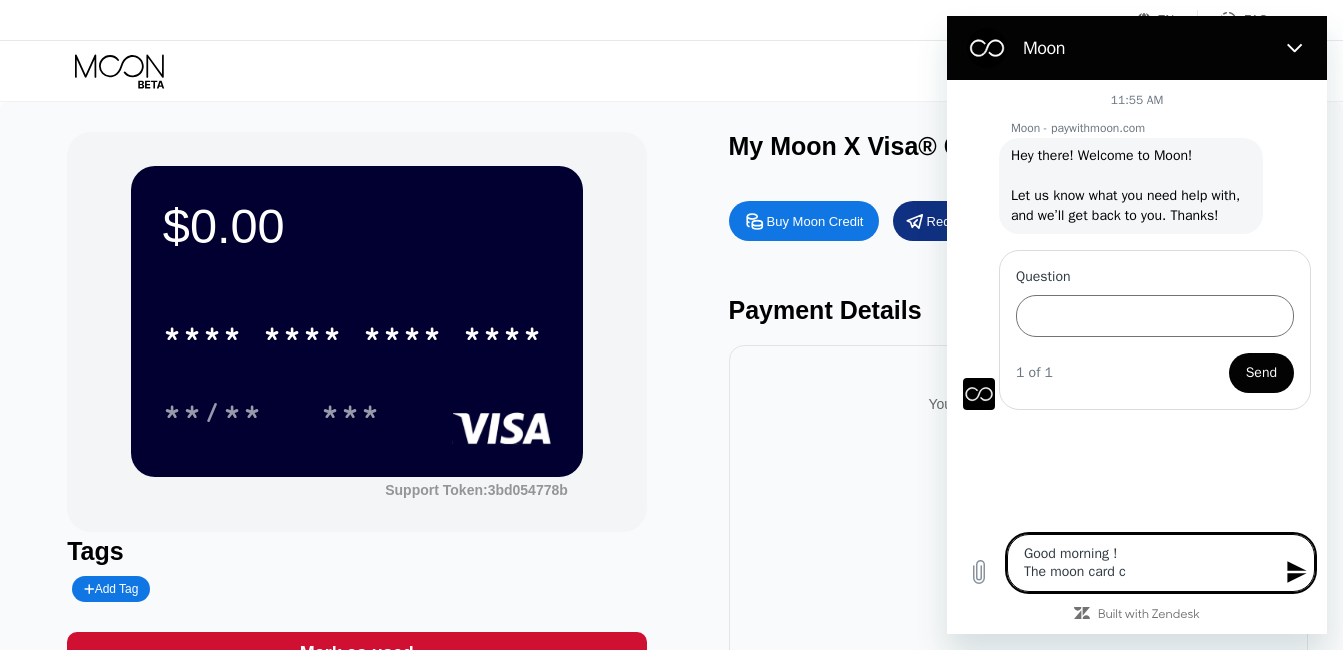 type on "Good morning !
The moon card ca" 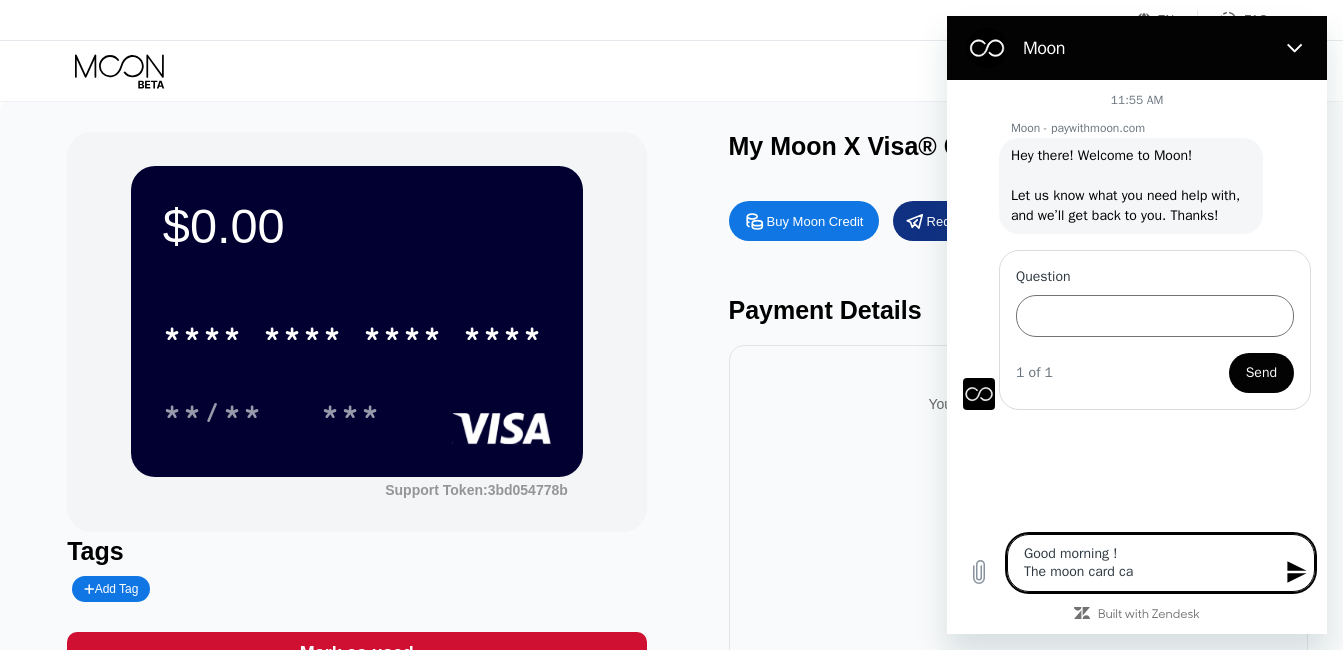 type on "Good morning !
The moon card can" 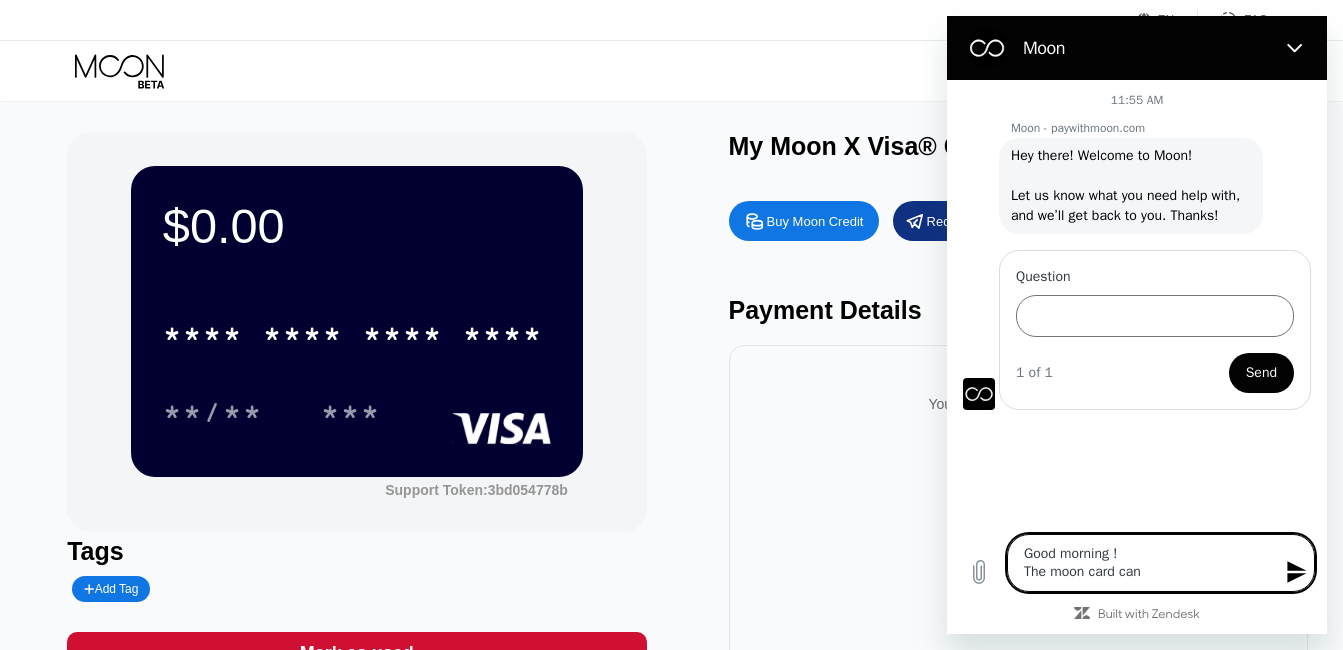 type on "Good morning !
The moon card can" 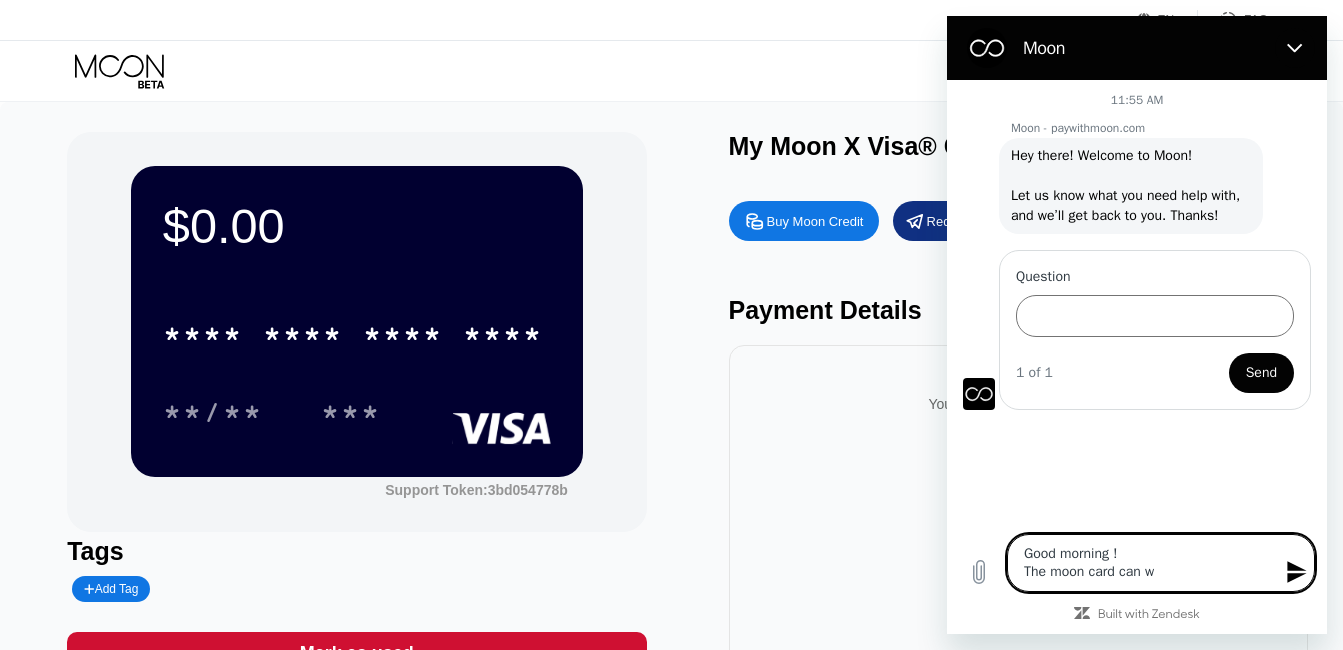 type on "x" 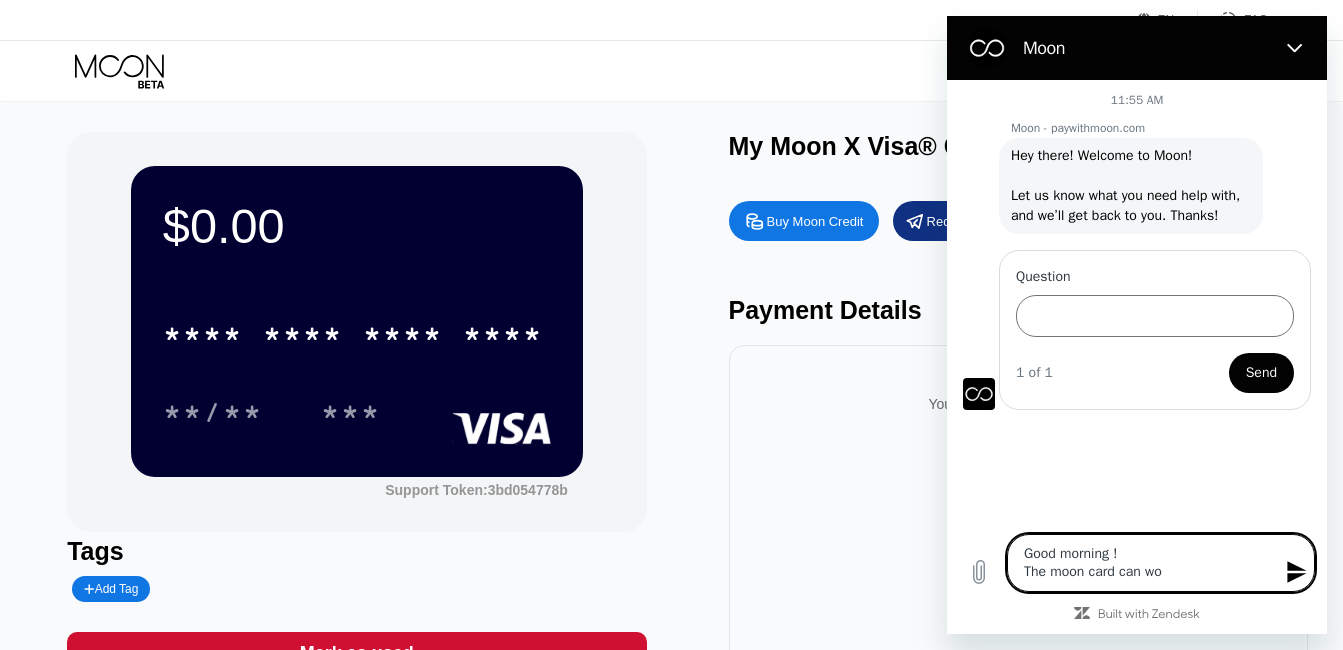 type on "Good morning !
The moon card can wor" 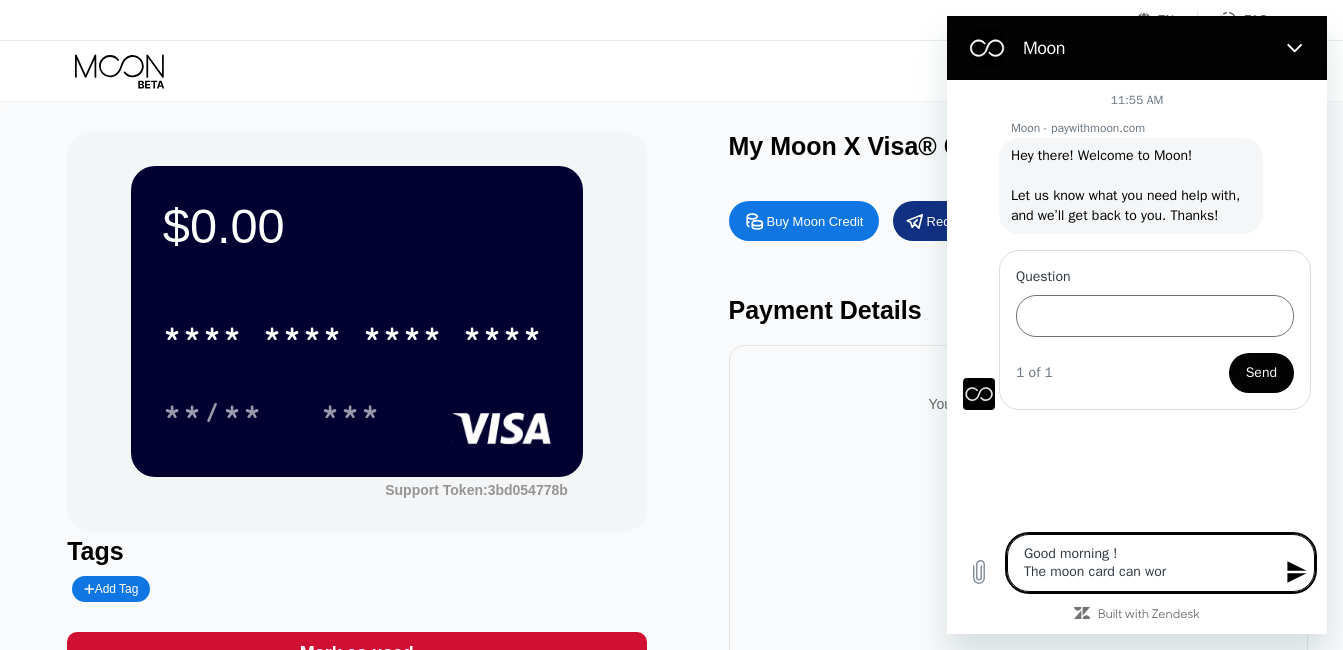 type on "Good morning !
The moon card can work" 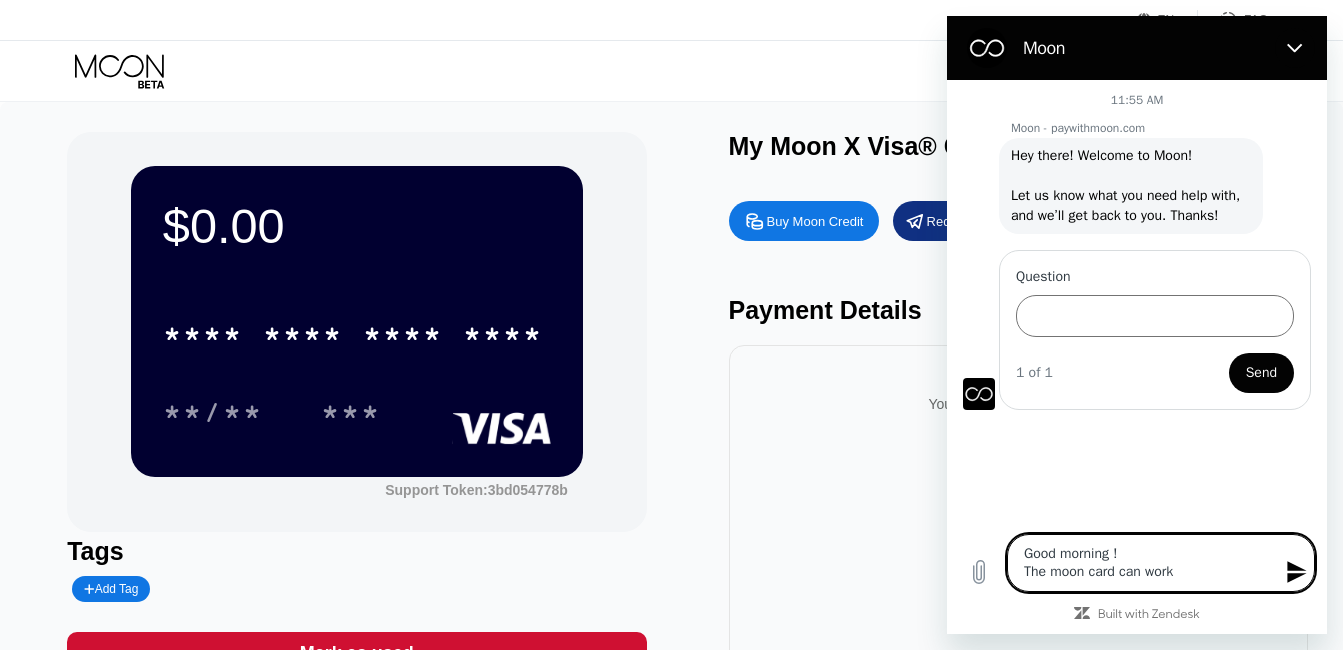 type on "x" 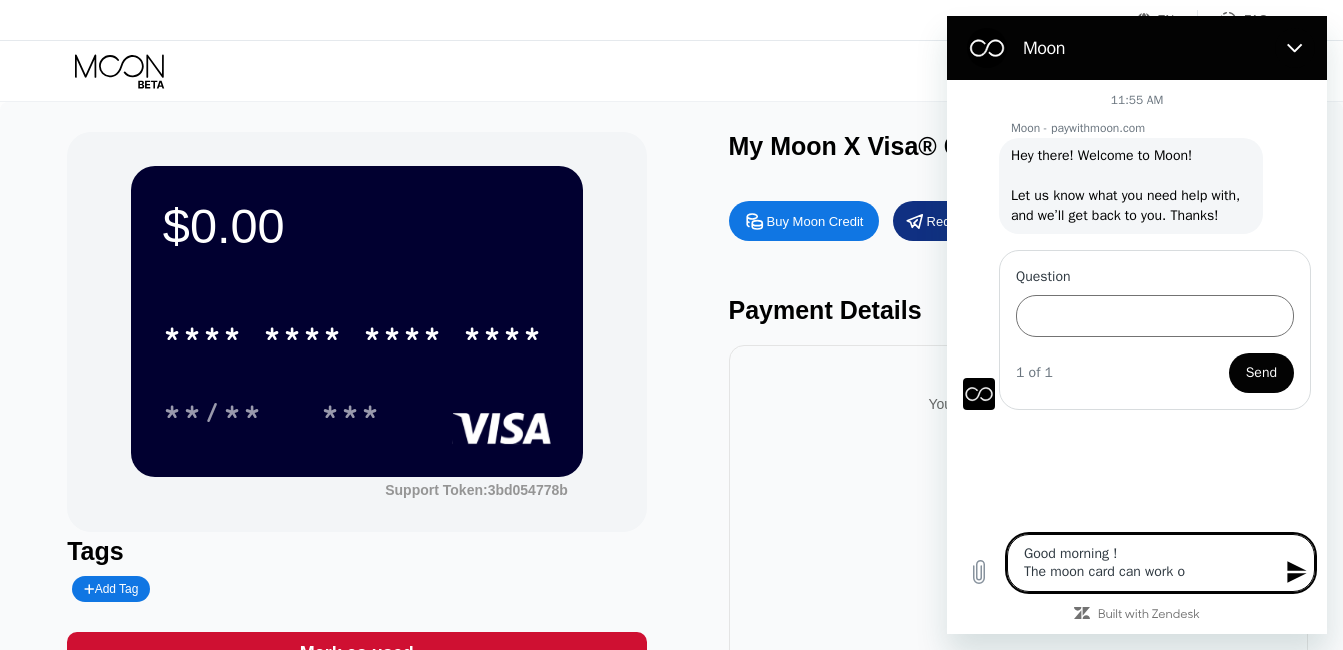 type on "Good morning !
The moon card can work on" 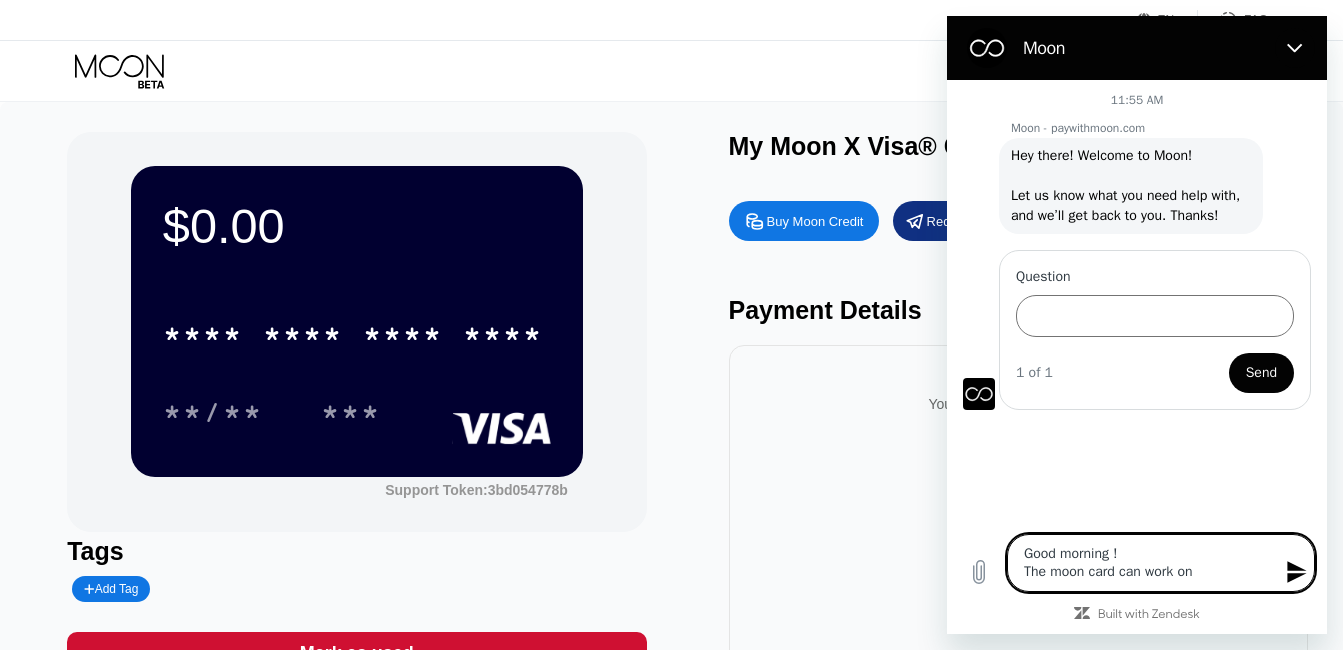 type on "Good morning !
The moon card can work on" 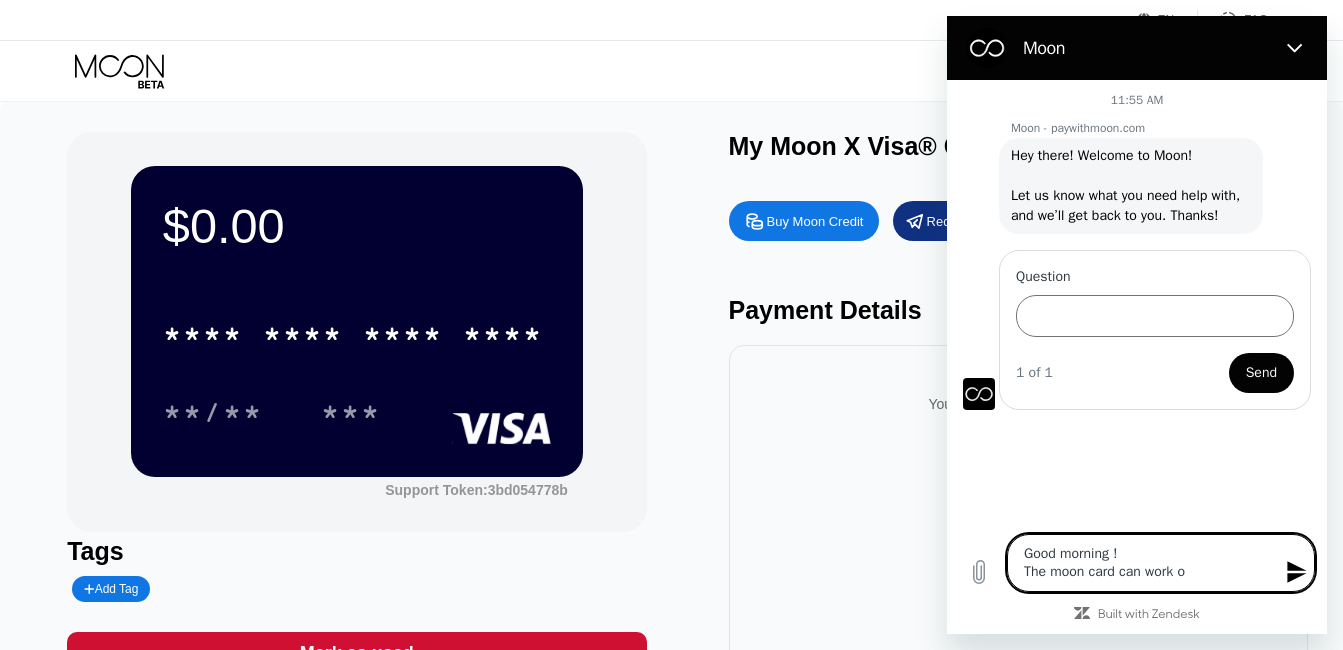type on "Good morning !
The moon card can work" 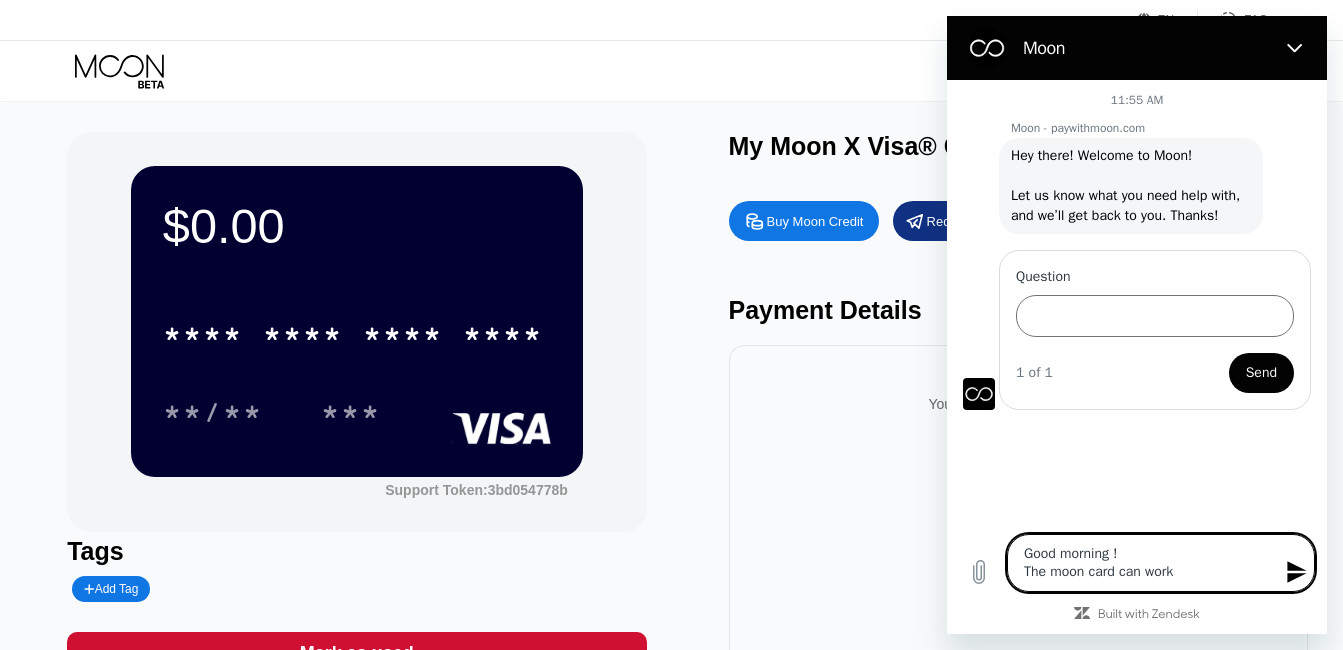 type on "Good morning !
The moon card can work f" 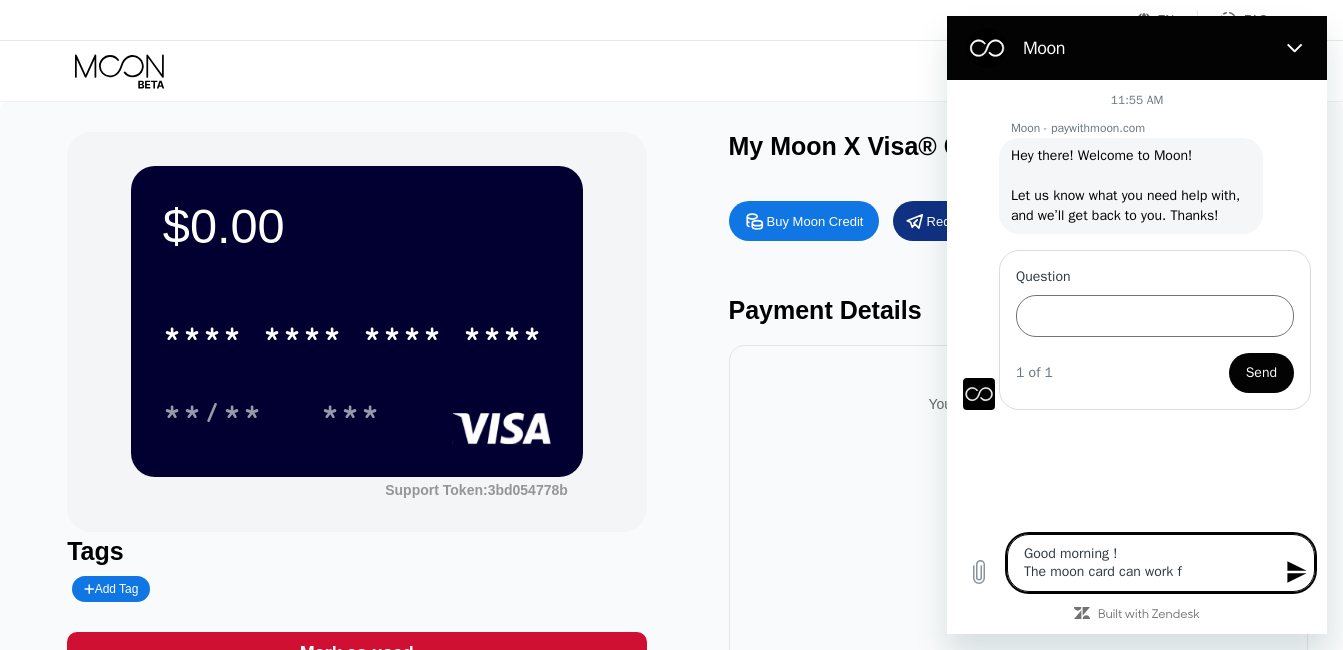 type on "Good morning !
The moon card can work fo" 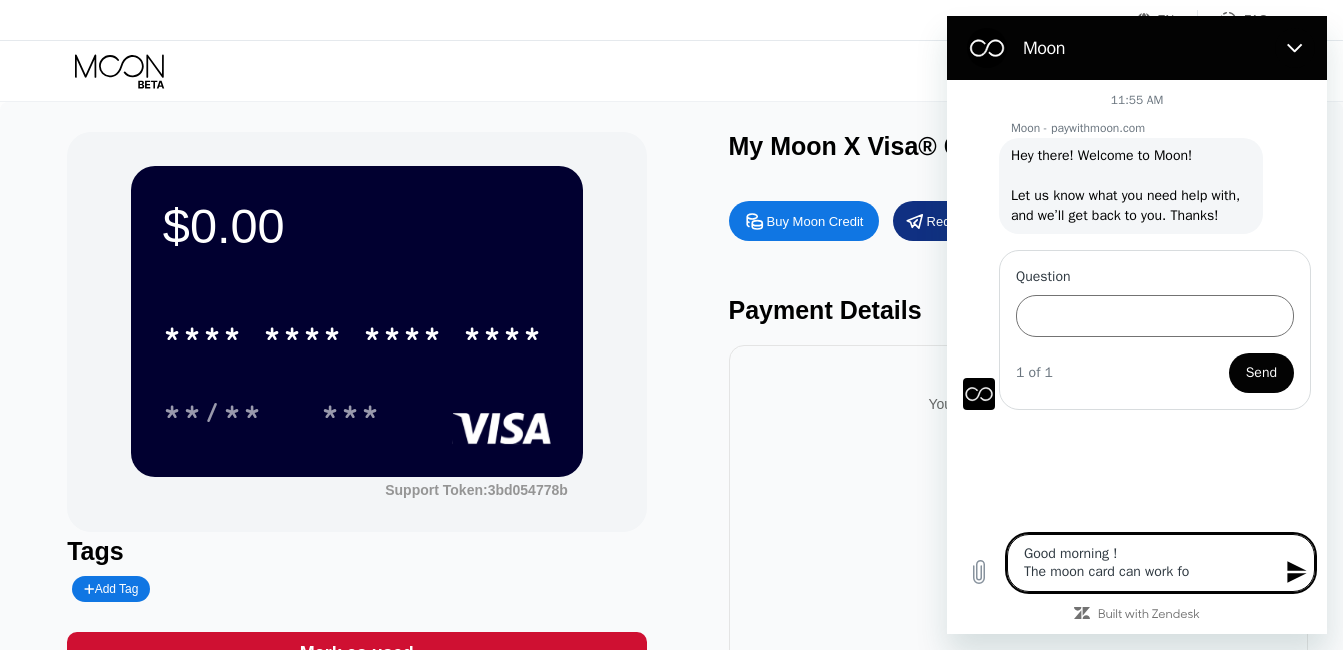 type on "Good morning !
The moon card can work for" 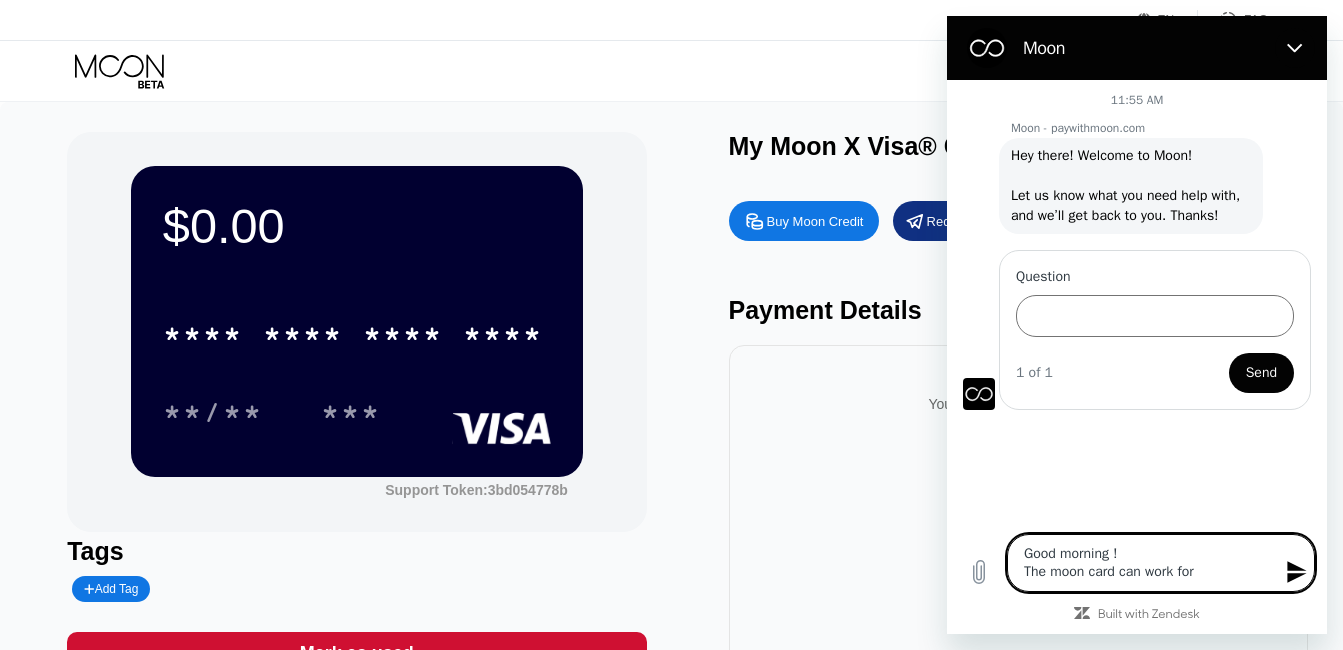 type on "Good morning !
The moon card can work for" 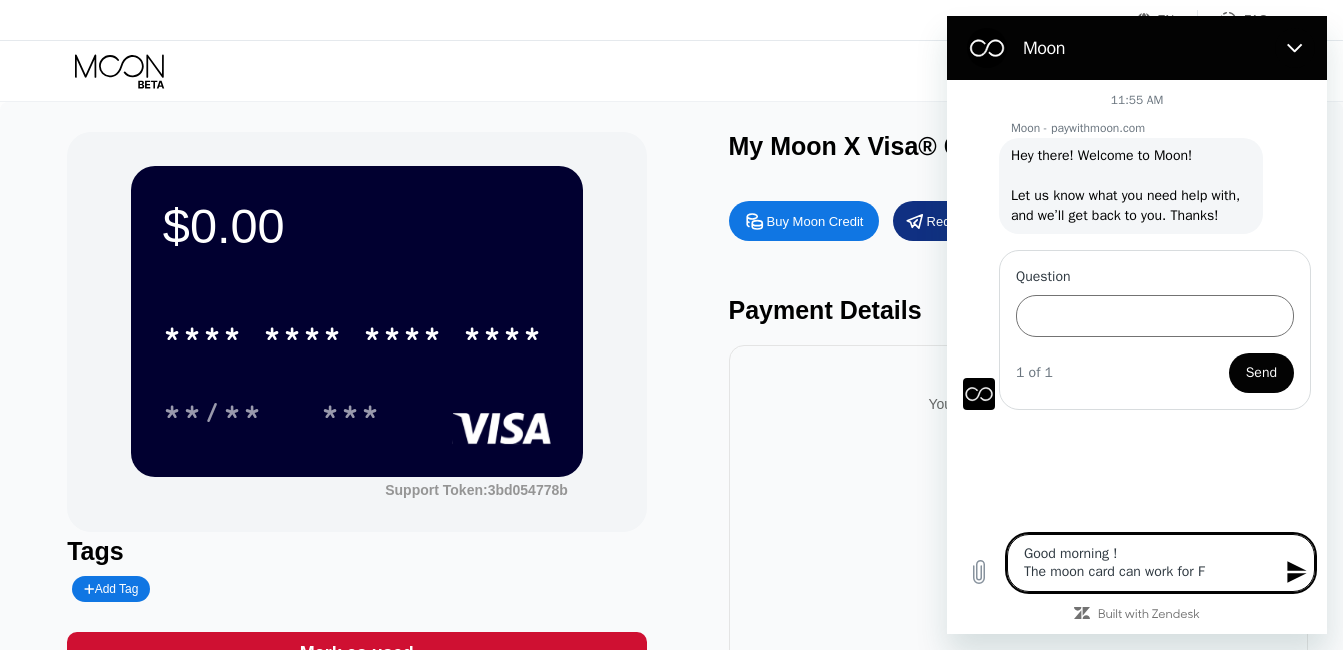 type on "Good morning !
The moon card can work for Fa" 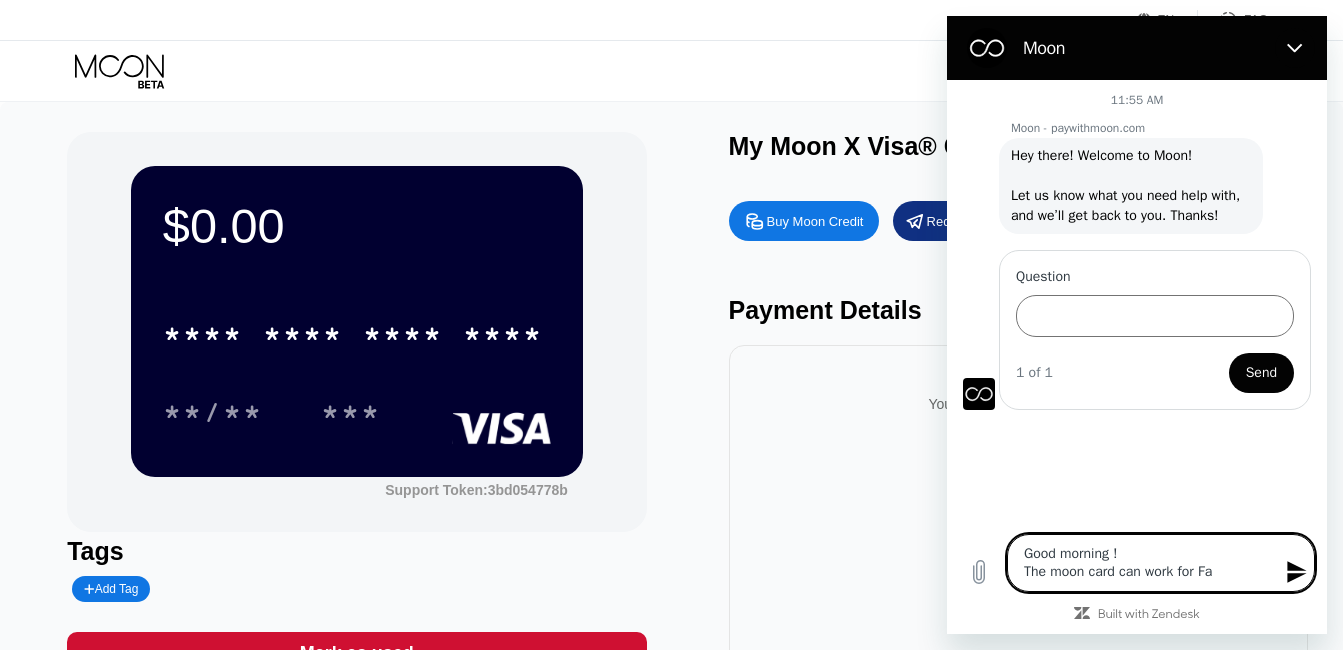 type on "Good morning !
The moon card can work for Fac" 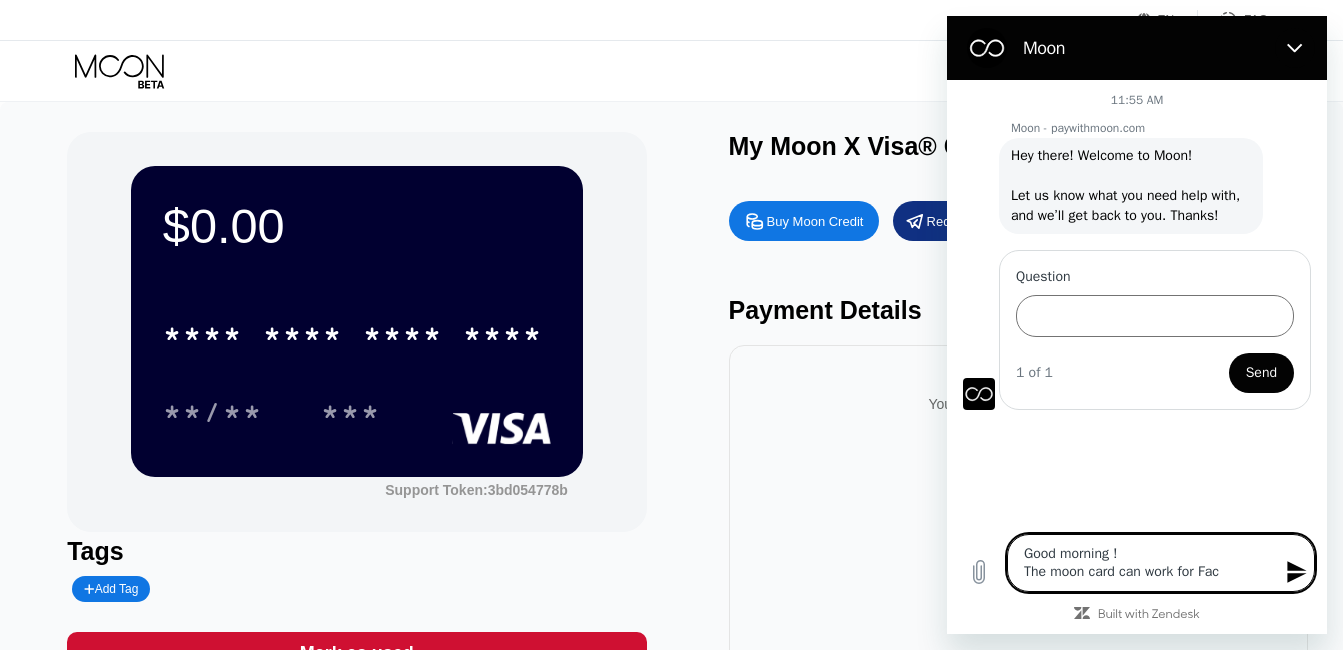type on "Good morning !
The moon card can work for Face" 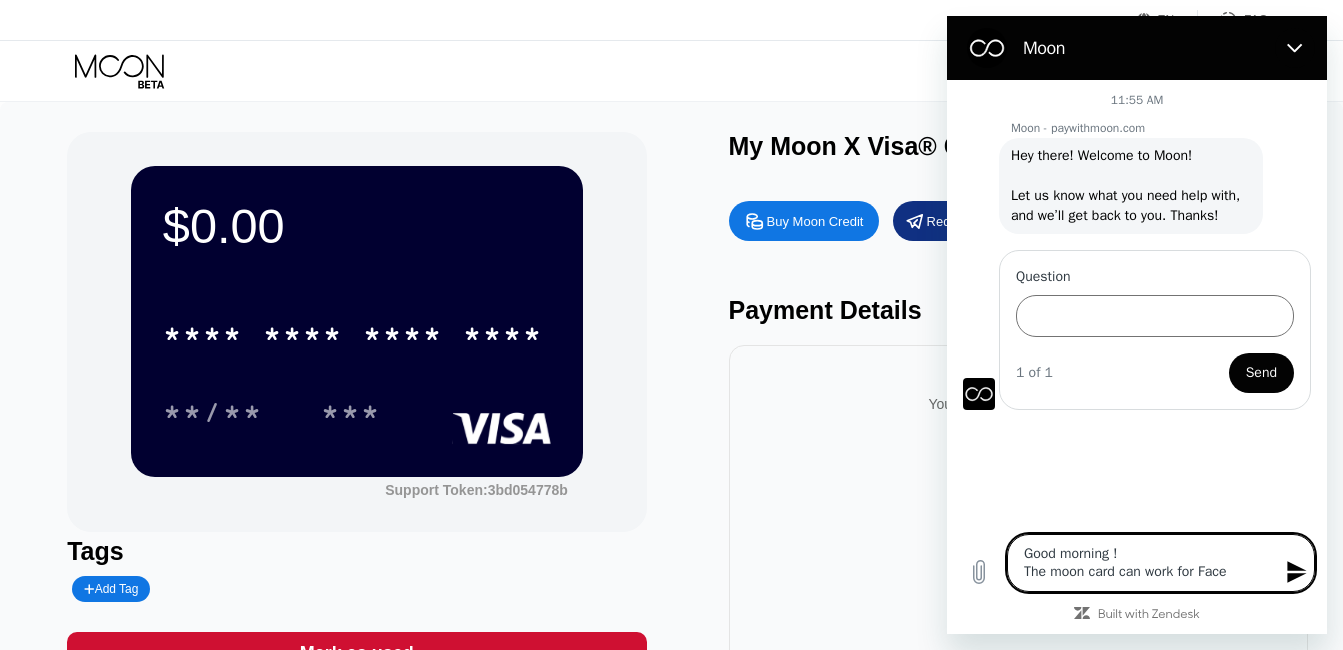 type on "Good morning !
The moon card can work for Faceb" 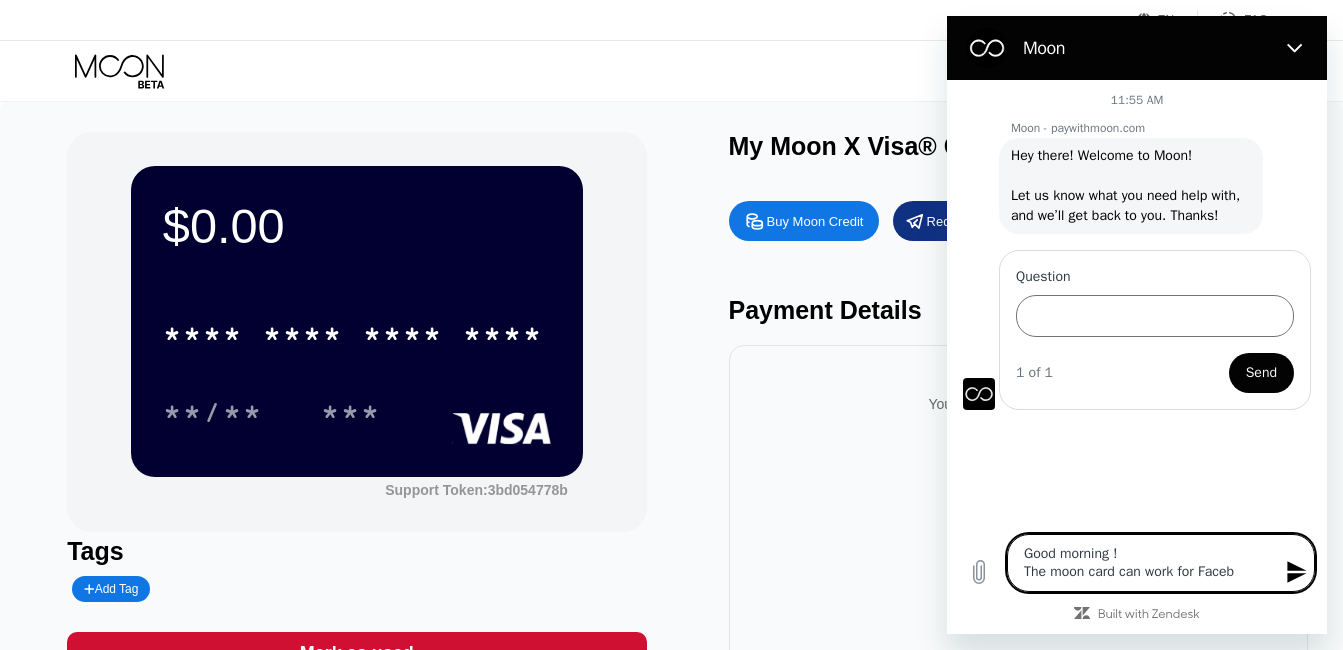 type on "Good morning !
The moon card can work for Facebo" 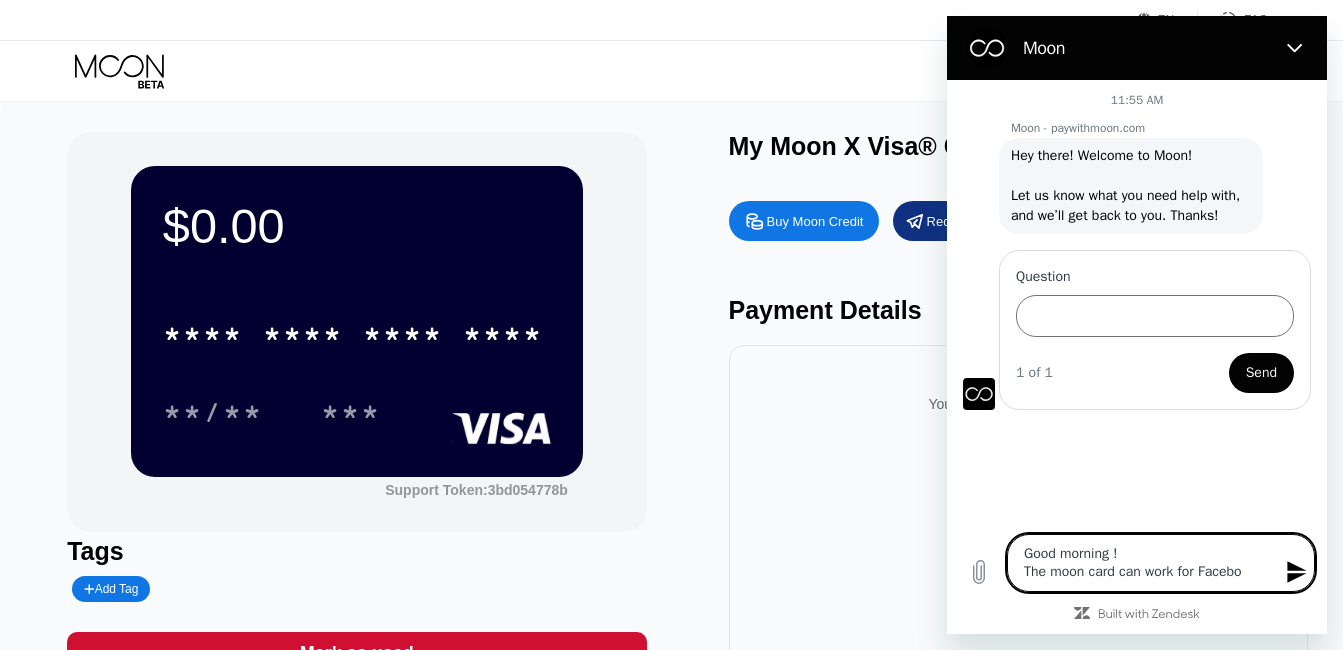 type on "Good morning !
The moon card can work for Faceboo" 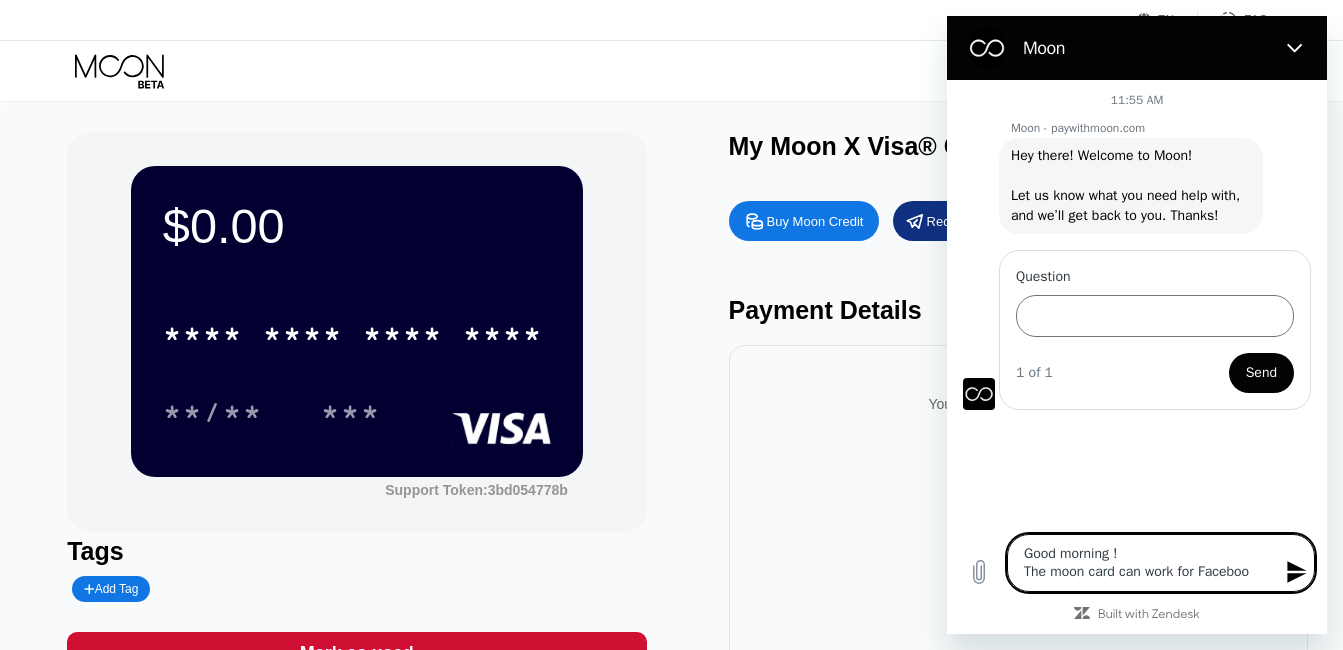 type on "Good morning !
The moon card can work for Facebook" 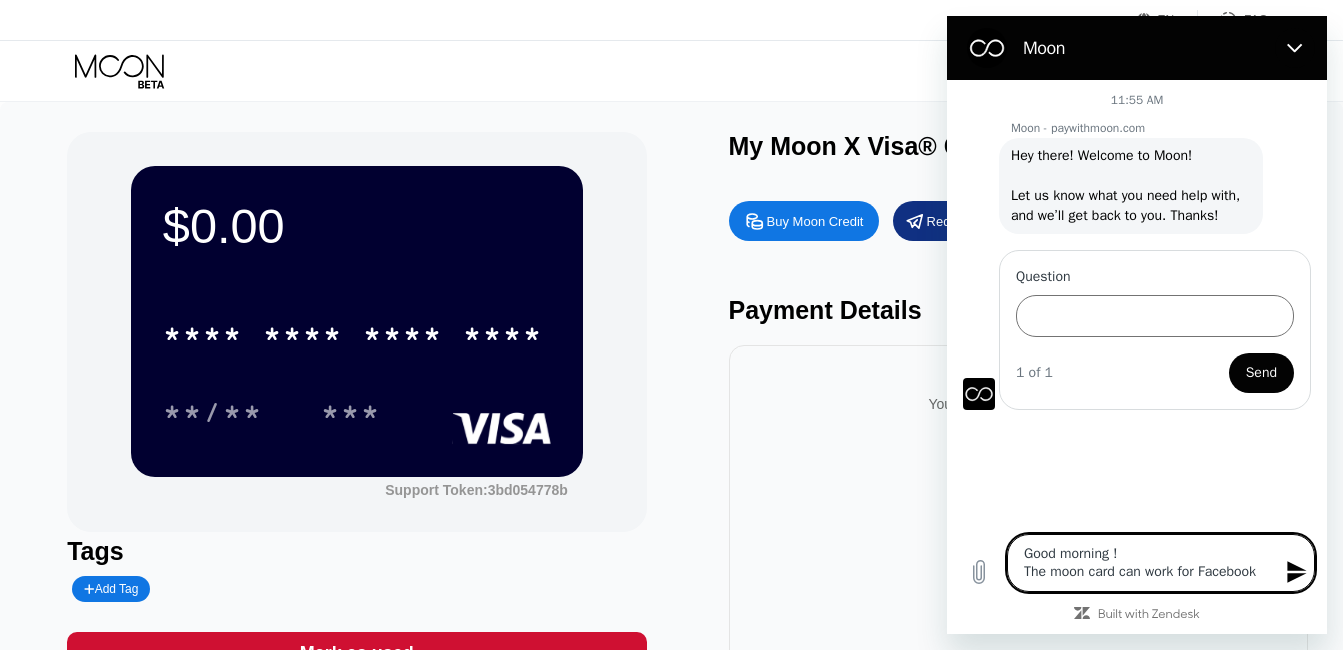 type on "Good morning !
The moon card can work for Facebook" 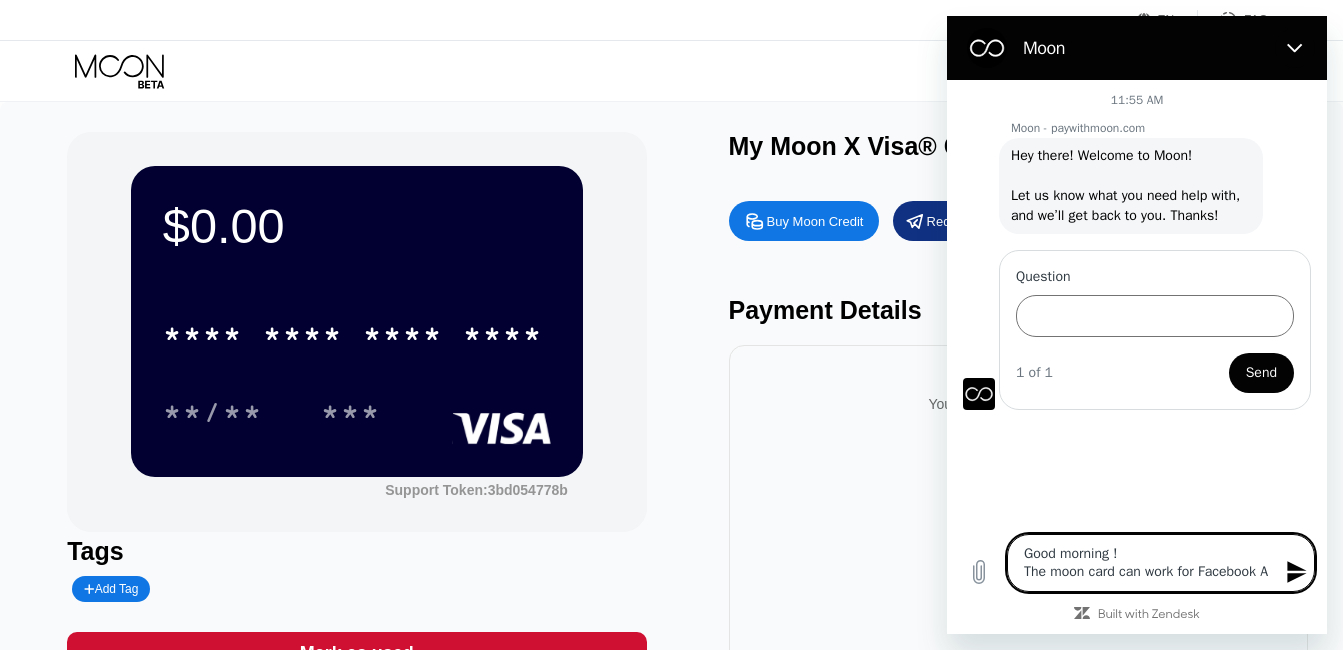 type on "Good morning !
The moon card can work for Facebook Ad" 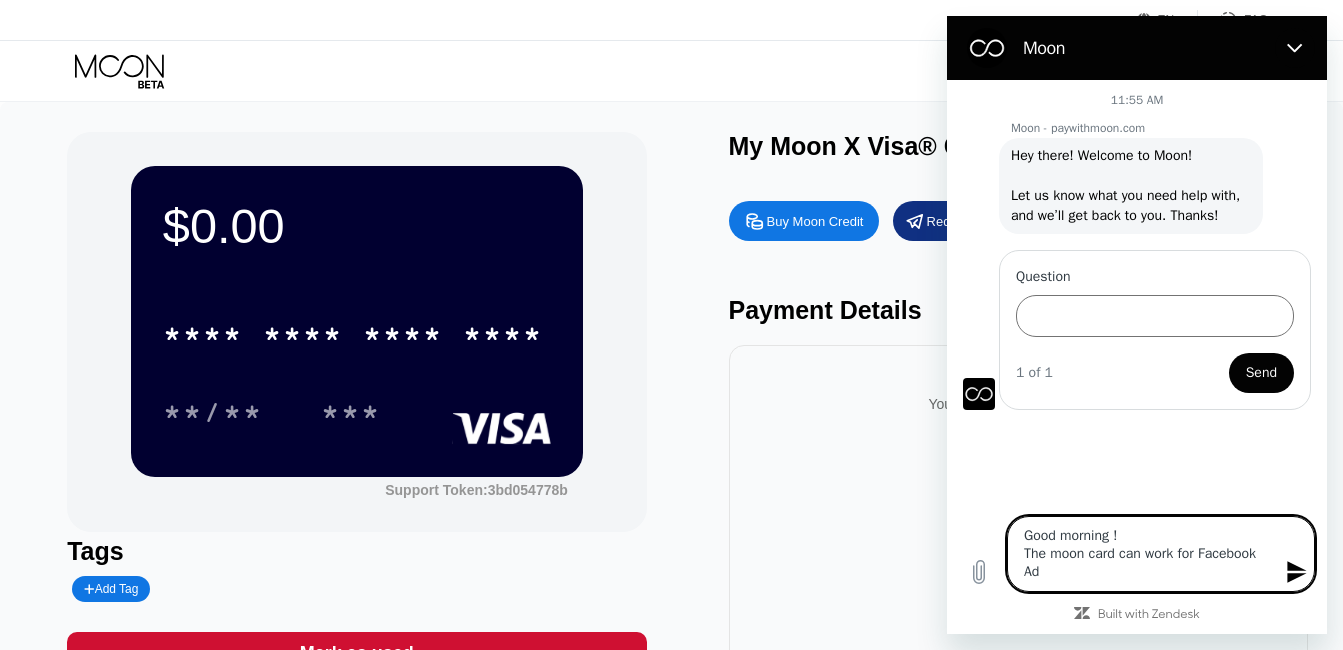 type on "Good morning !
The moon card can work for Facebook Ads" 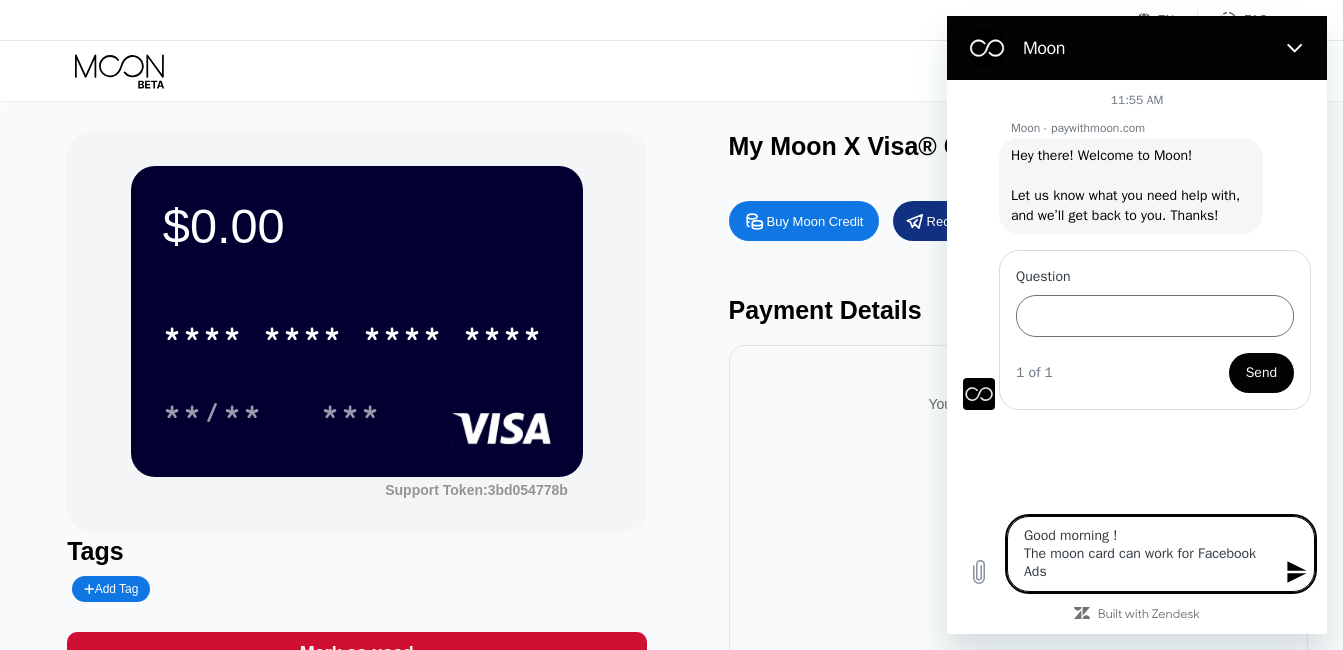 type on "Good morning !
The moon card can work for Facebook Ads" 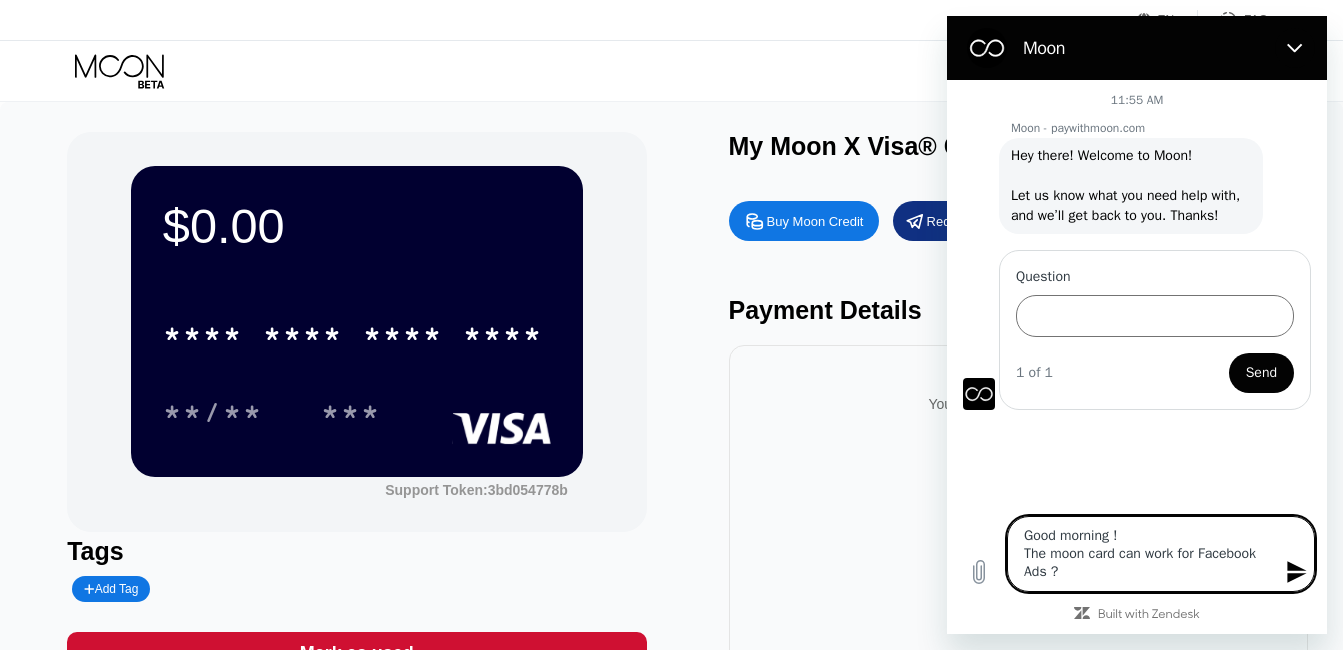 type on "x" 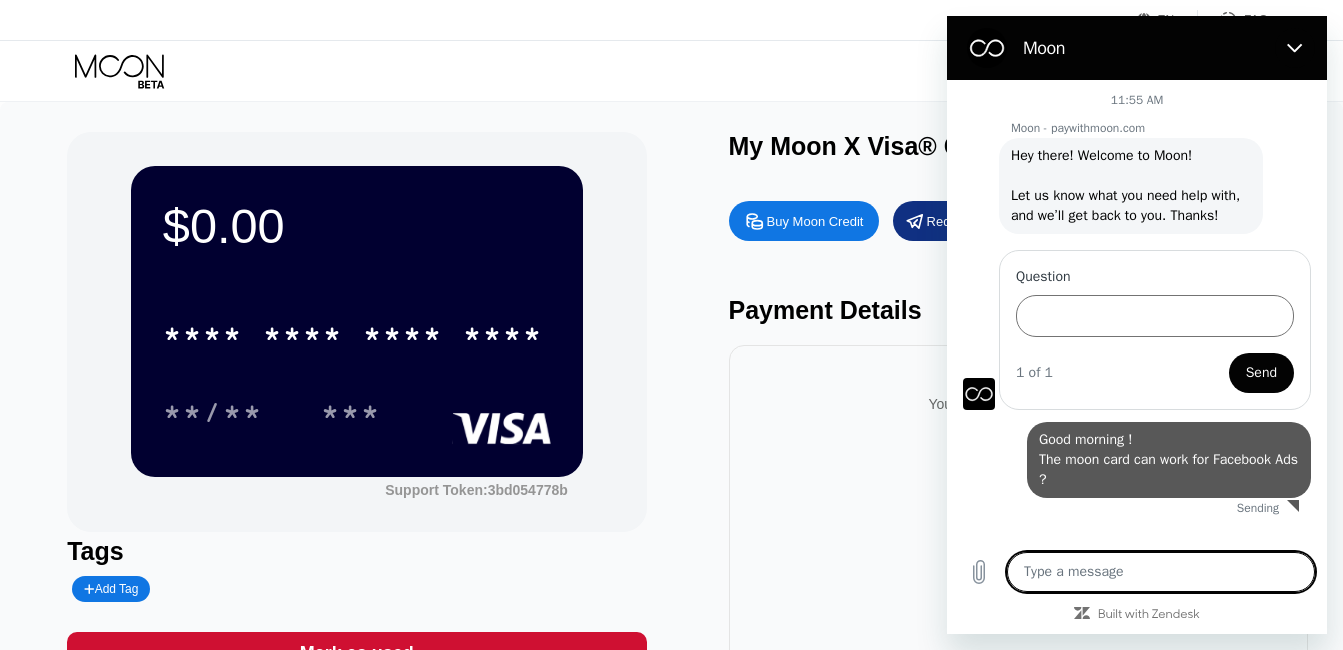 type on "x" 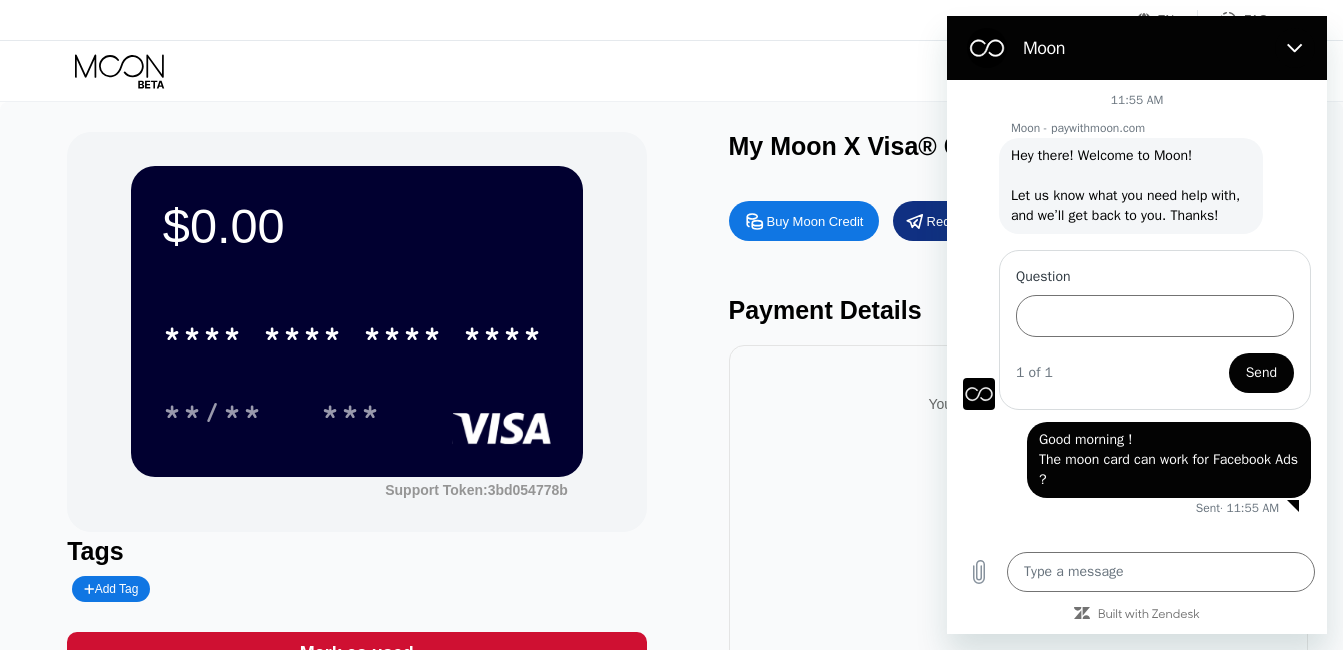 drag, startPoint x: 1043, startPoint y: 442, endPoint x: 1108, endPoint y: 477, distance: 73.82411 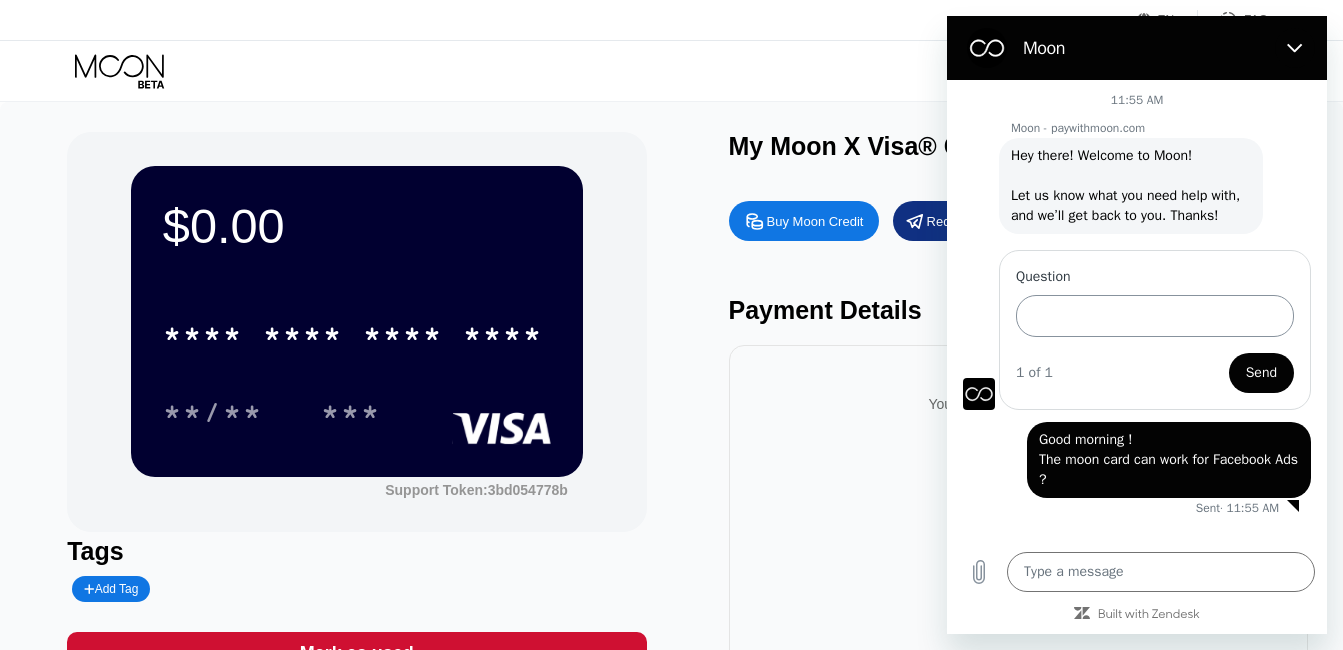 click on "Question" at bounding box center [1155, 316] 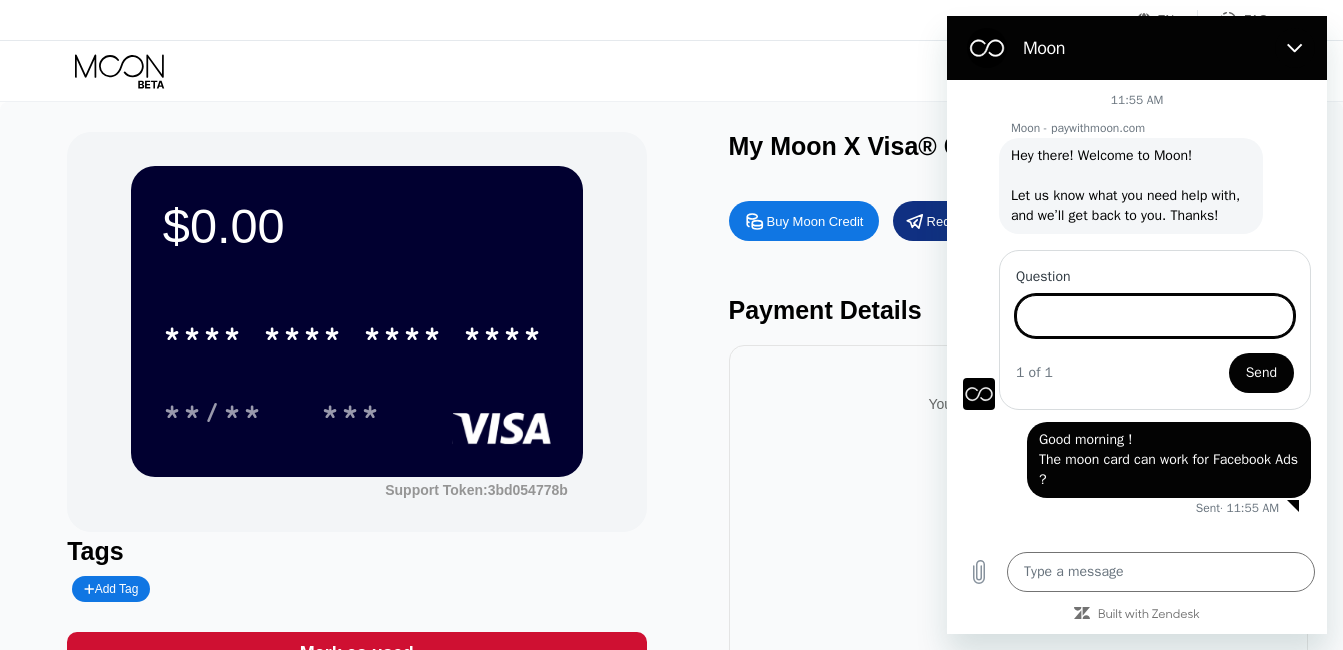 paste on "Good morning ! The moon card can work for Facebook Ads ?" 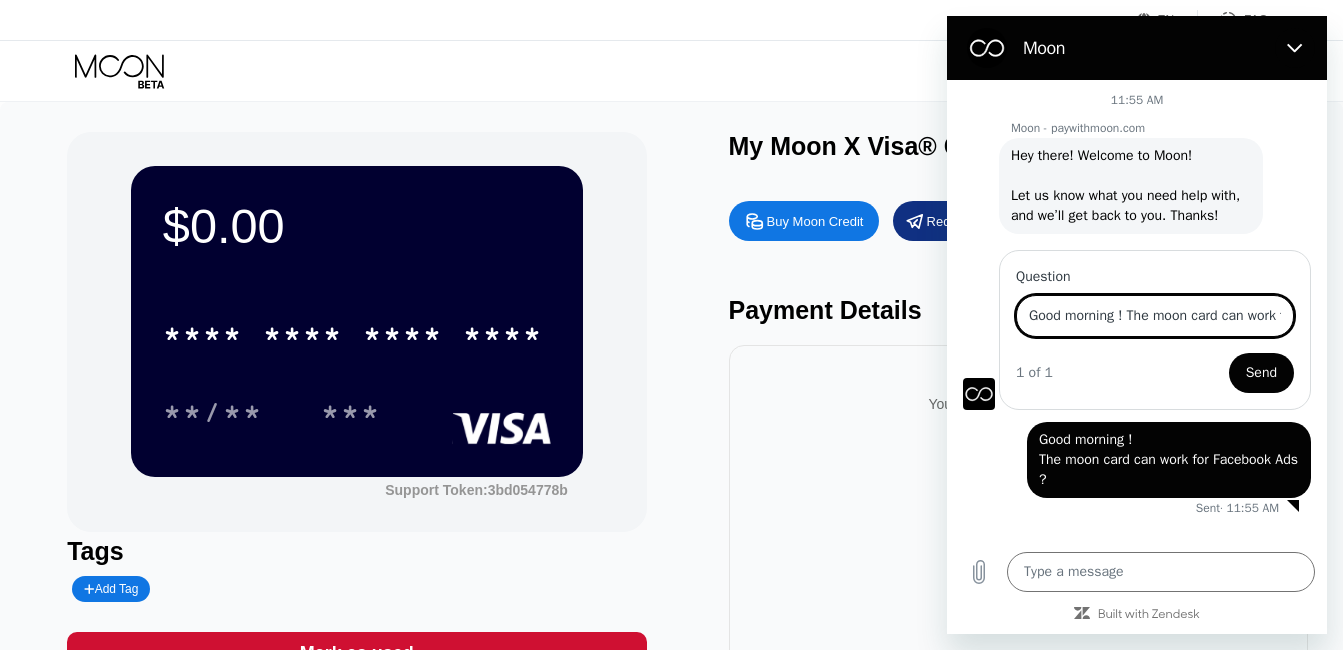 scroll, scrollTop: 0, scrollLeft: 128, axis: horizontal 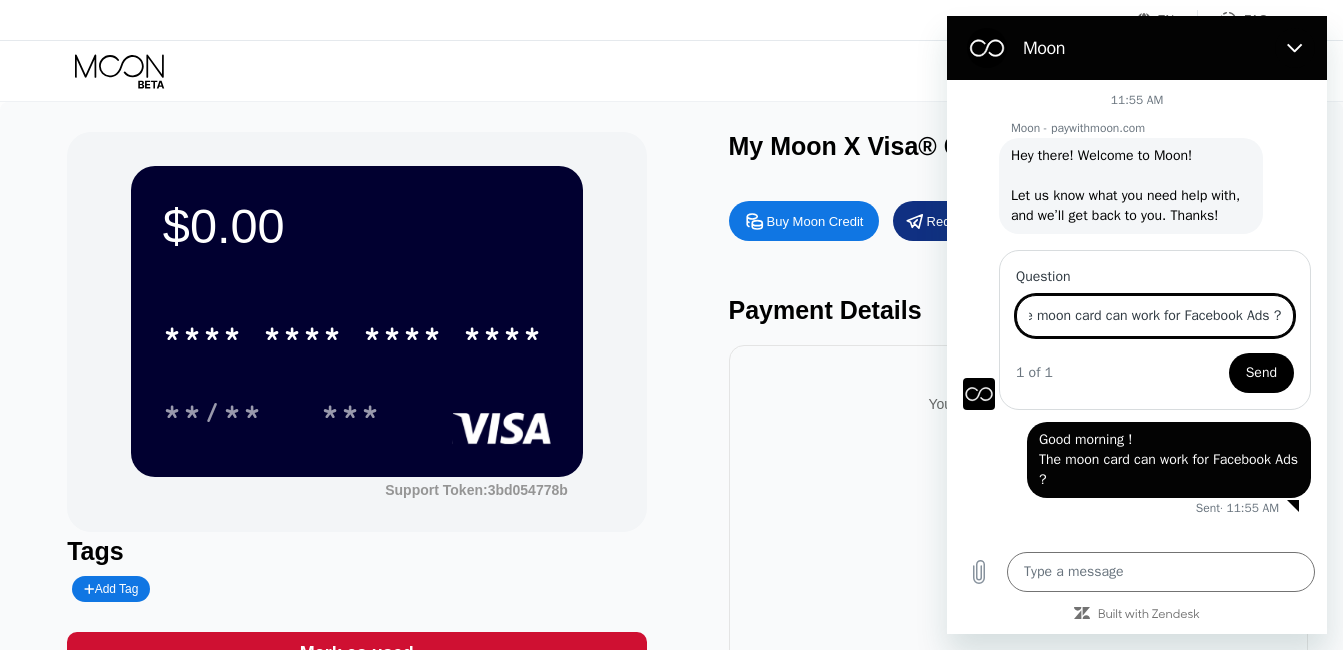 type on "Good morning ! The moon card can work for Facebook Ads ?" 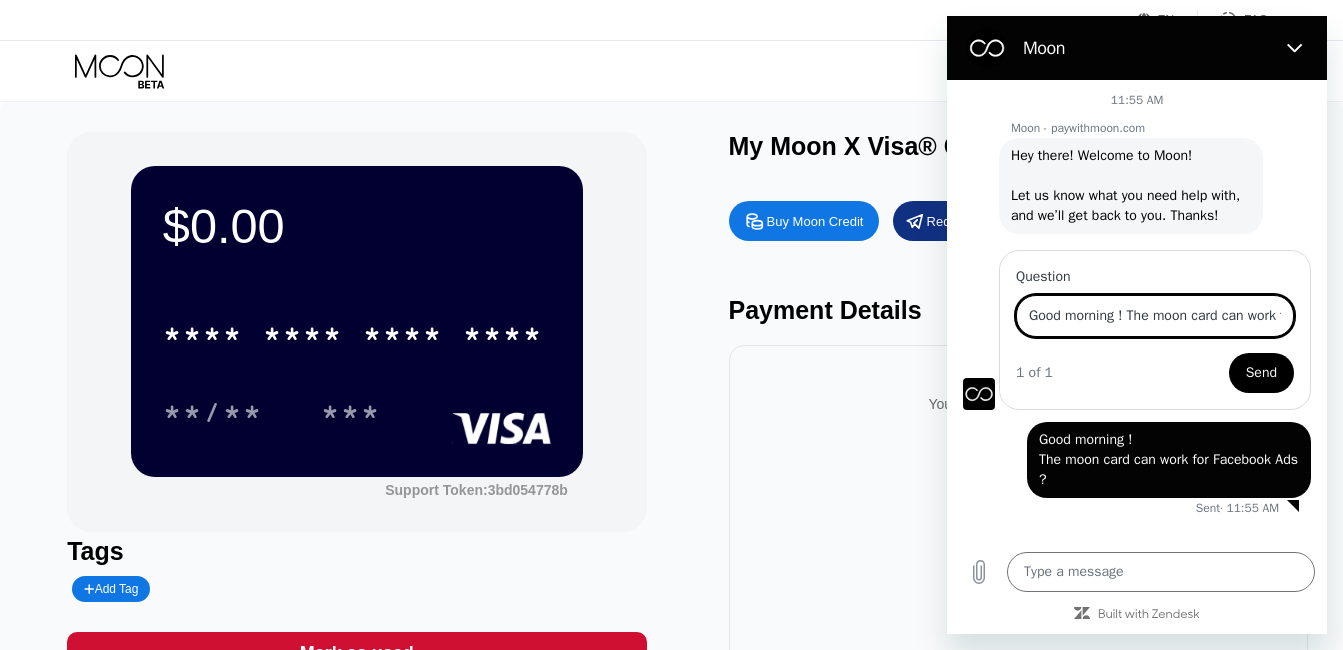 click on "Send" at bounding box center [1261, 373] 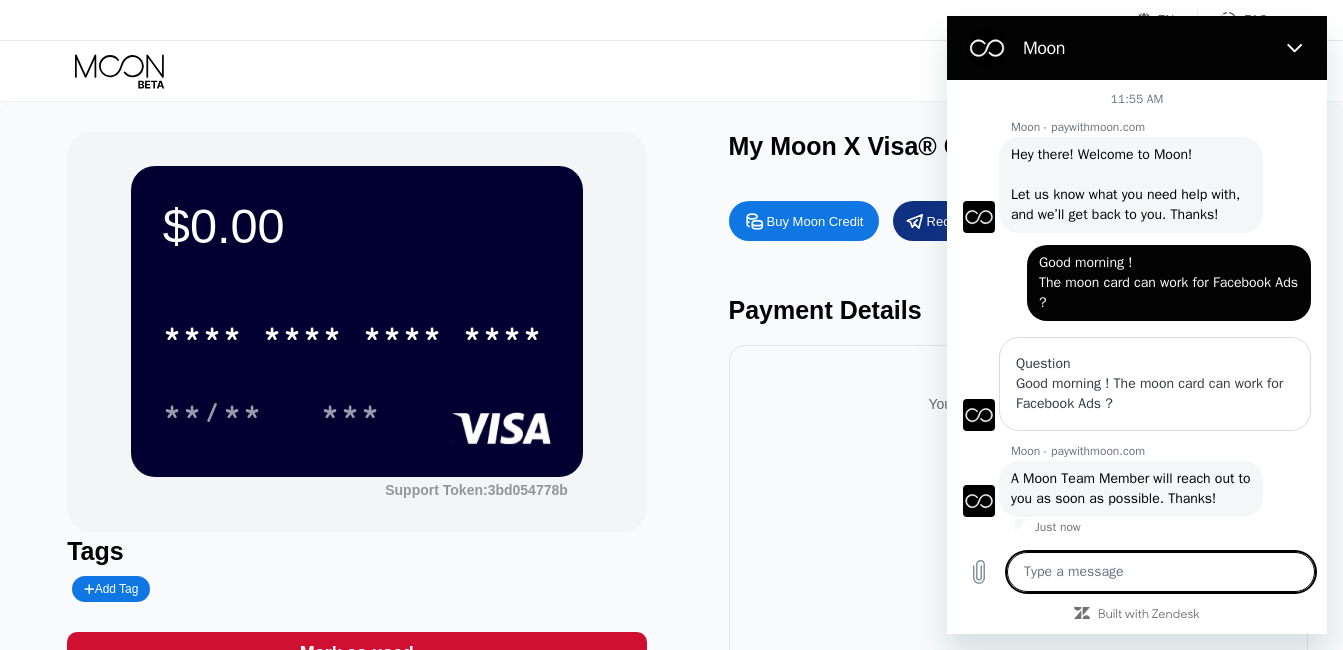 scroll, scrollTop: 41, scrollLeft: 0, axis: vertical 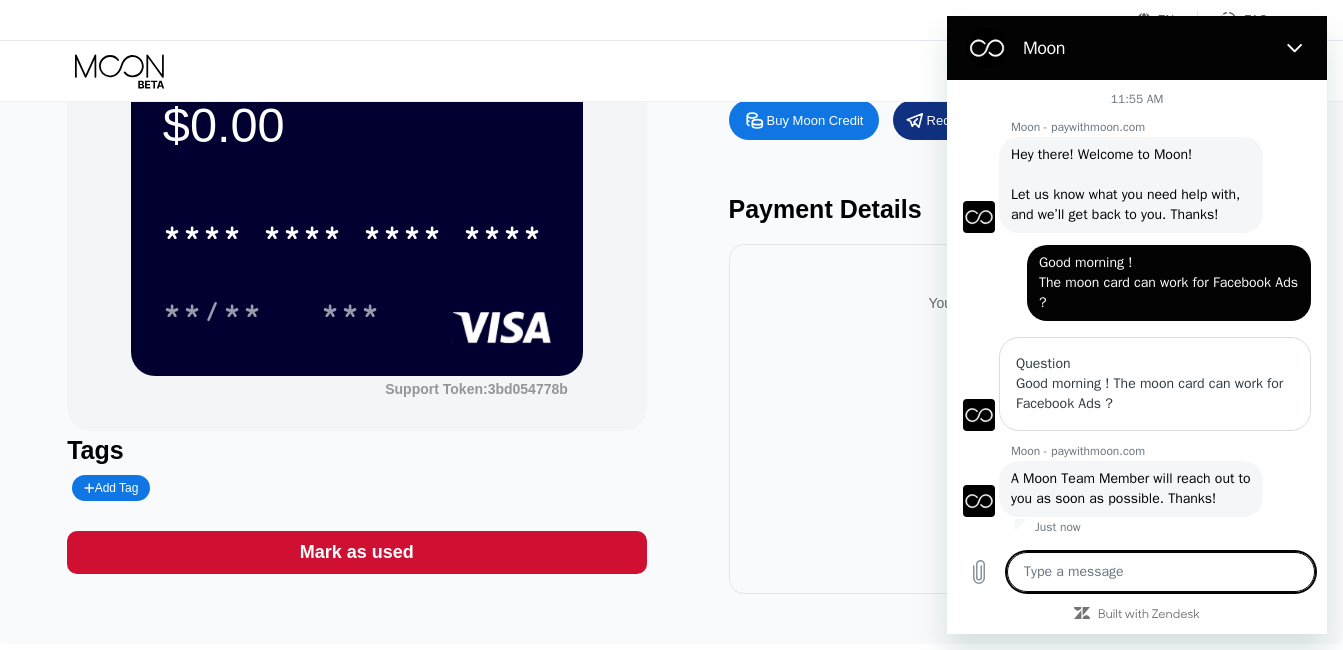 click on "You have no transactions yet" at bounding box center (1018, 419) 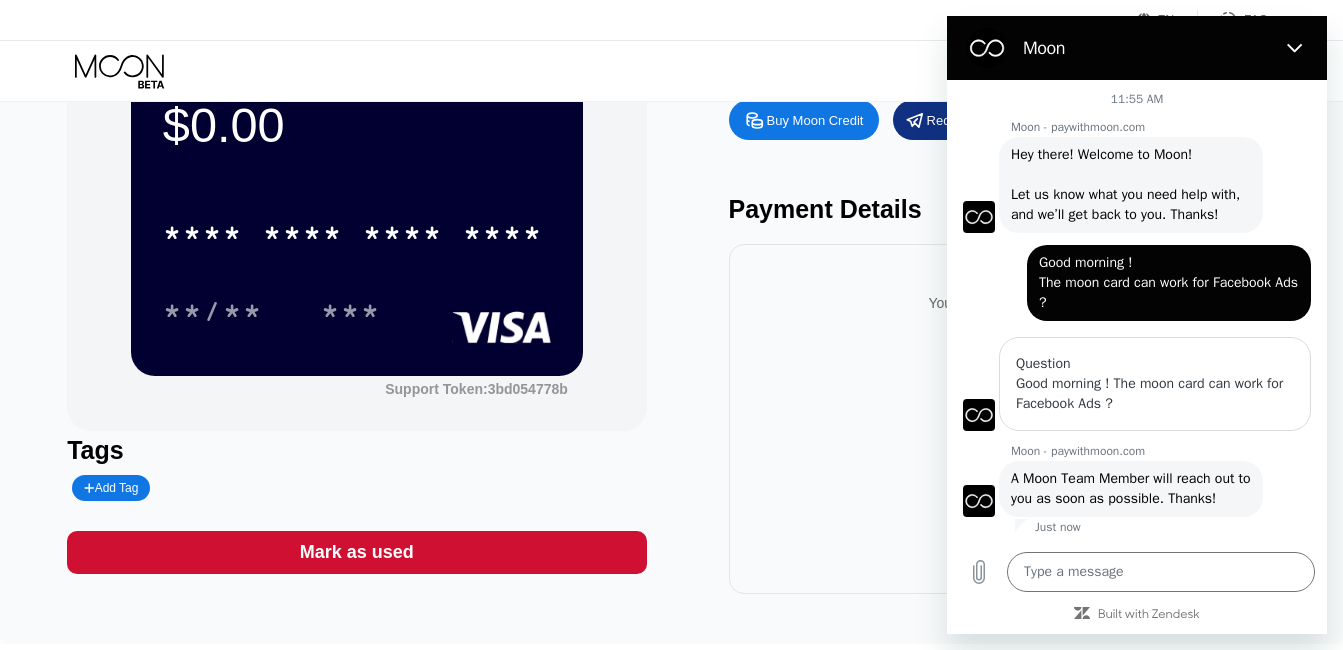 click on "Add Tag" at bounding box center [111, 488] 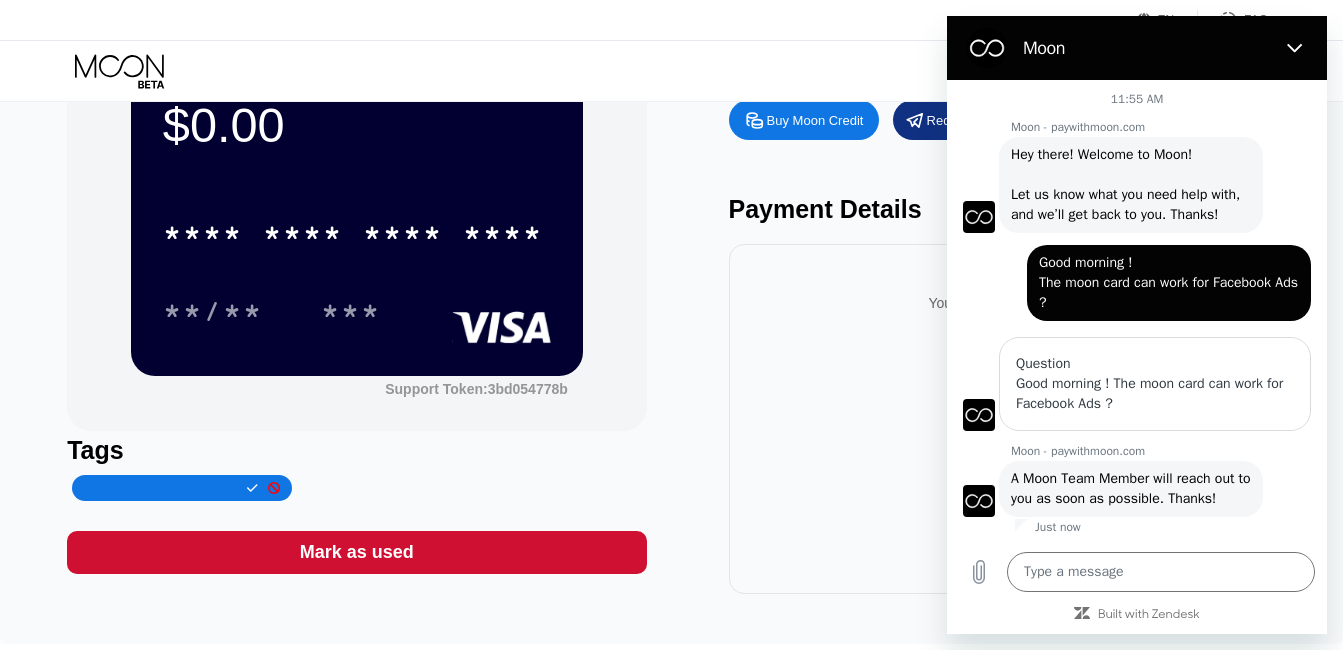 click on "You have no transactions yet" at bounding box center (1018, 419) 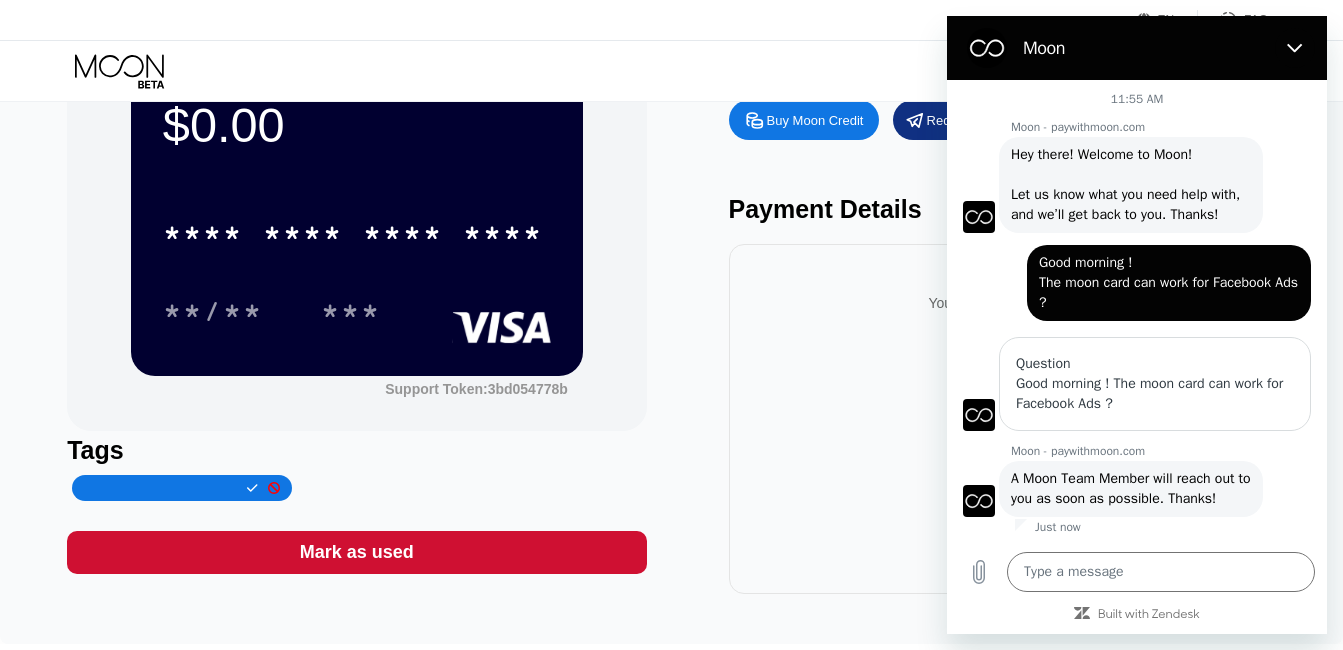click 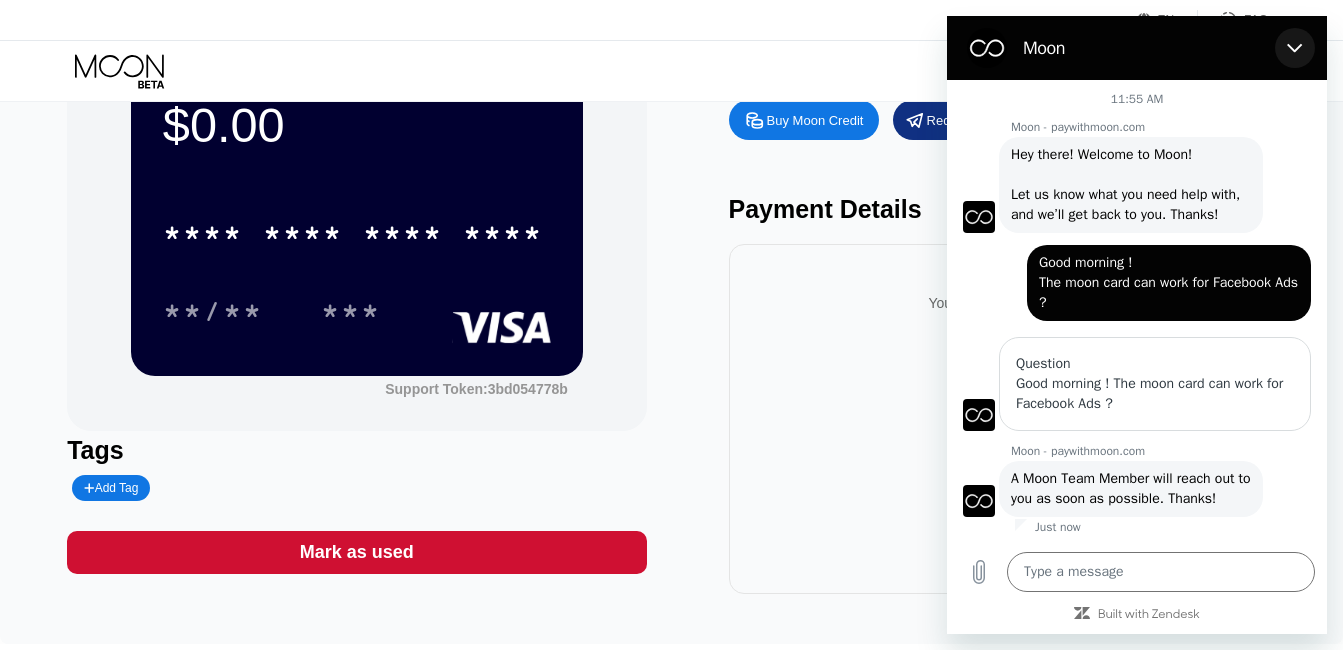 click 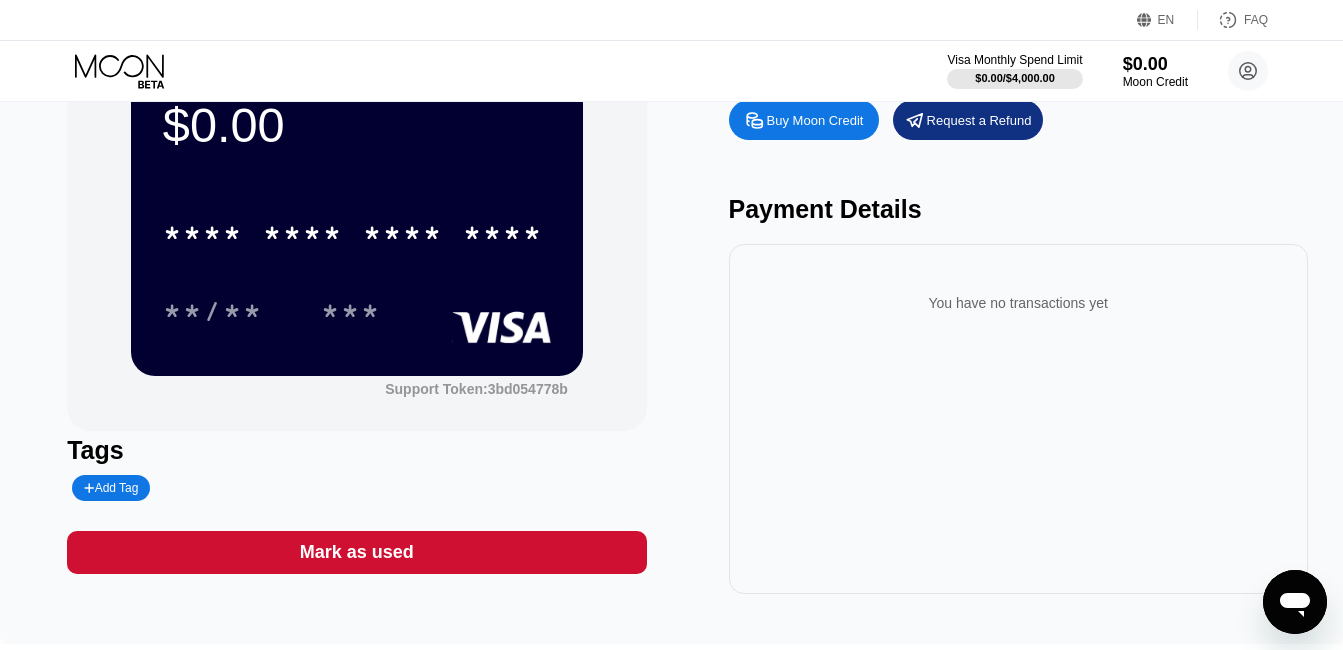 click 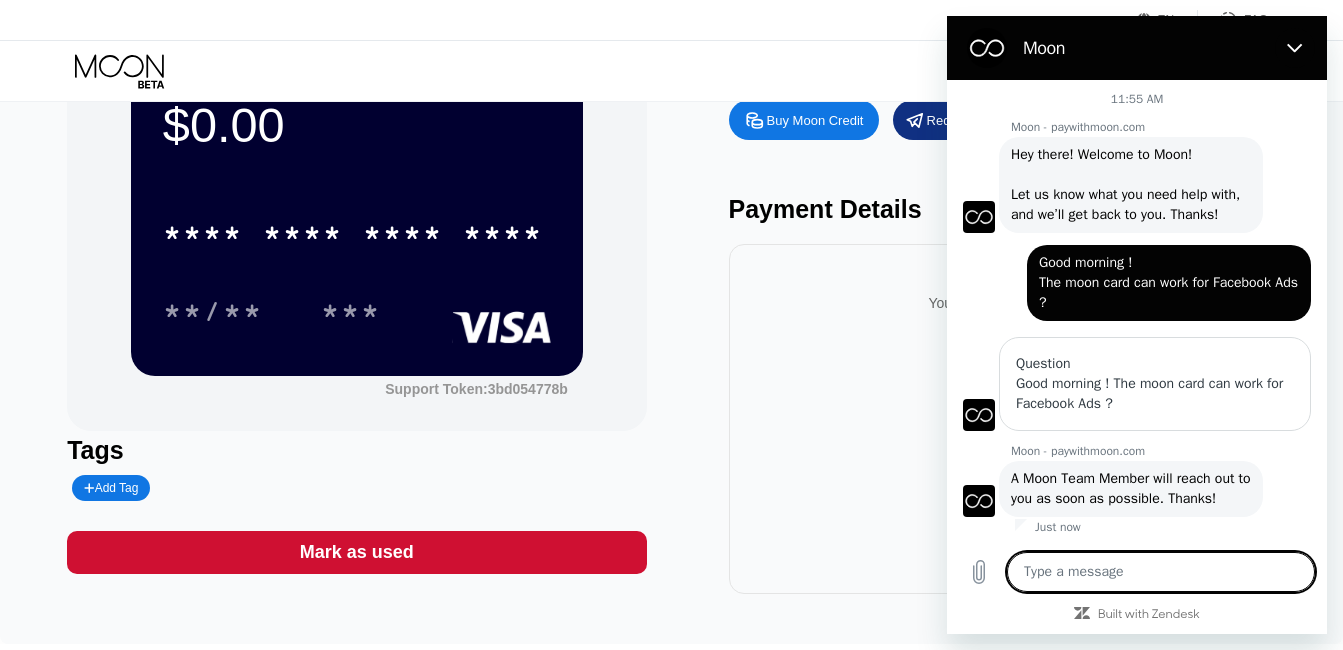 scroll, scrollTop: 0, scrollLeft: 0, axis: both 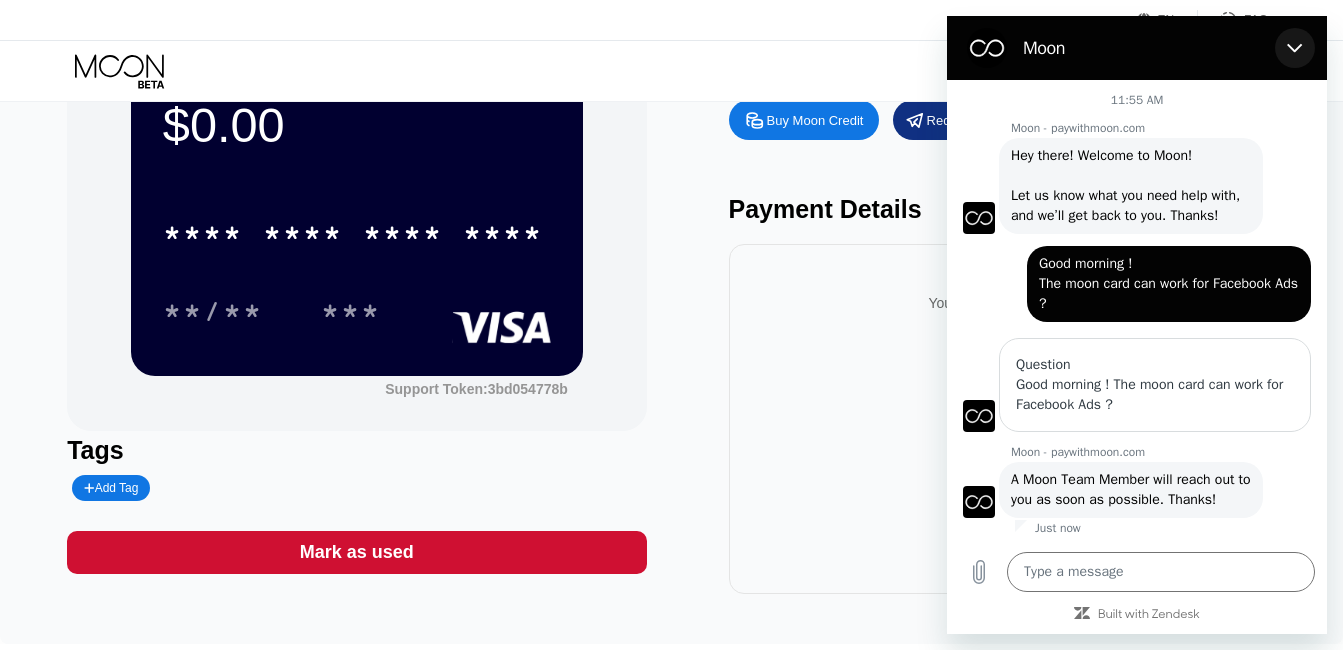 click 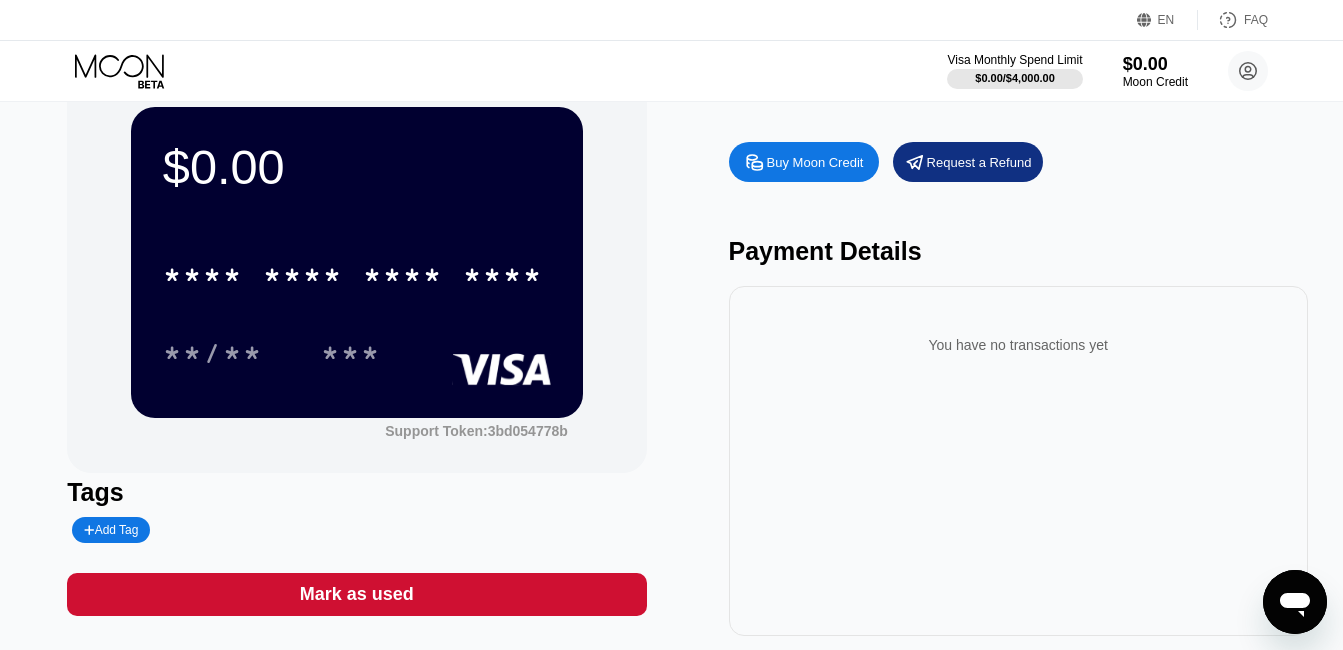 scroll, scrollTop: 0, scrollLeft: 0, axis: both 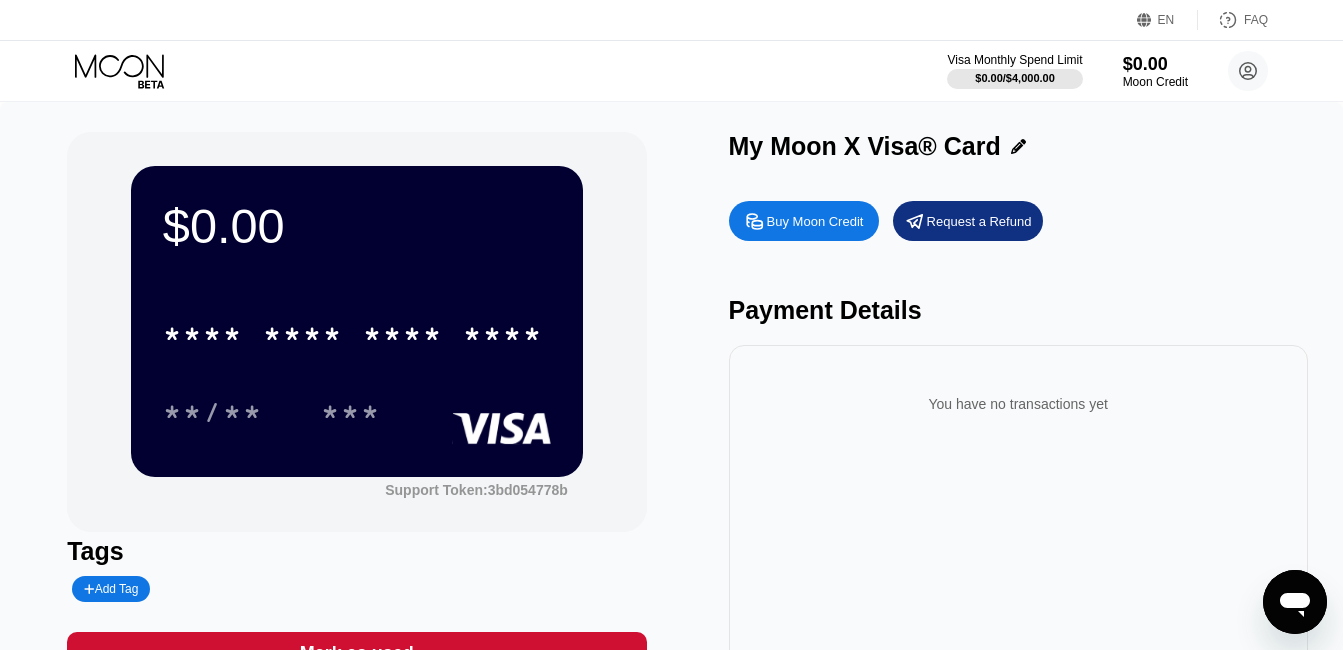 click on "Request a Refund" at bounding box center (979, 221) 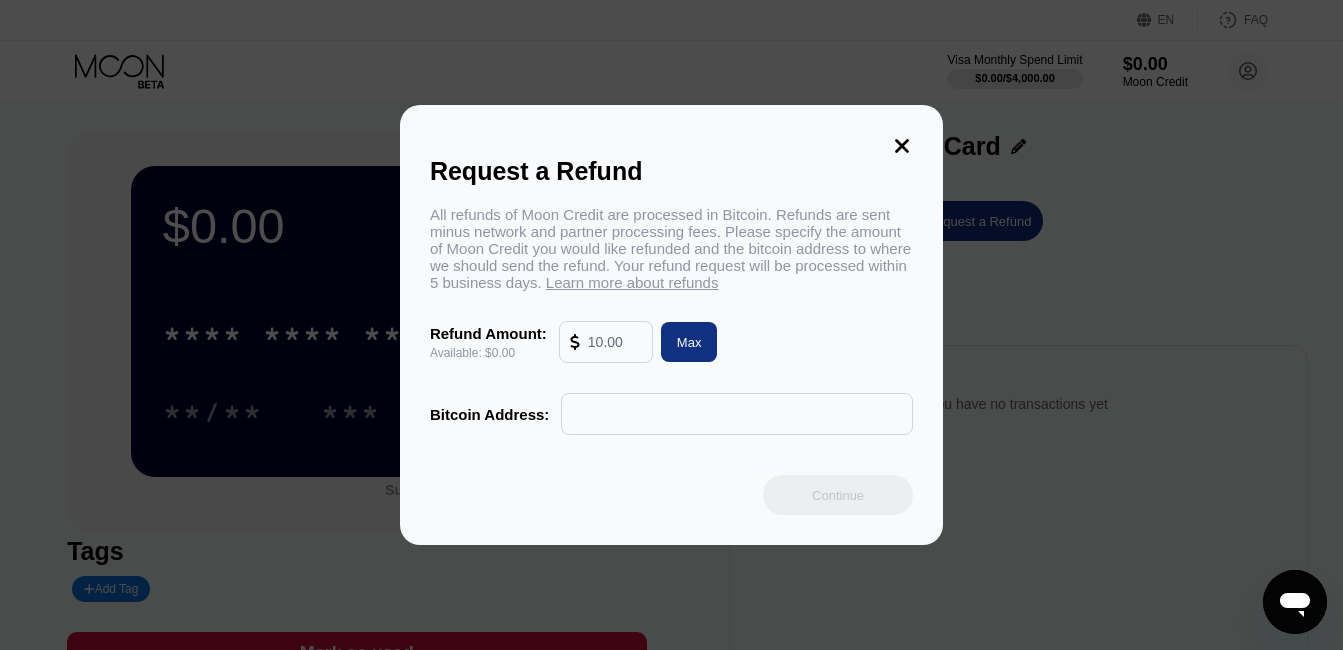click 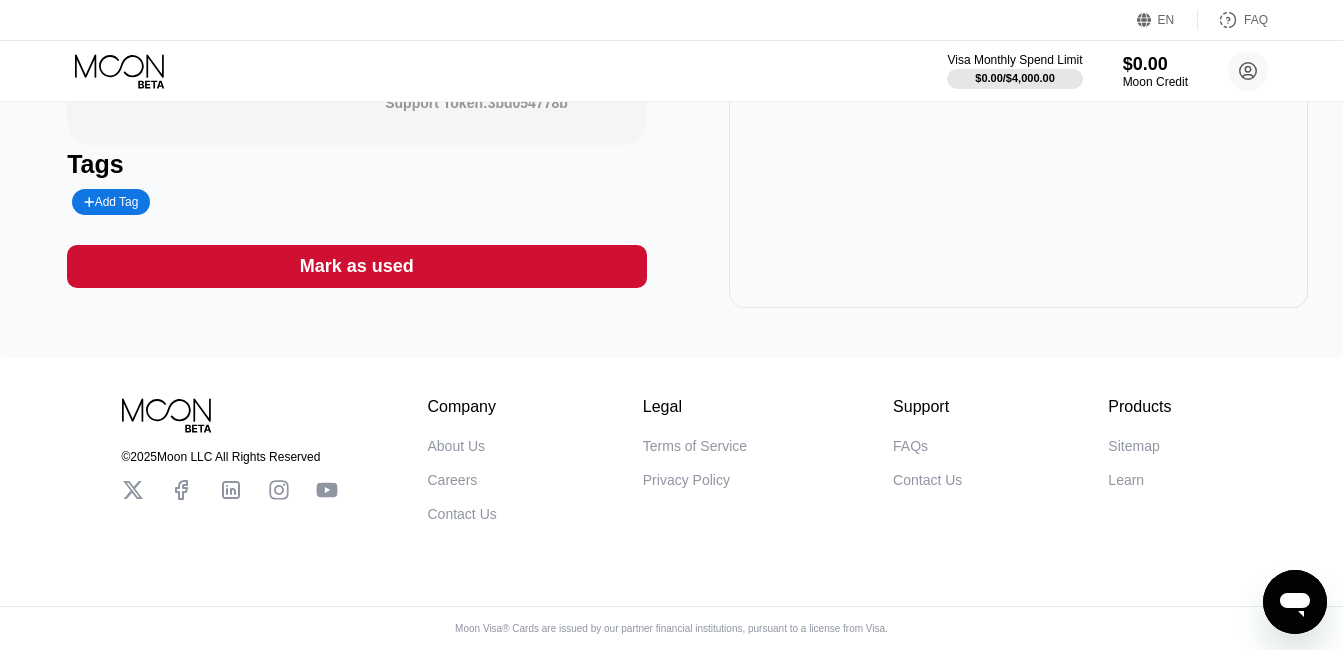 scroll, scrollTop: 410, scrollLeft: 0, axis: vertical 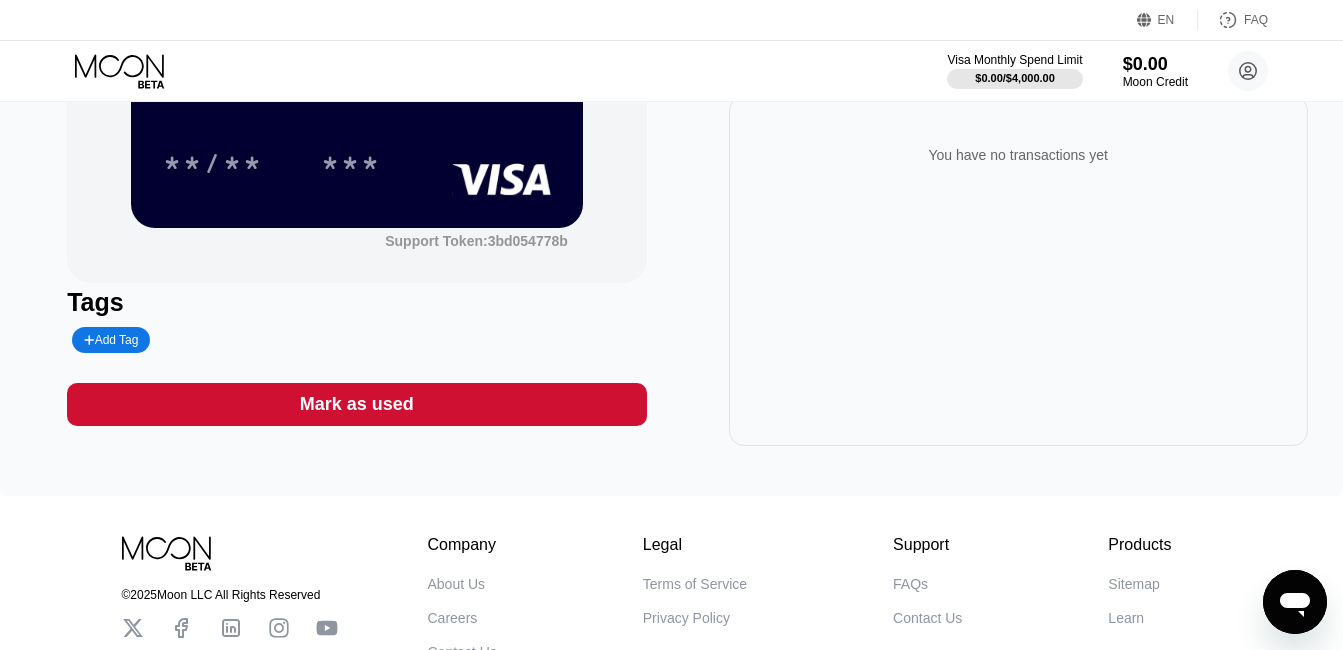 click at bounding box center (1295, 602) 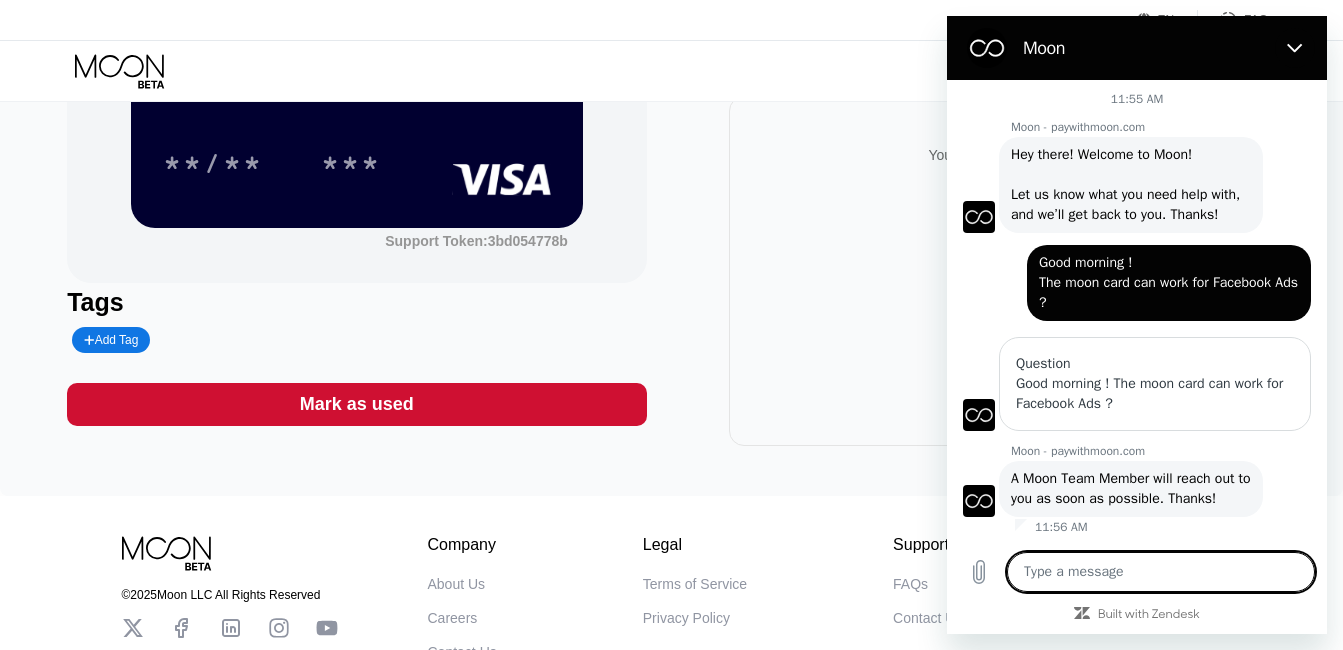 scroll, scrollTop: 41, scrollLeft: 0, axis: vertical 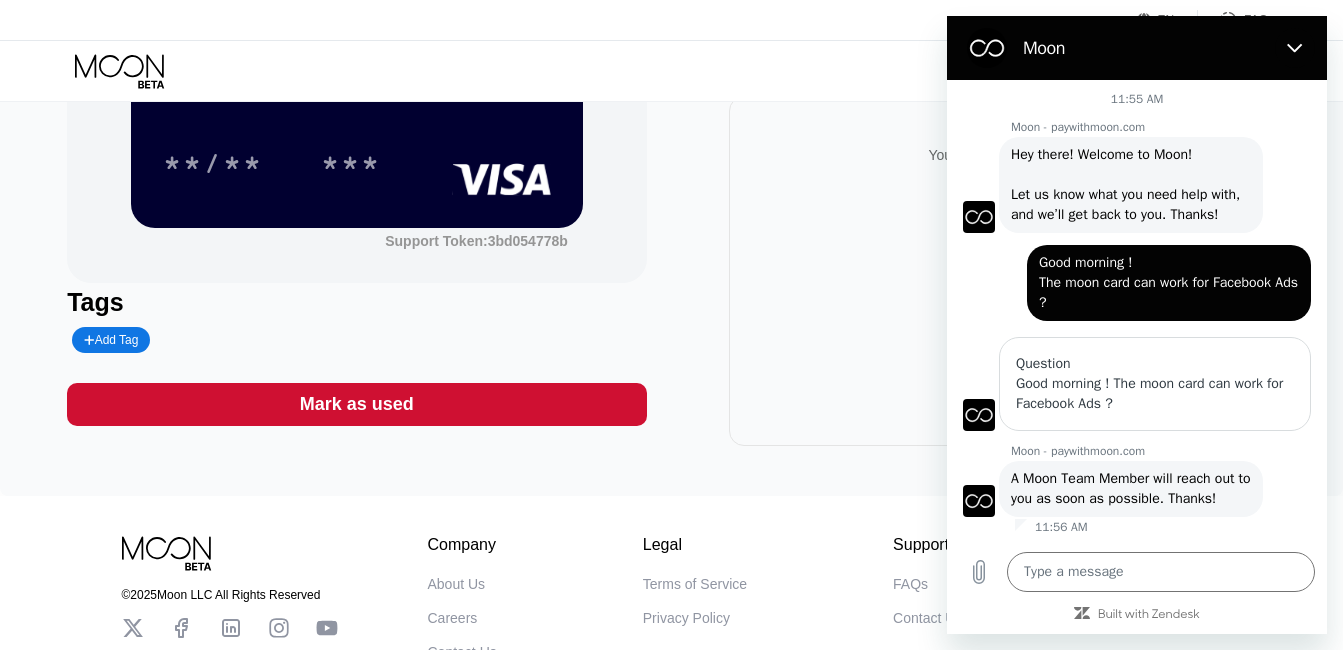 click on "You have no transactions yet" at bounding box center [1018, 271] 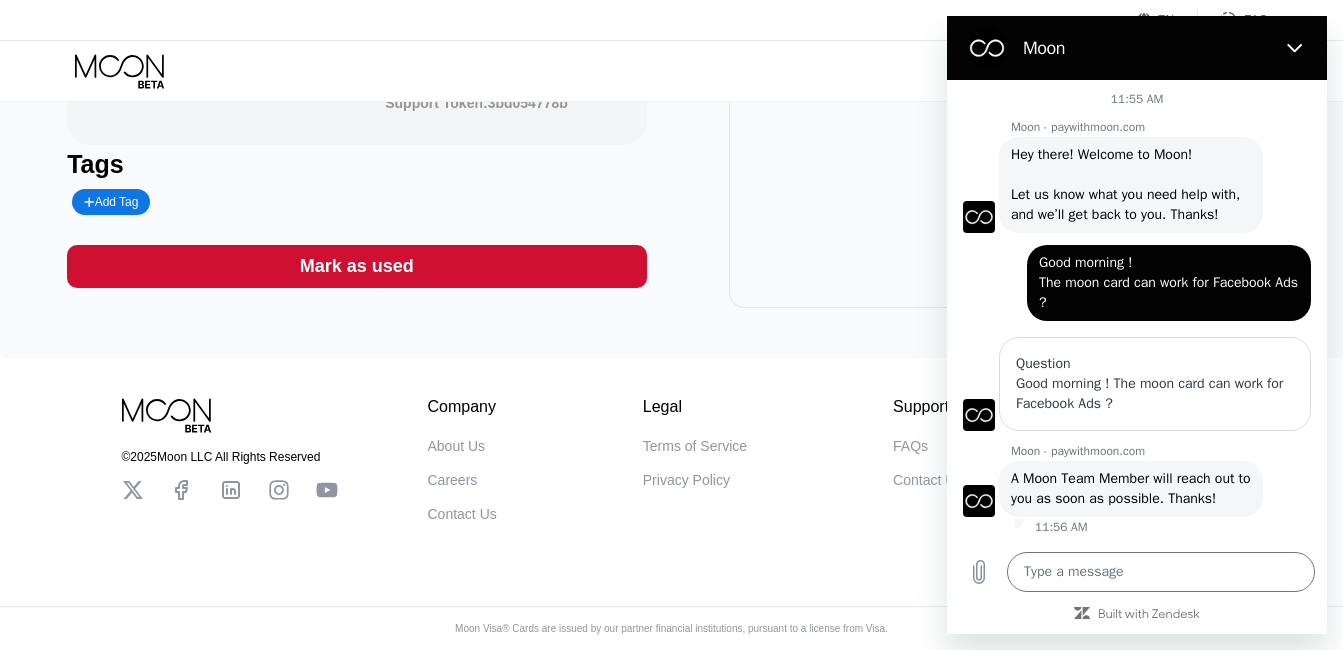 scroll, scrollTop: 410, scrollLeft: 0, axis: vertical 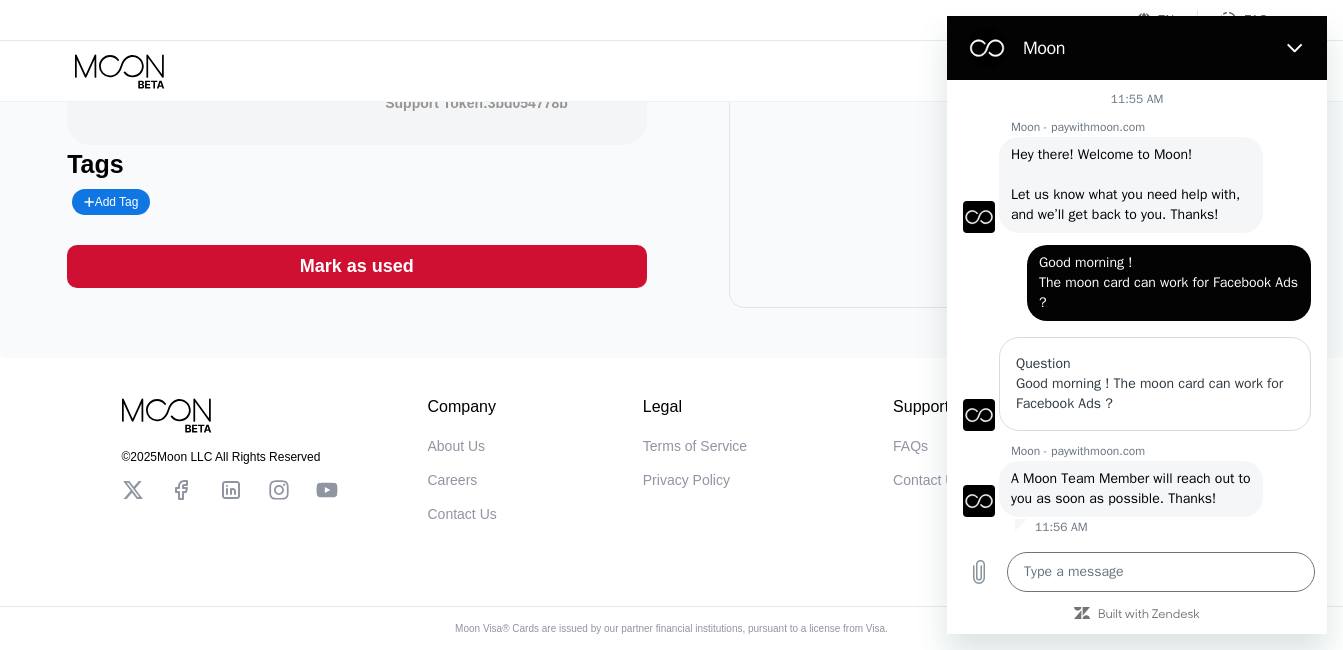 click on "Contact Us" at bounding box center (462, 514) 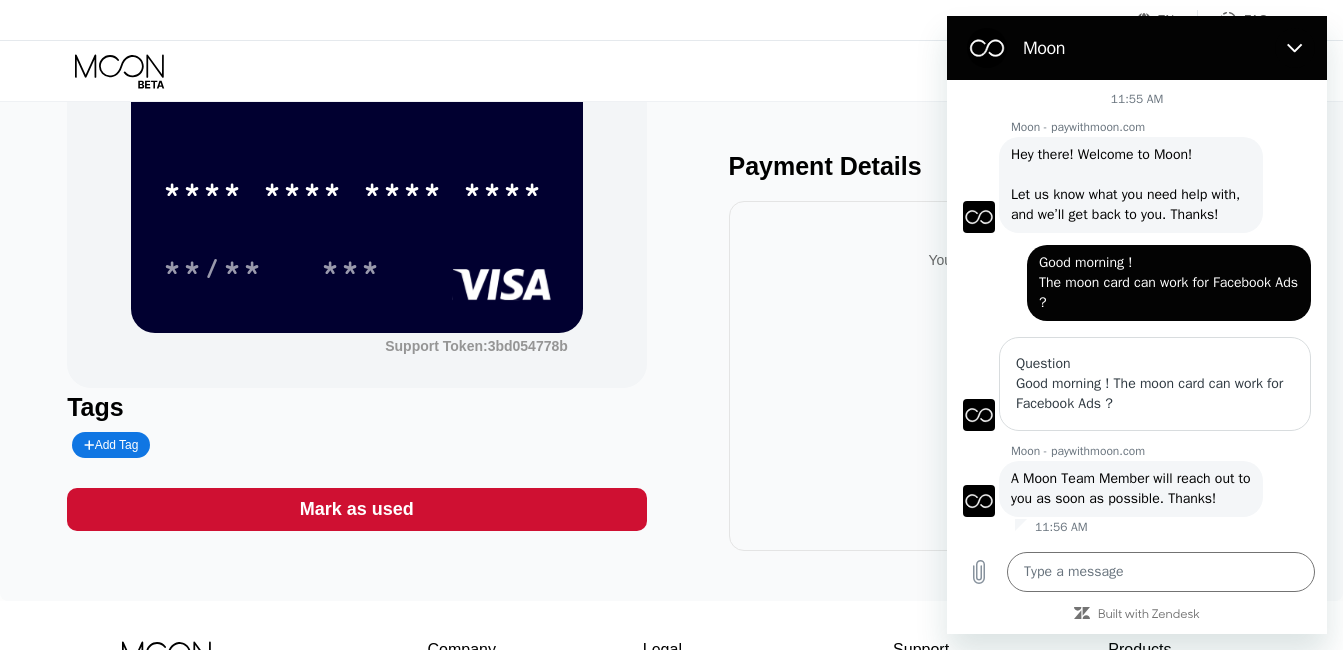 scroll, scrollTop: 0, scrollLeft: 0, axis: both 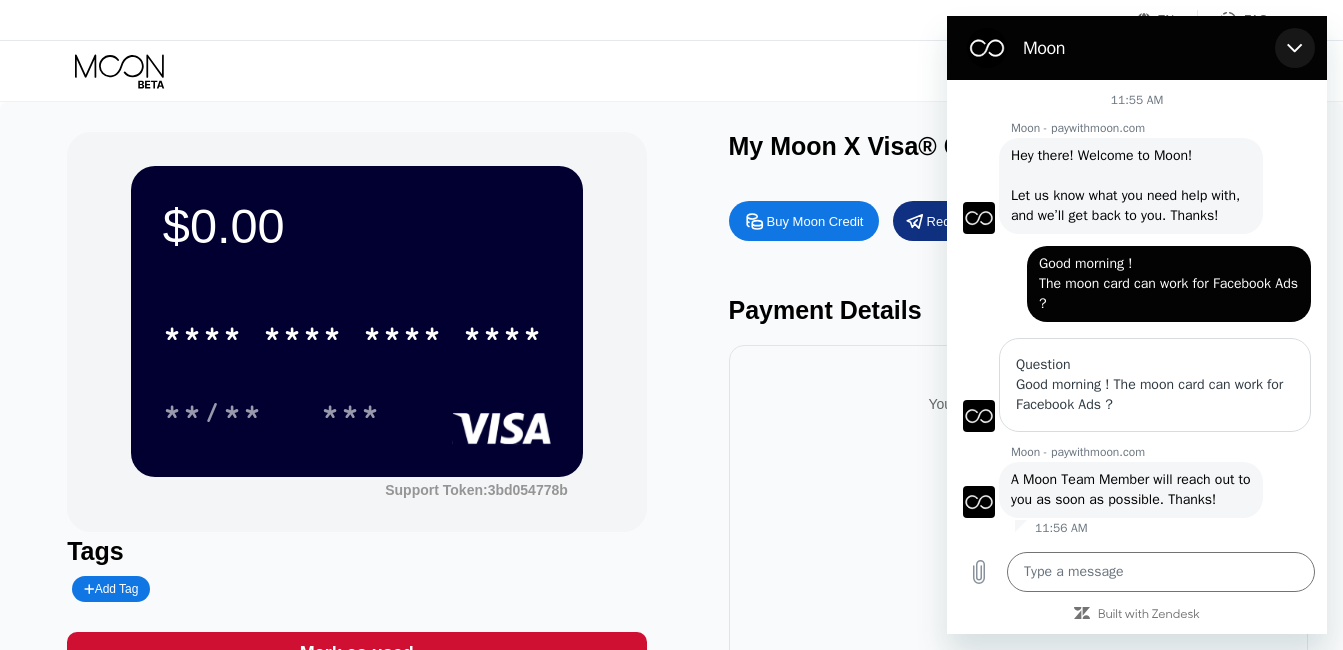 click at bounding box center [1295, 48] 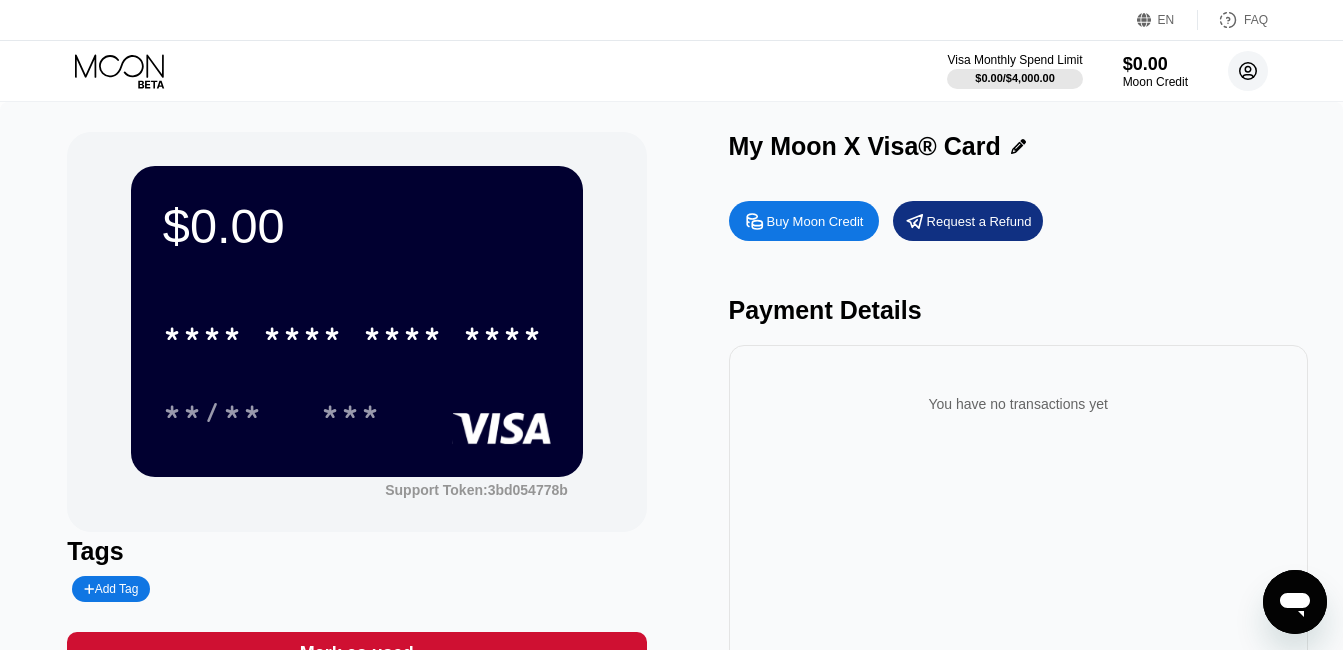 click 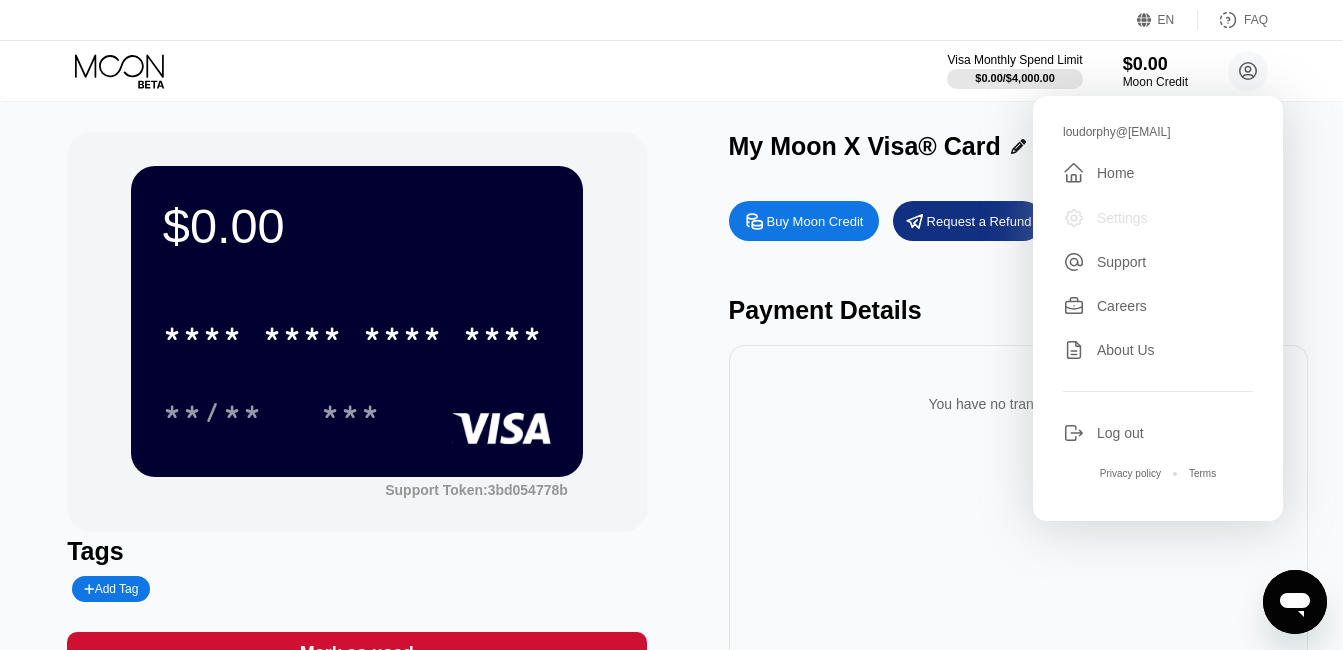click on "Settings" at bounding box center (1122, 218) 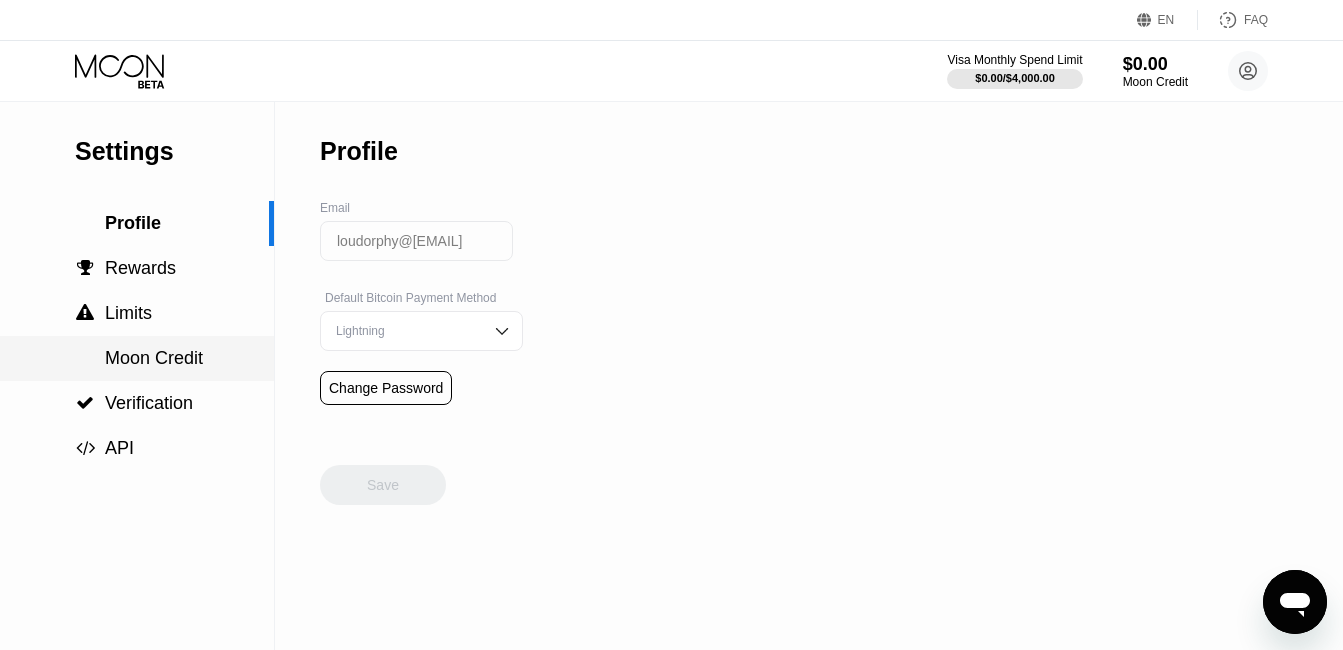 click on "Moon Credit" at bounding box center (154, 358) 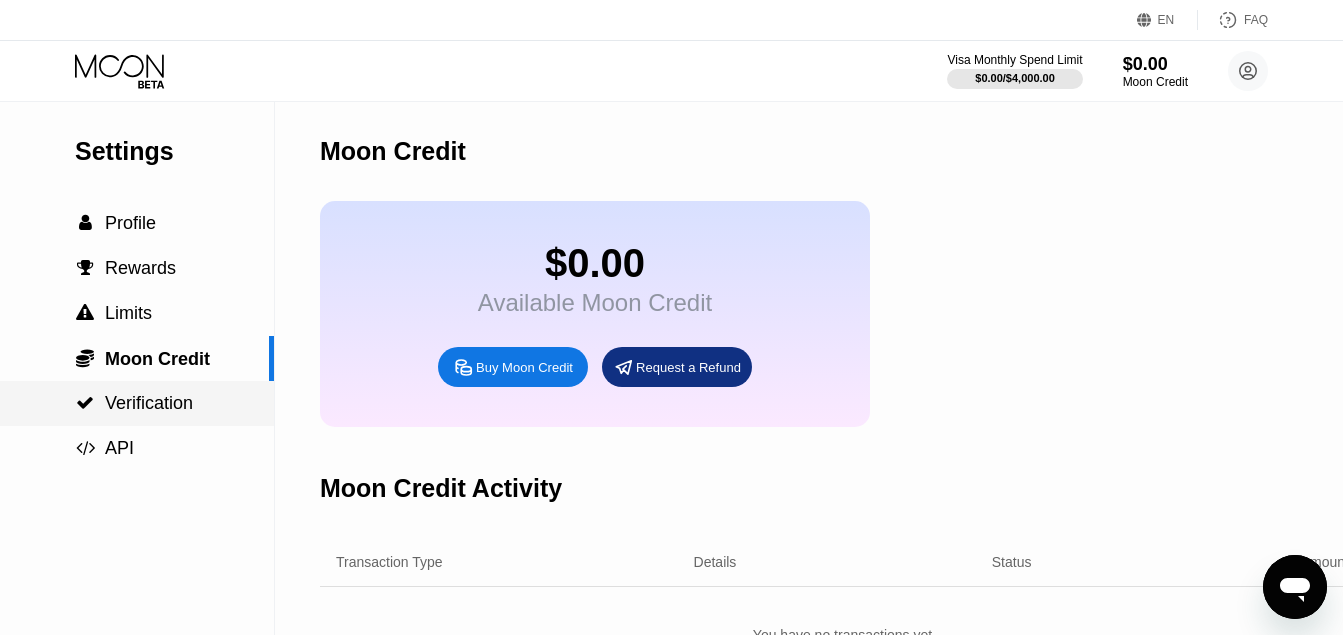 click on "Verification" at bounding box center [149, 403] 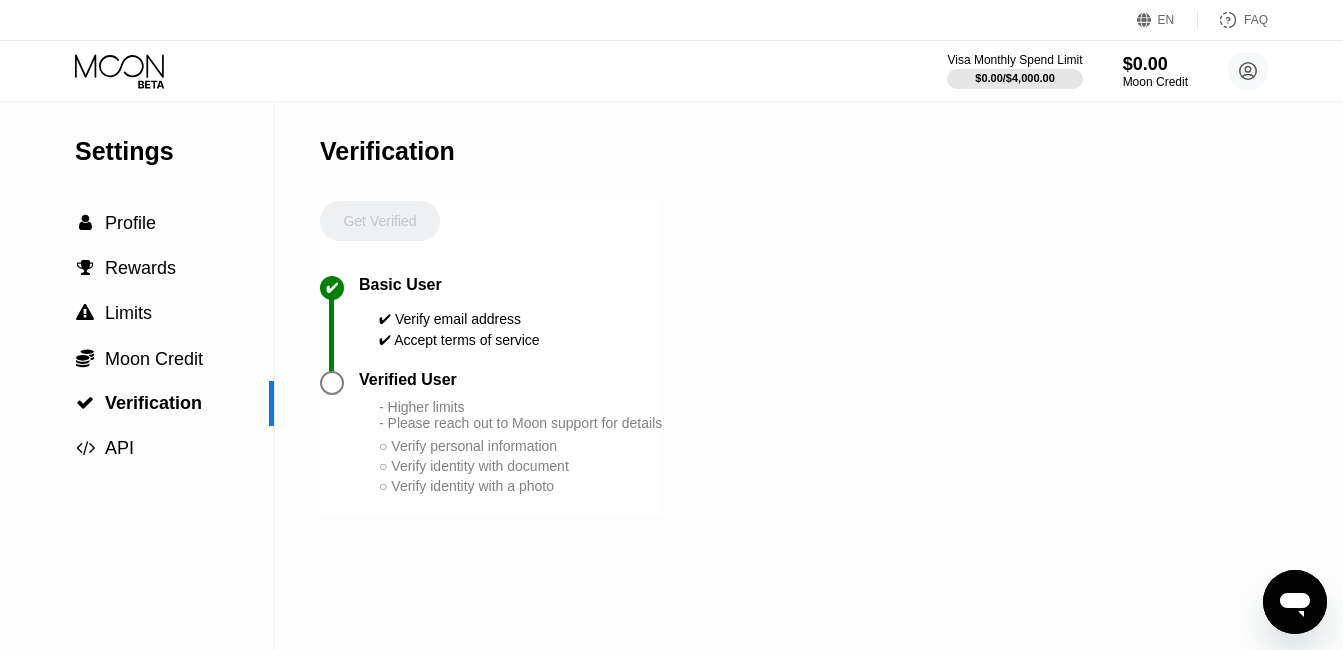 click on "Verified User" at bounding box center (408, 380) 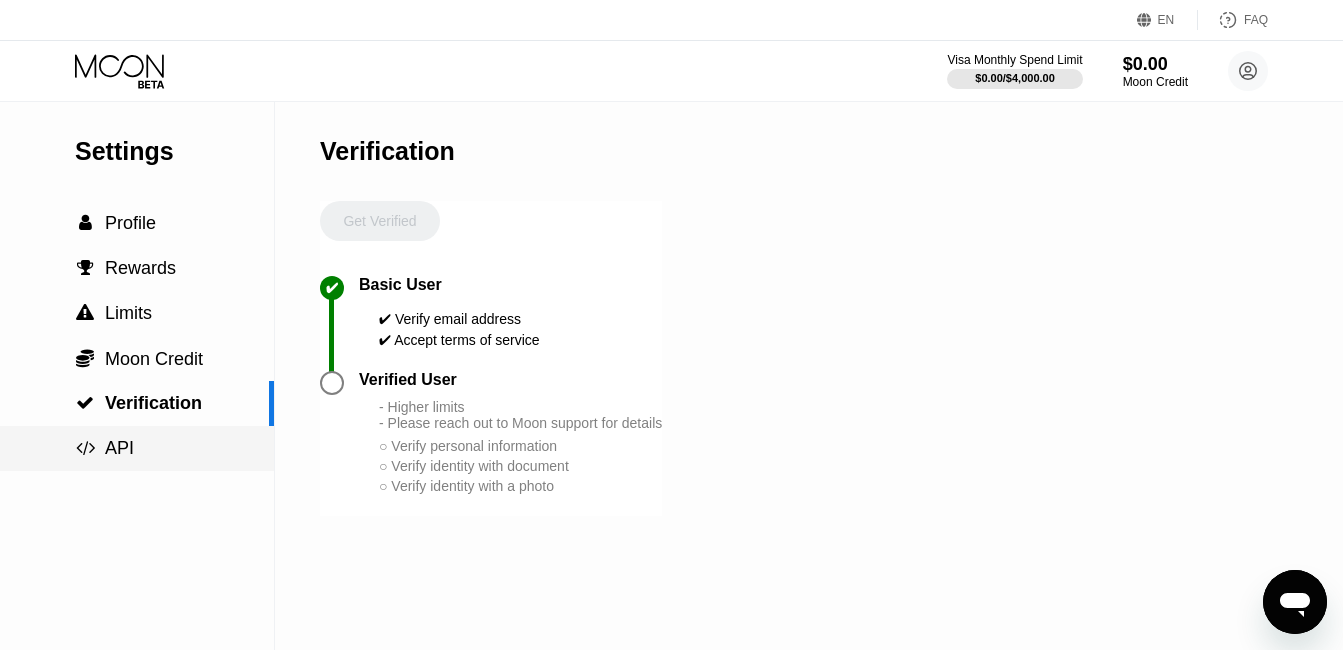 click on "API" at bounding box center (119, 448) 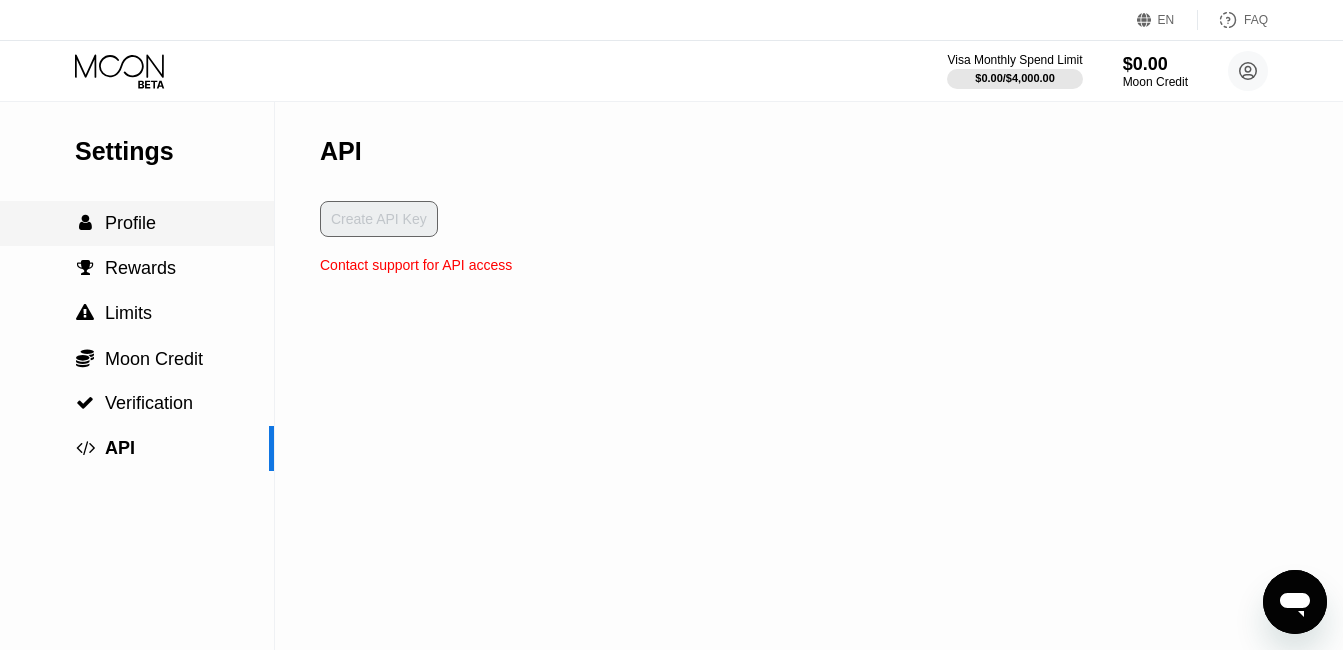 click on "Profile" at bounding box center [130, 223] 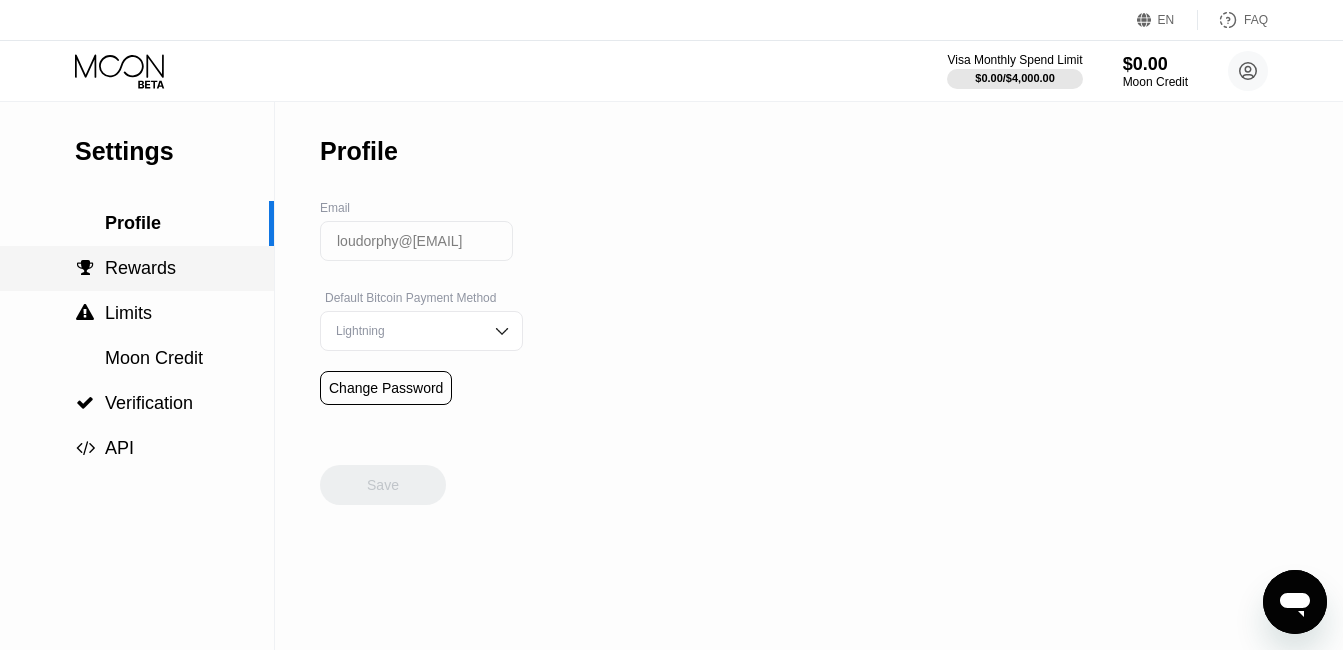 click on "Rewards" at bounding box center (140, 268) 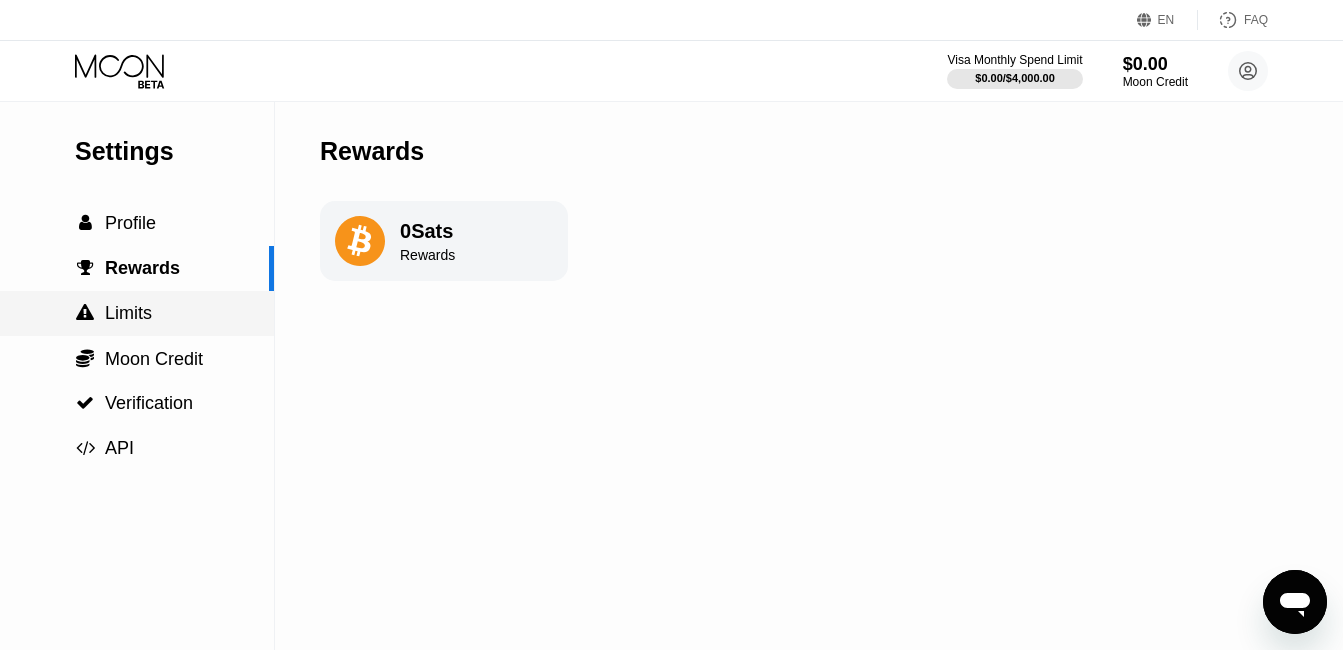 click on " Limits" at bounding box center (137, 313) 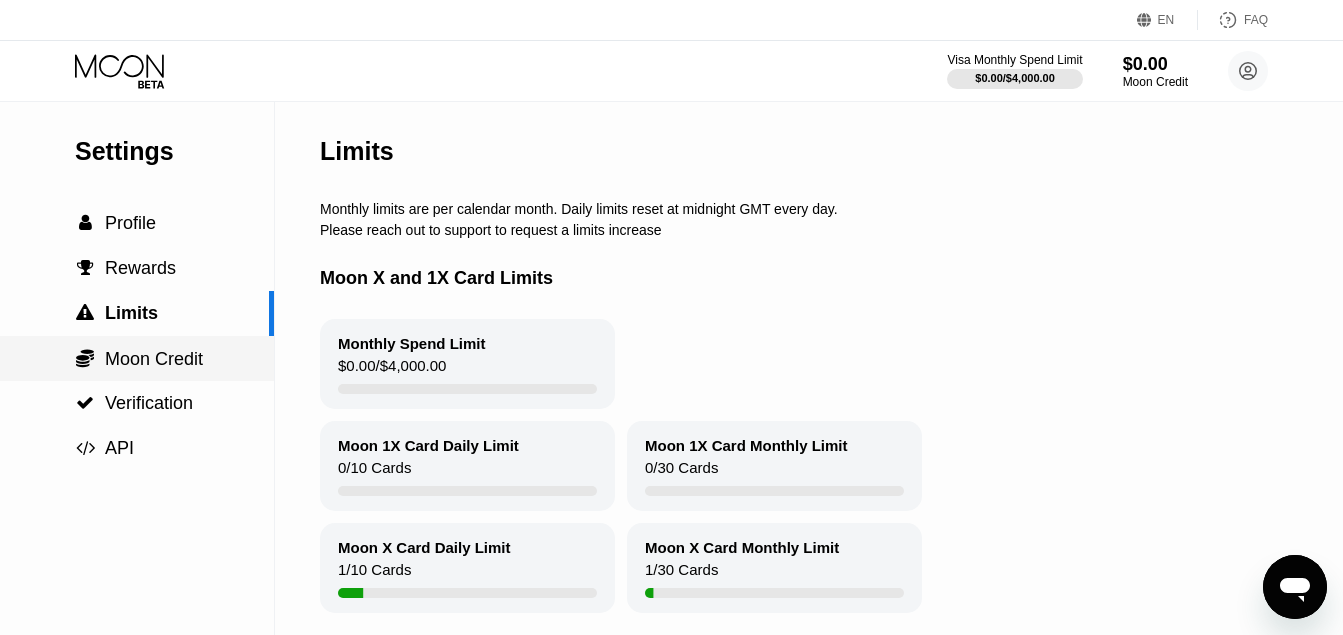 click on "Moon Credit" at bounding box center (154, 359) 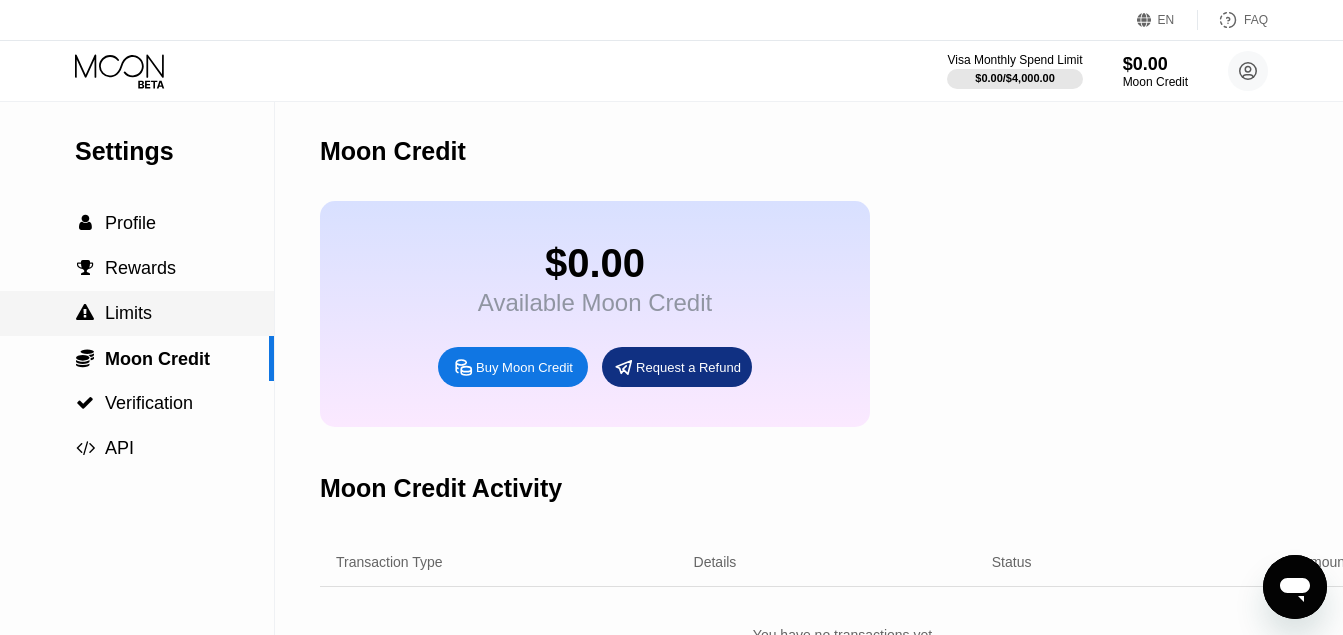 click on " Limits" at bounding box center [137, 313] 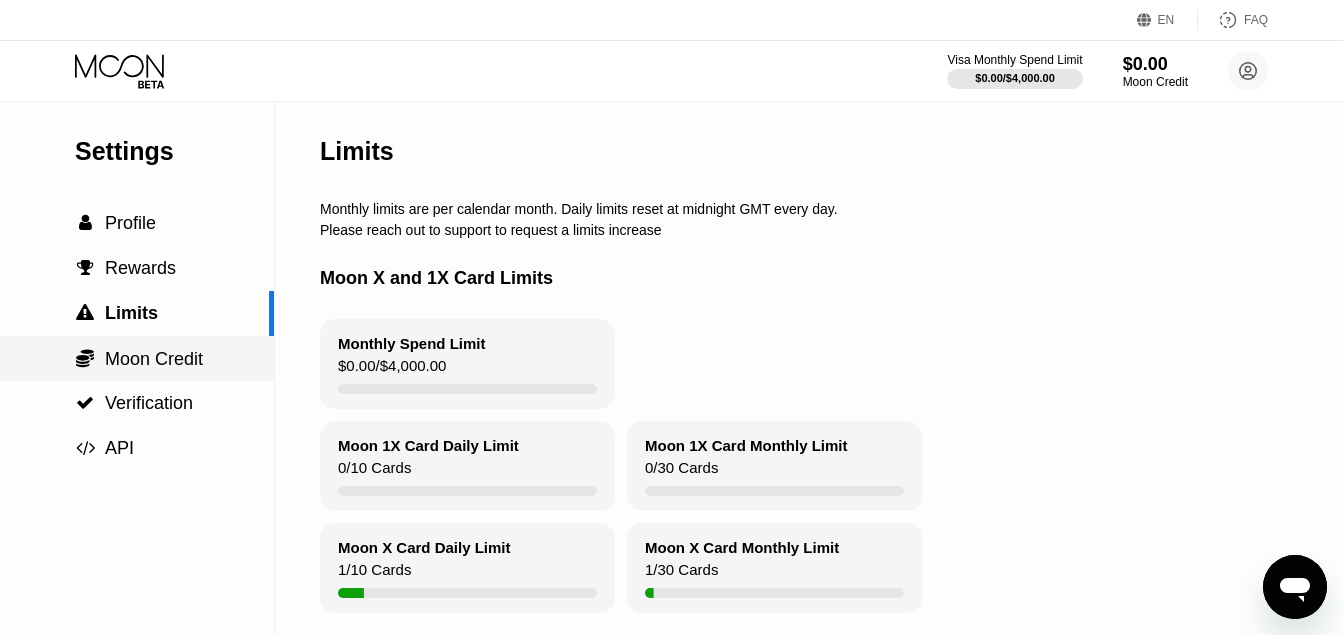 click on "Moon Credit" at bounding box center [154, 359] 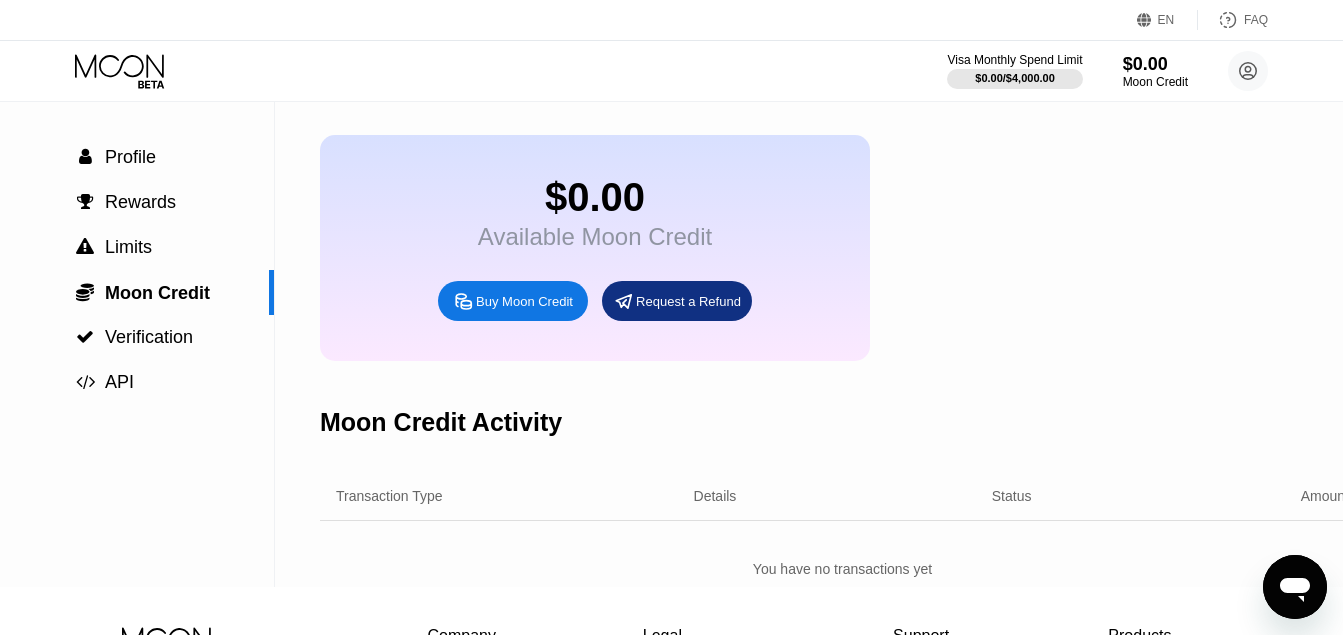 scroll, scrollTop: 0, scrollLeft: 0, axis: both 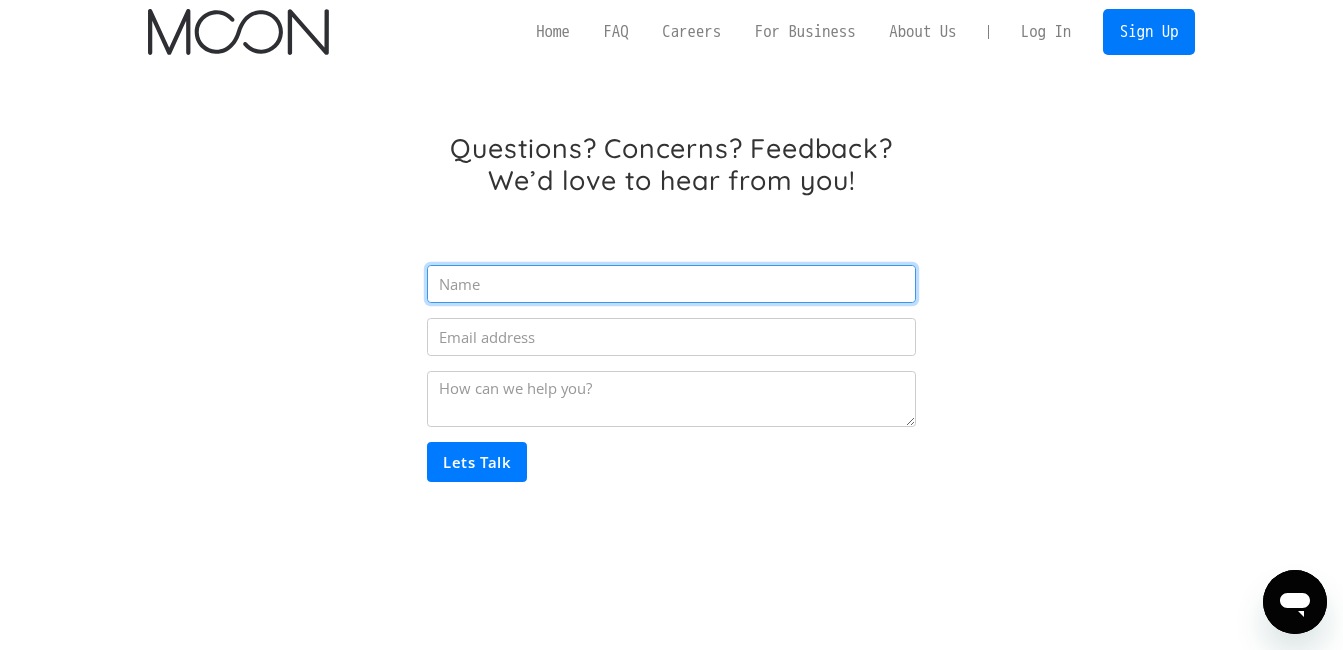 click at bounding box center (671, 284) 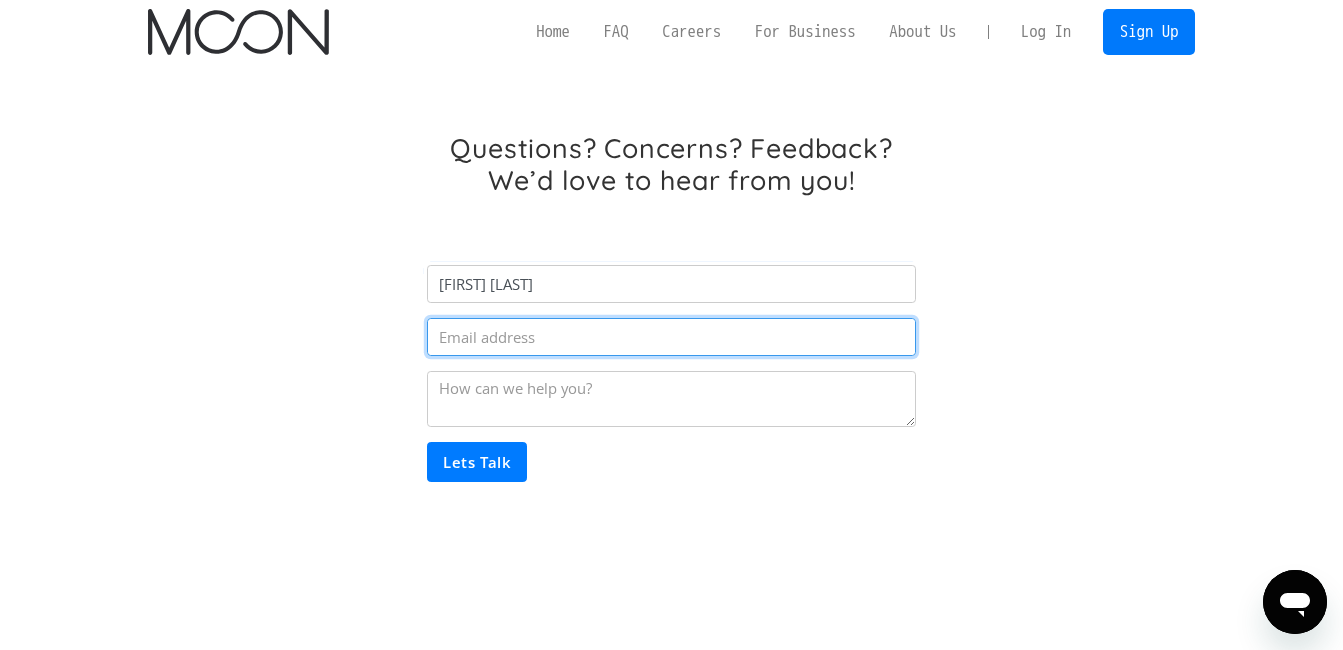 click at bounding box center (671, 337) 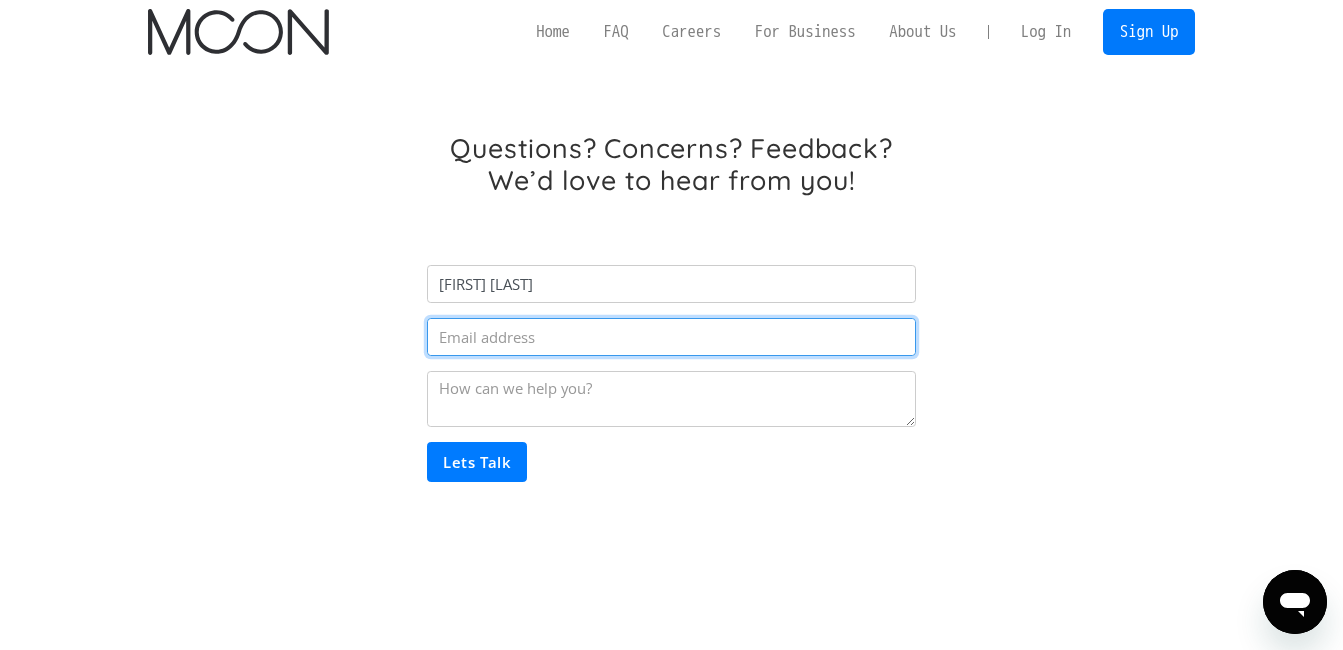 type on "loudorphy@gmail.com" 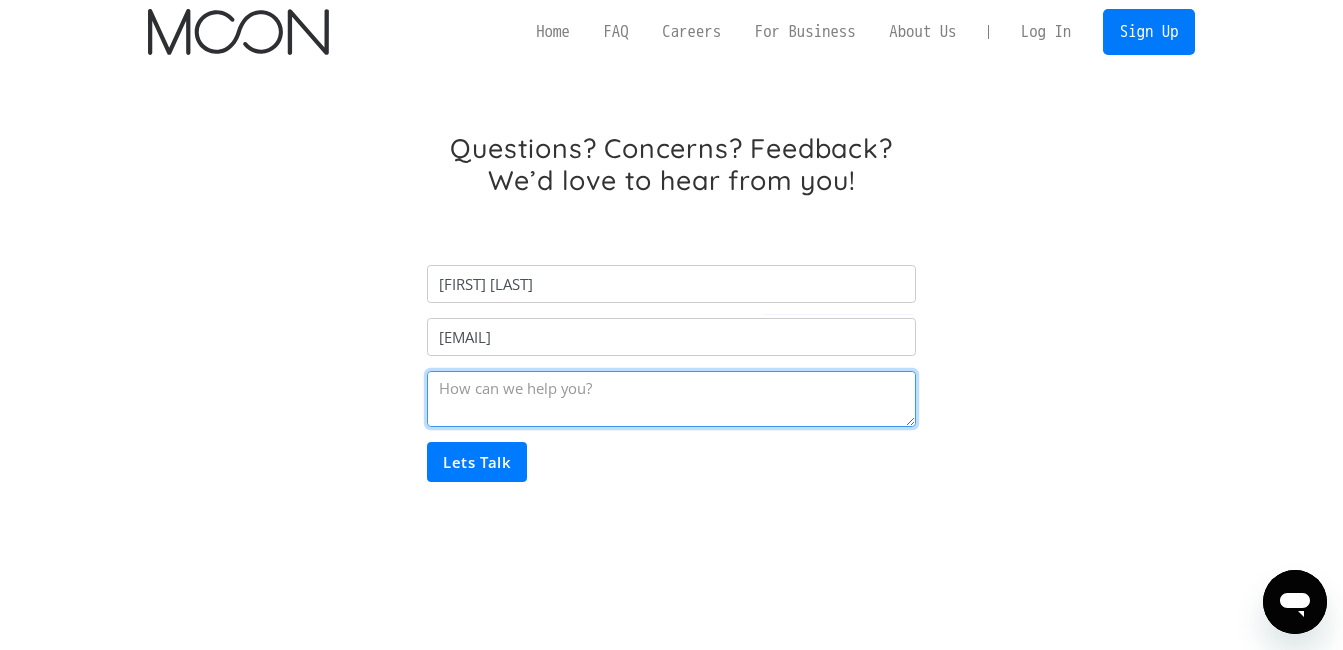 click at bounding box center [671, 399] 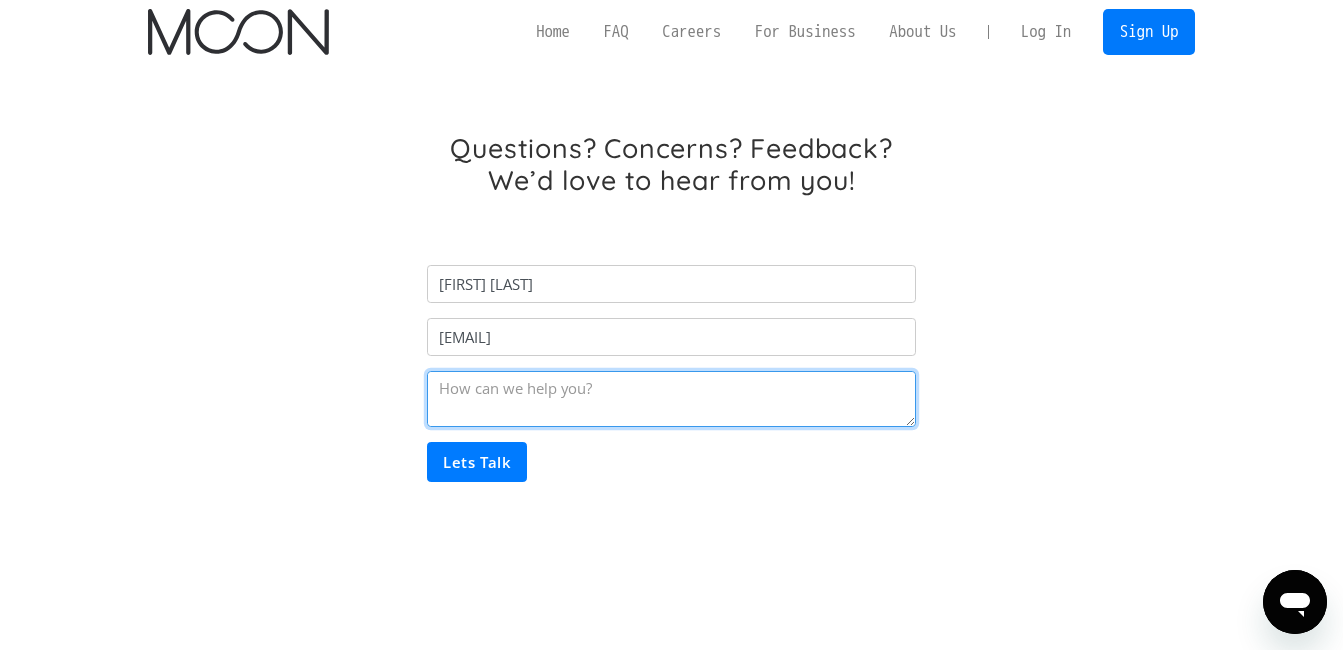paste on "Good morning !
The moon card can work for Facebook Ads ?" 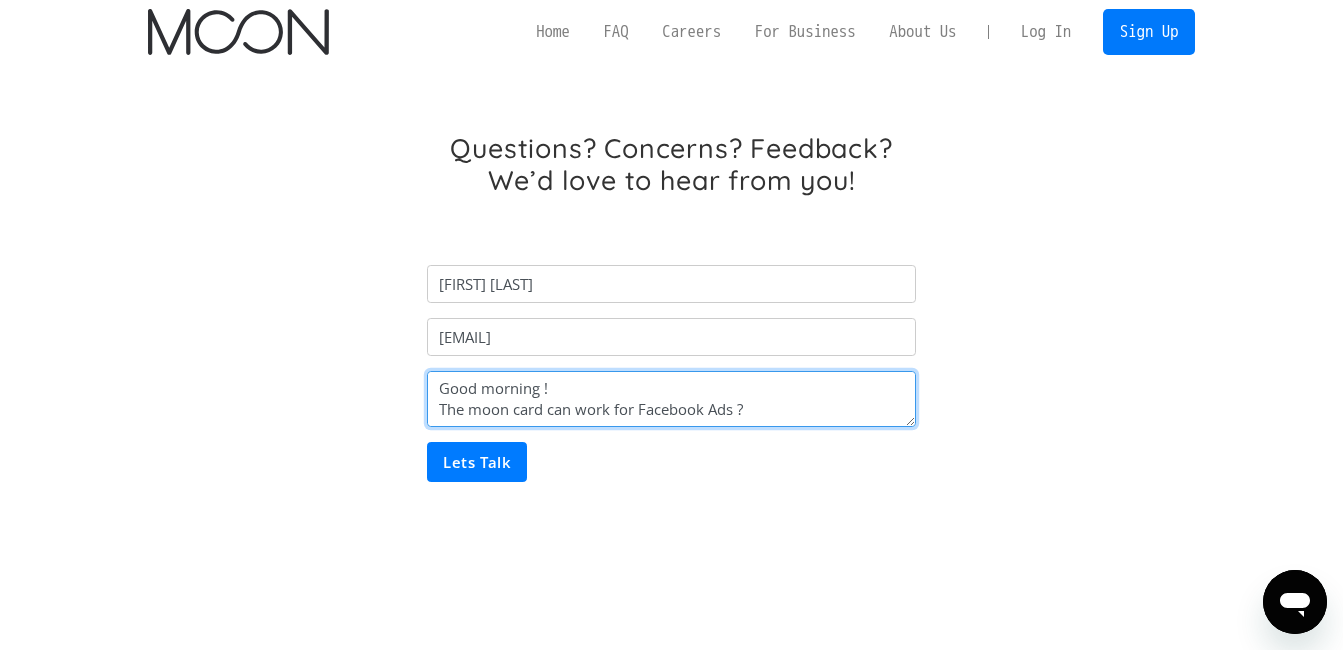 type on "Good morning !
The moon card can work for Facebook Ads ?" 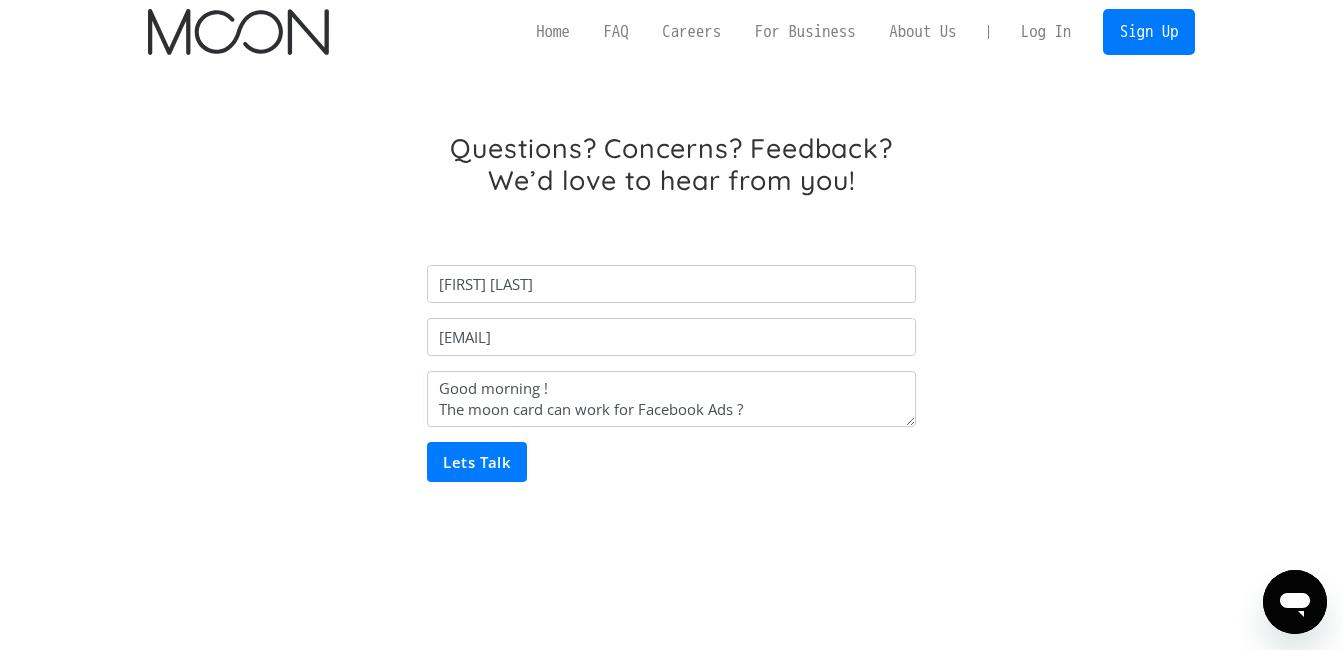 click on "Lets Talk" at bounding box center [477, 462] 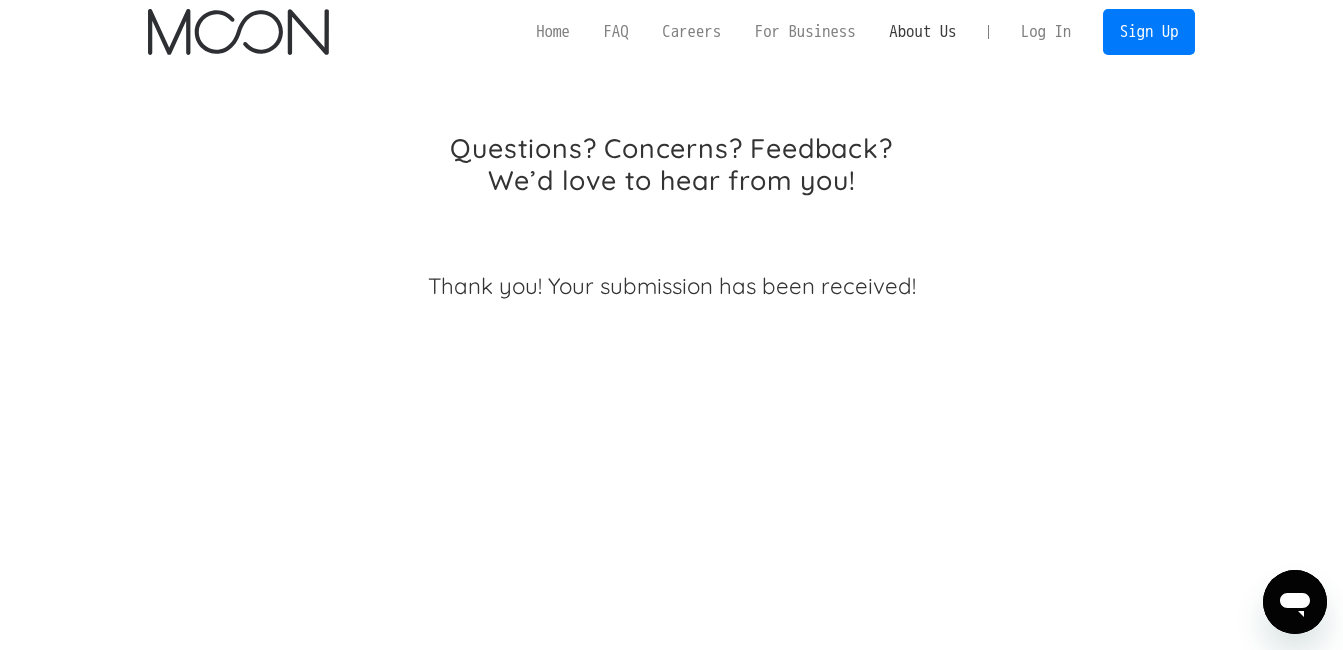 click on "About Us" at bounding box center [922, 31] 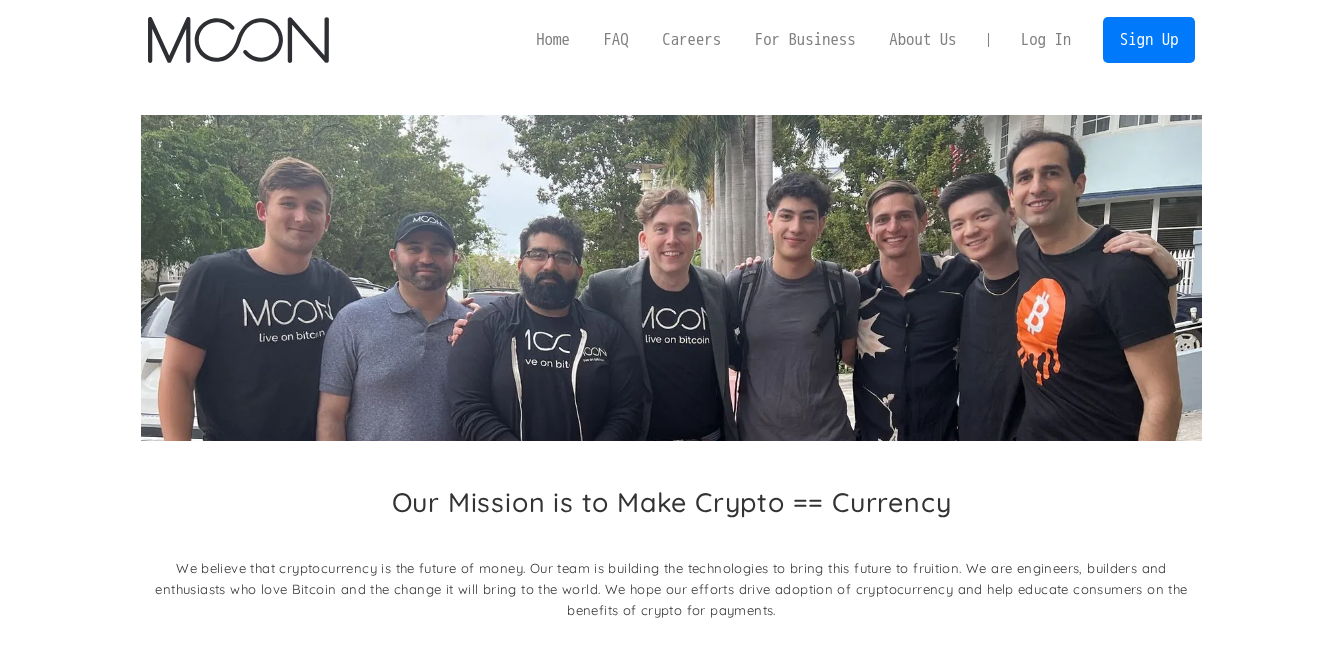 scroll, scrollTop: 0, scrollLeft: 0, axis: both 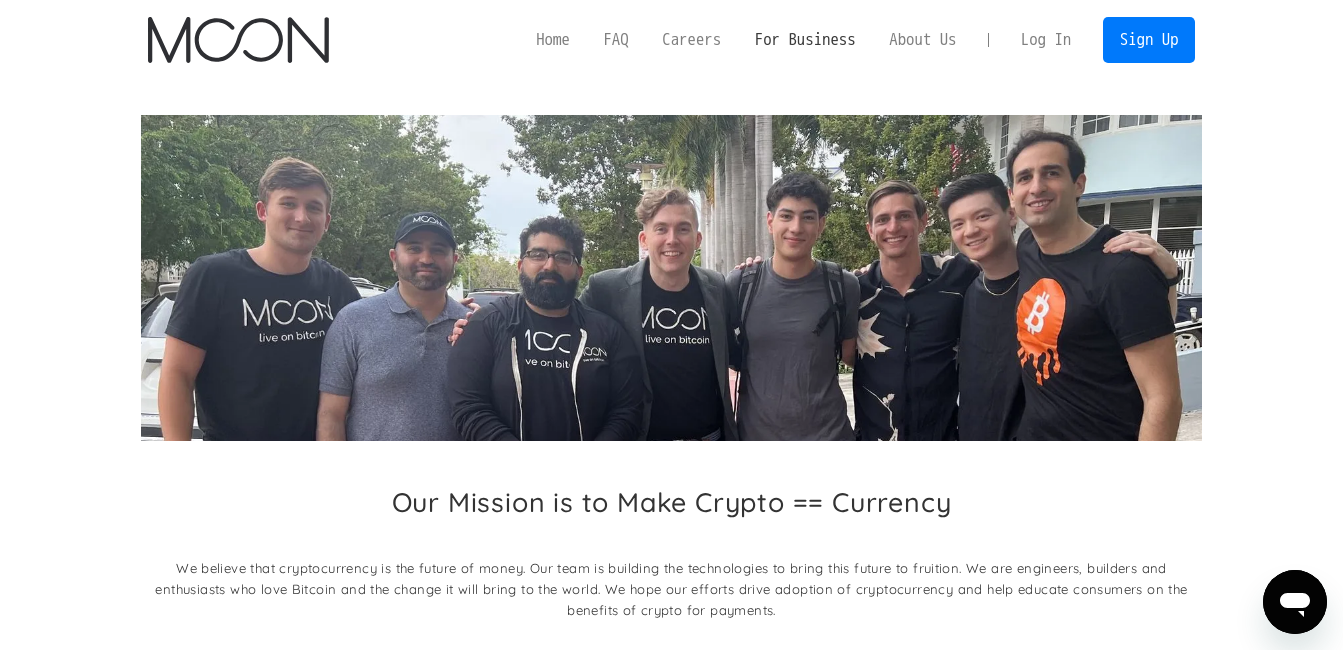 click on "For Business" at bounding box center [805, 39] 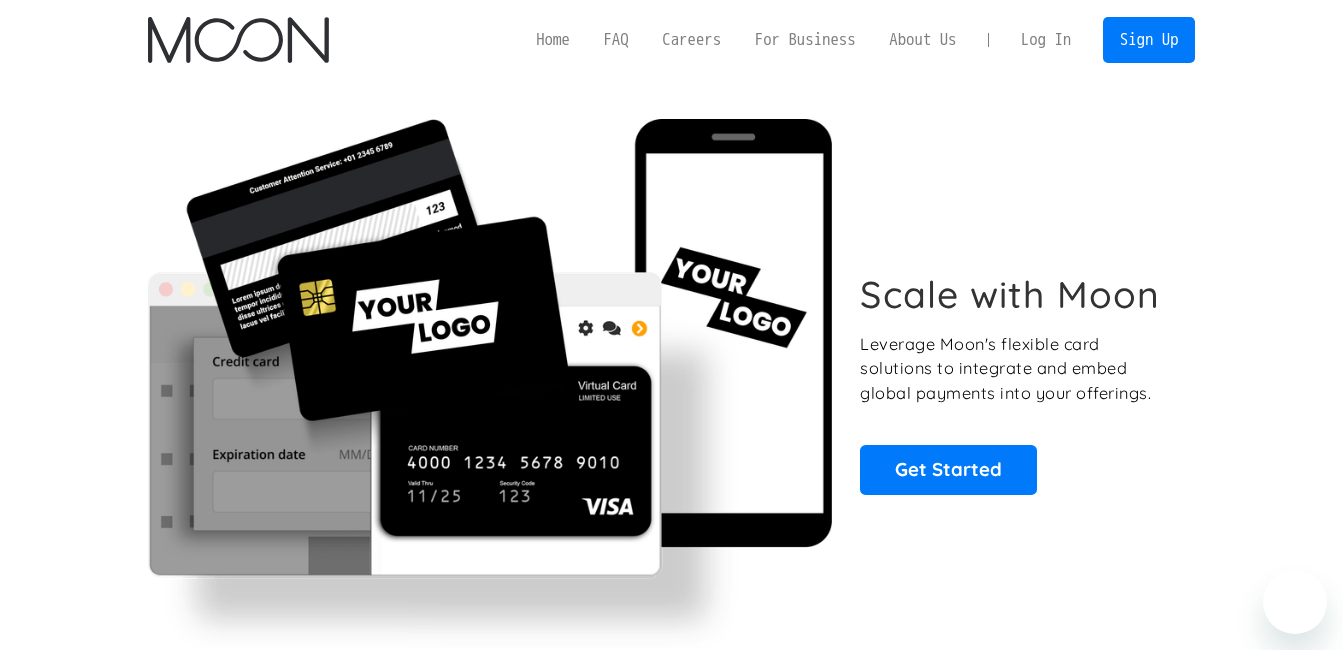 scroll, scrollTop: 0, scrollLeft: 0, axis: both 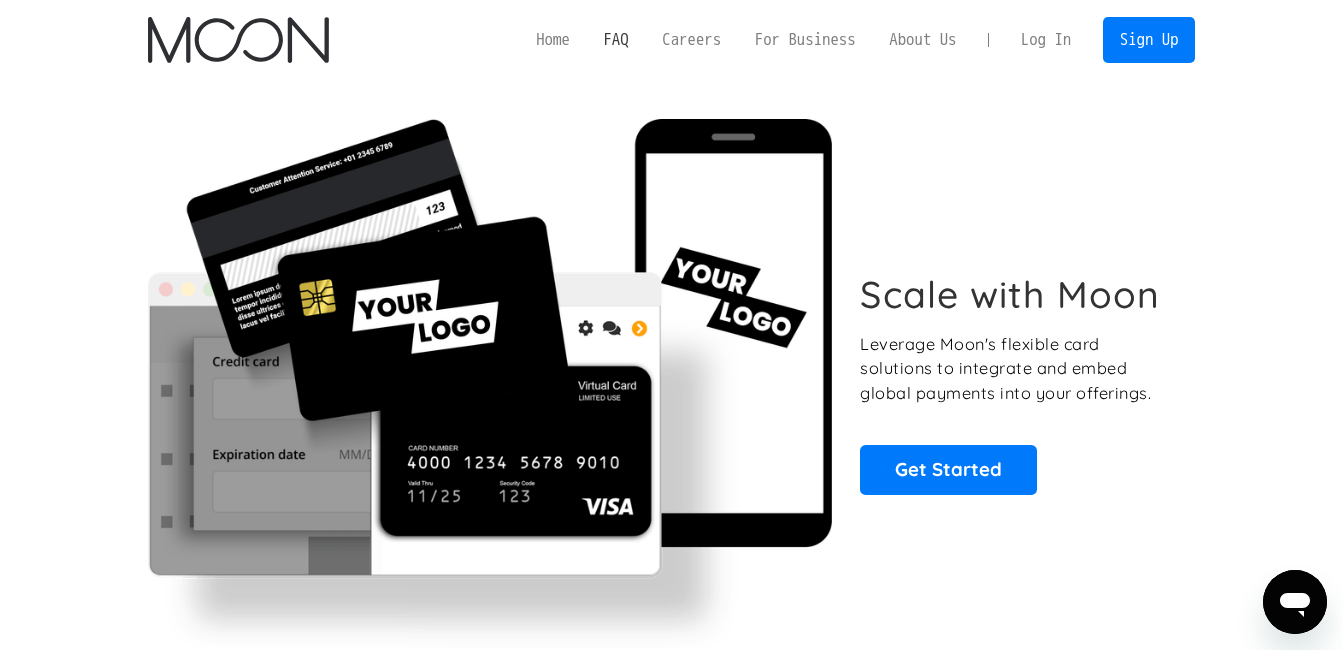 click on "FAQ" at bounding box center (616, 39) 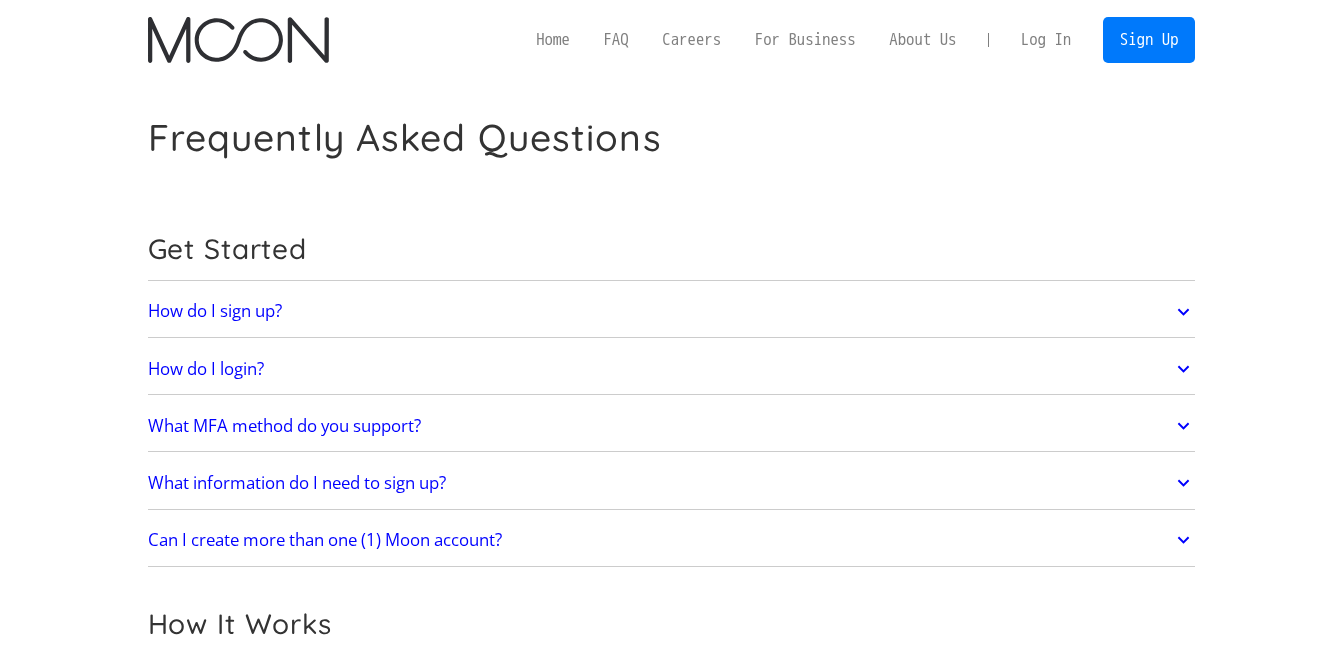 scroll, scrollTop: 0, scrollLeft: 0, axis: both 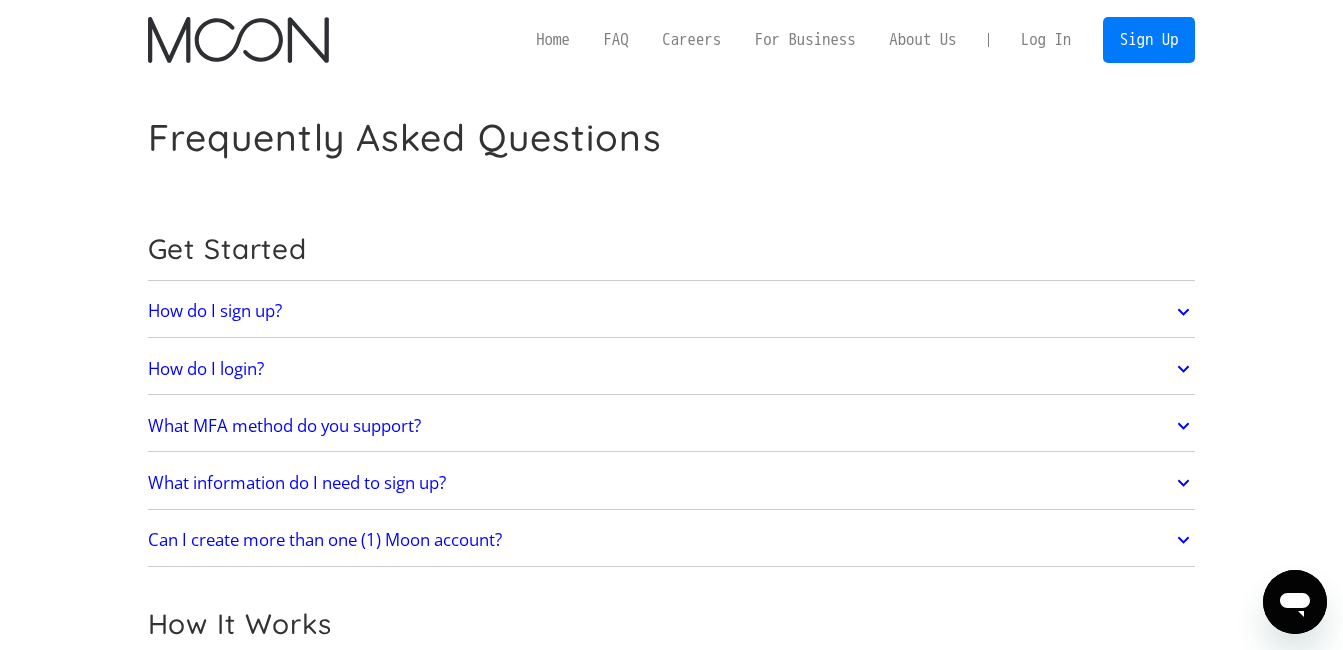 click on "What MFA method do you support?" at bounding box center [672, 426] 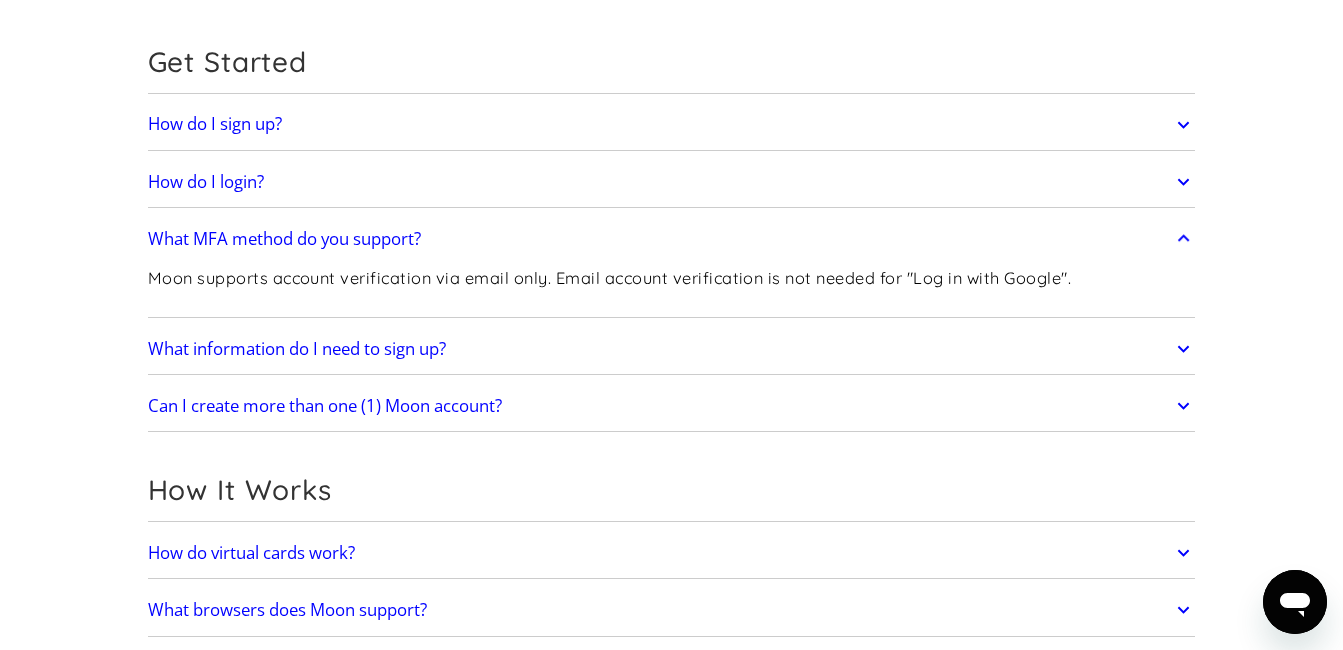 scroll, scrollTop: 194, scrollLeft: 0, axis: vertical 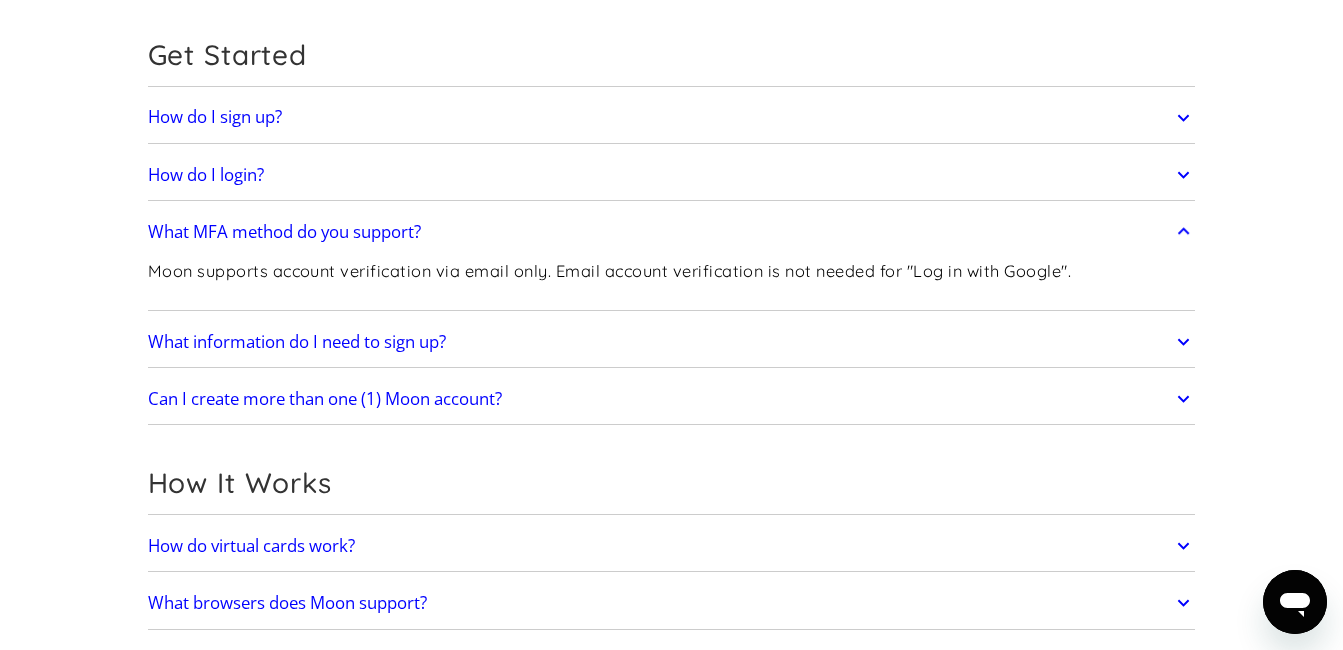 click on "Can I create more than one (1) Moon account?" at bounding box center (672, 399) 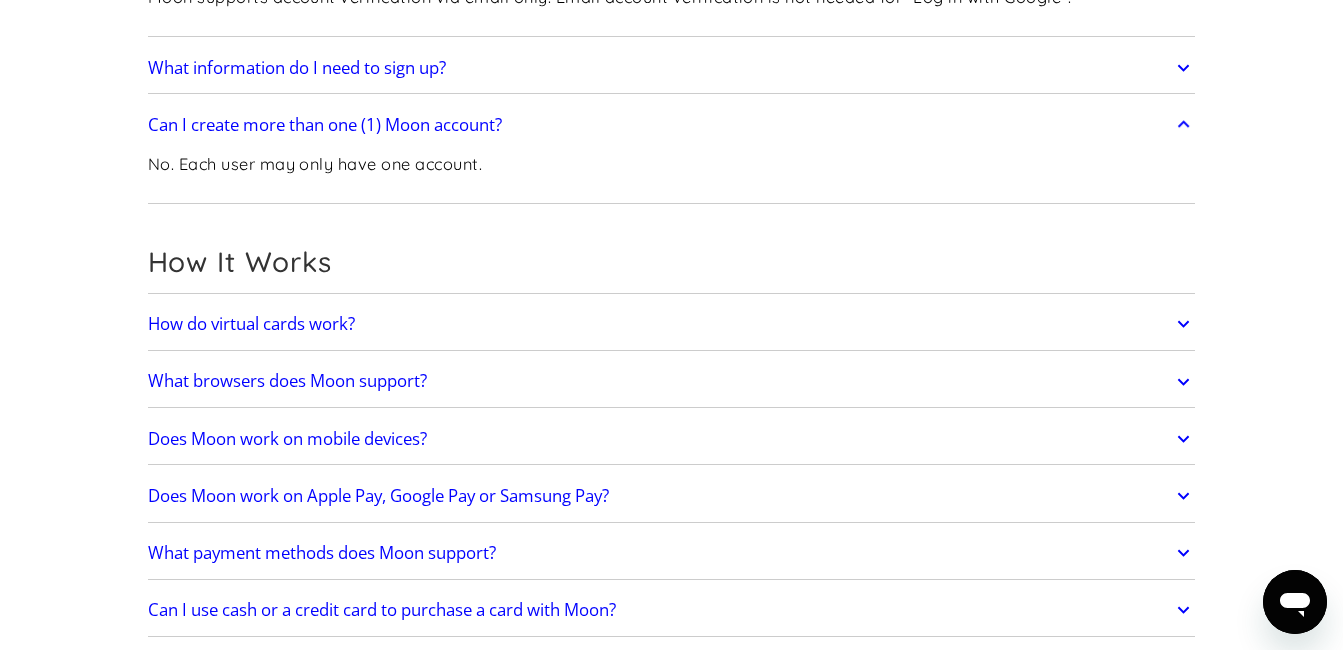 scroll, scrollTop: 474, scrollLeft: 0, axis: vertical 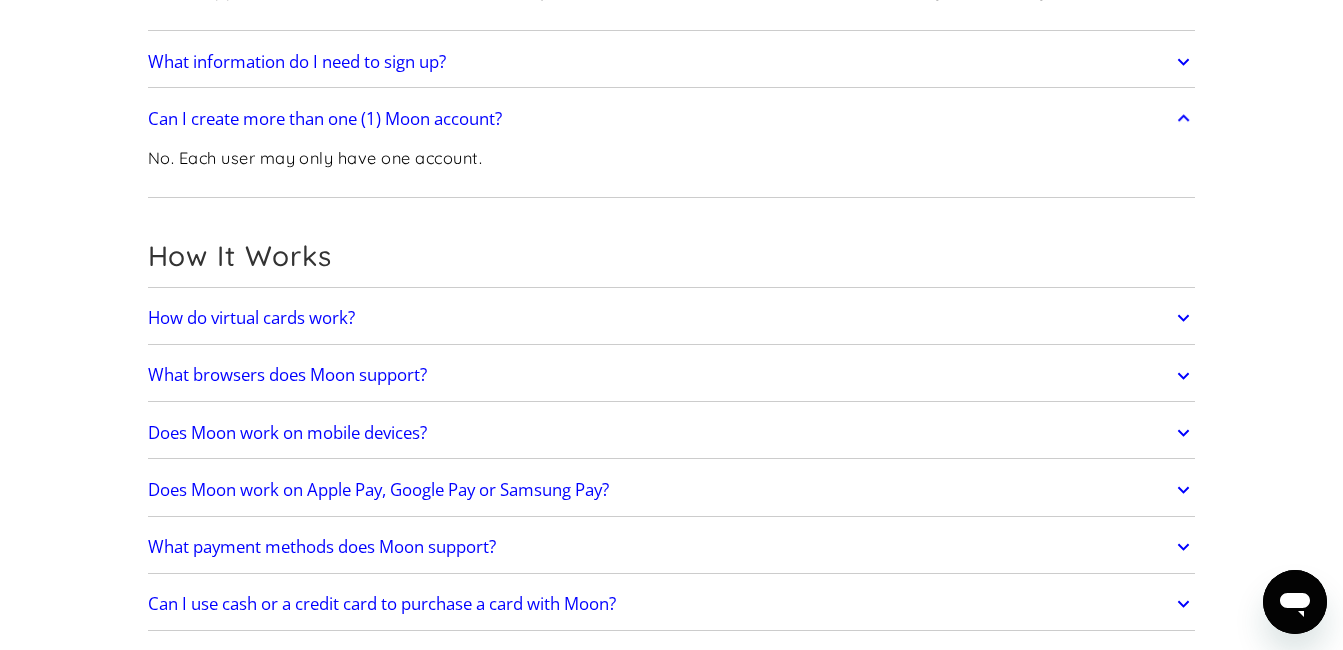 click on "How do virtual cards work?" at bounding box center (672, 318) 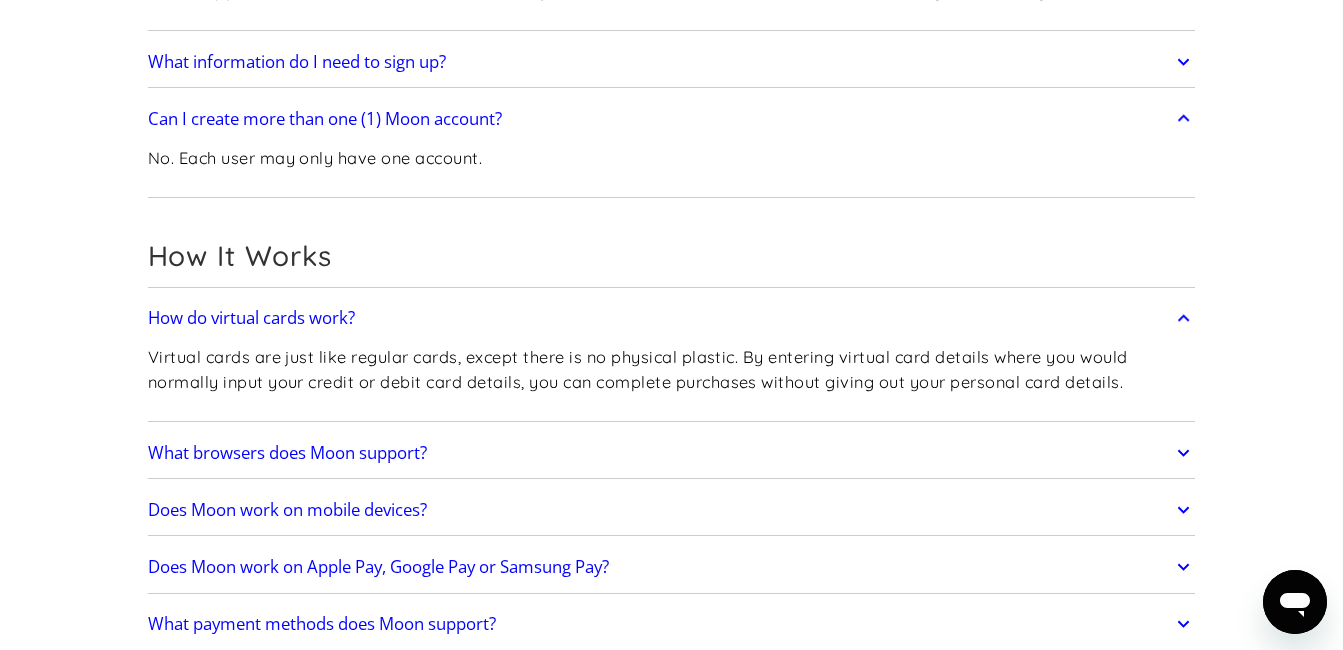 click on "What browsers does Moon support?" at bounding box center [672, 453] 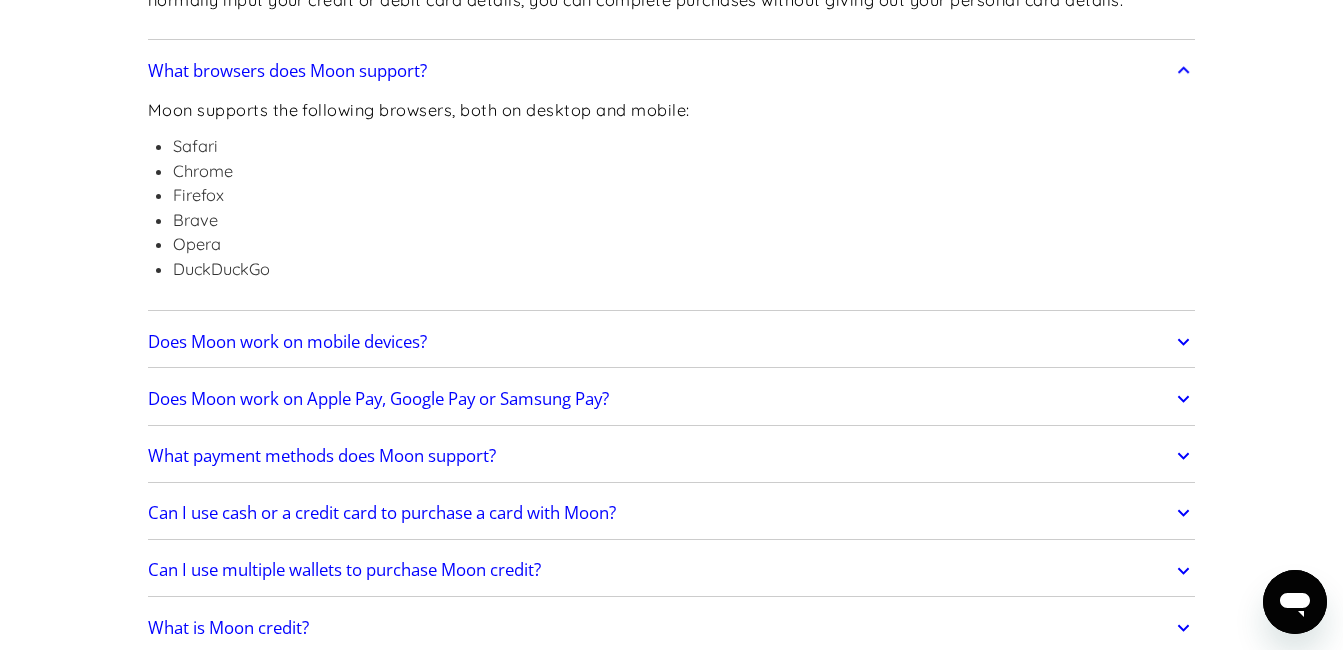 scroll, scrollTop: 879, scrollLeft: 0, axis: vertical 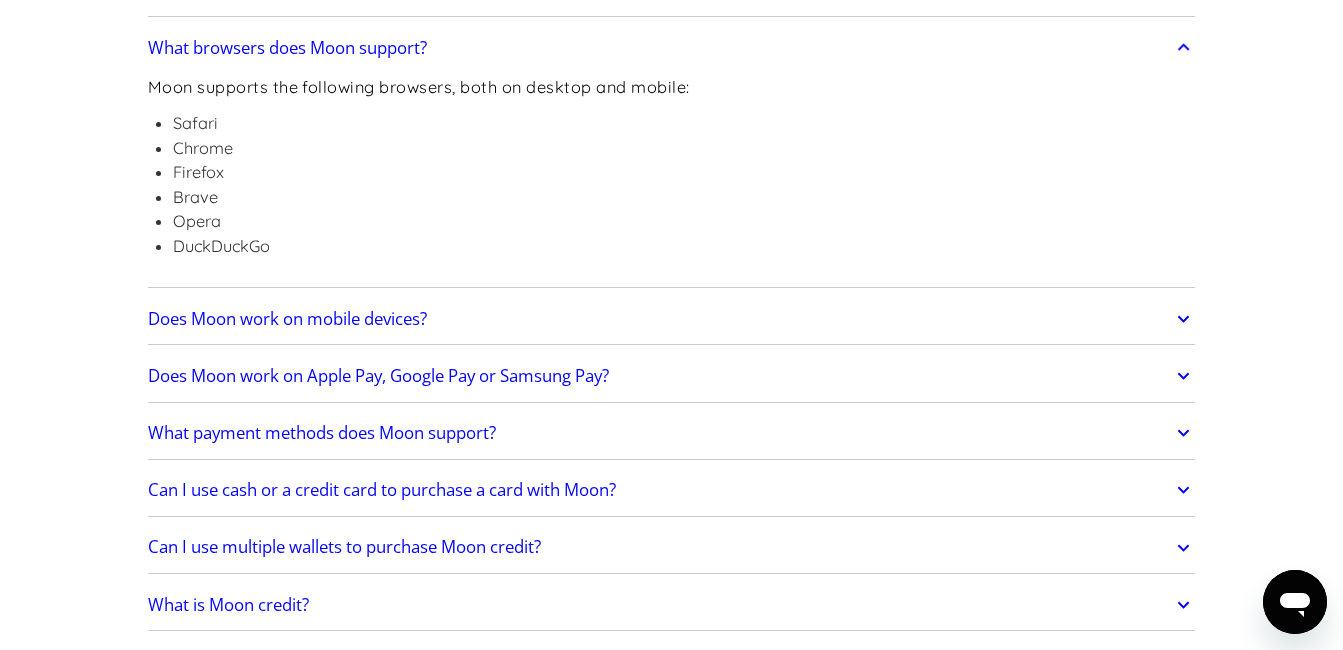 click on "Does Moon work on mobile devices?" at bounding box center [672, 319] 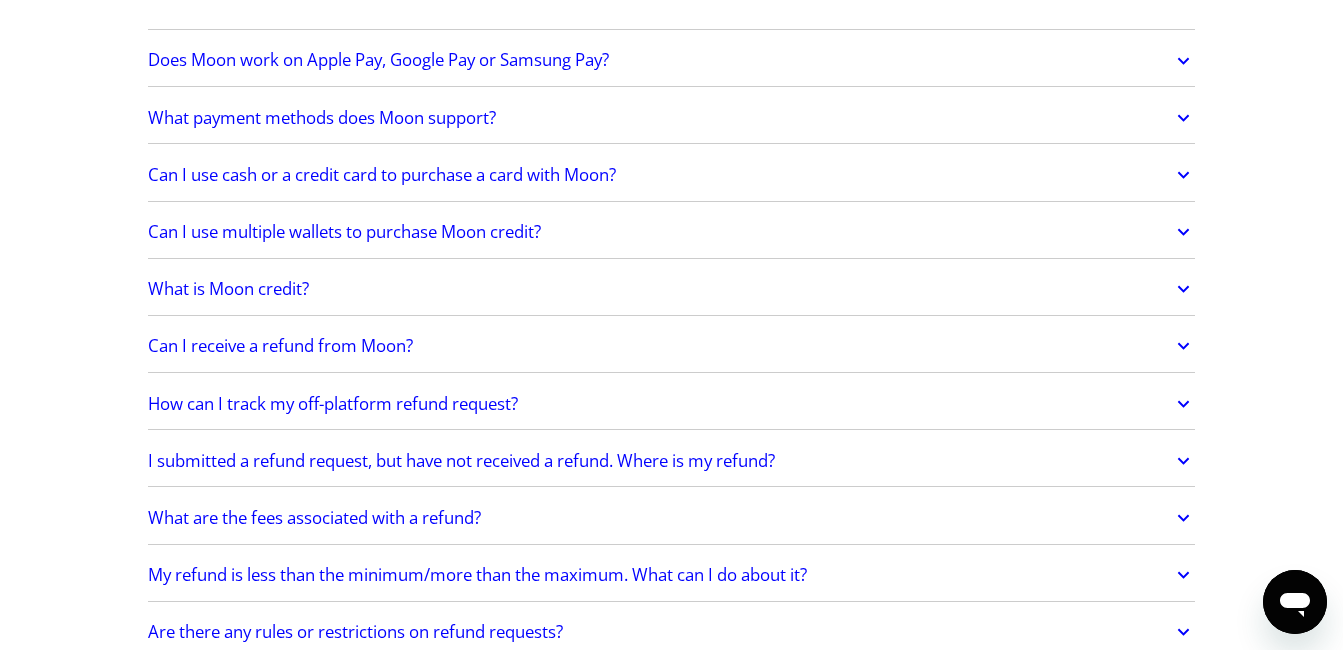 scroll, scrollTop: 1246, scrollLeft: 0, axis: vertical 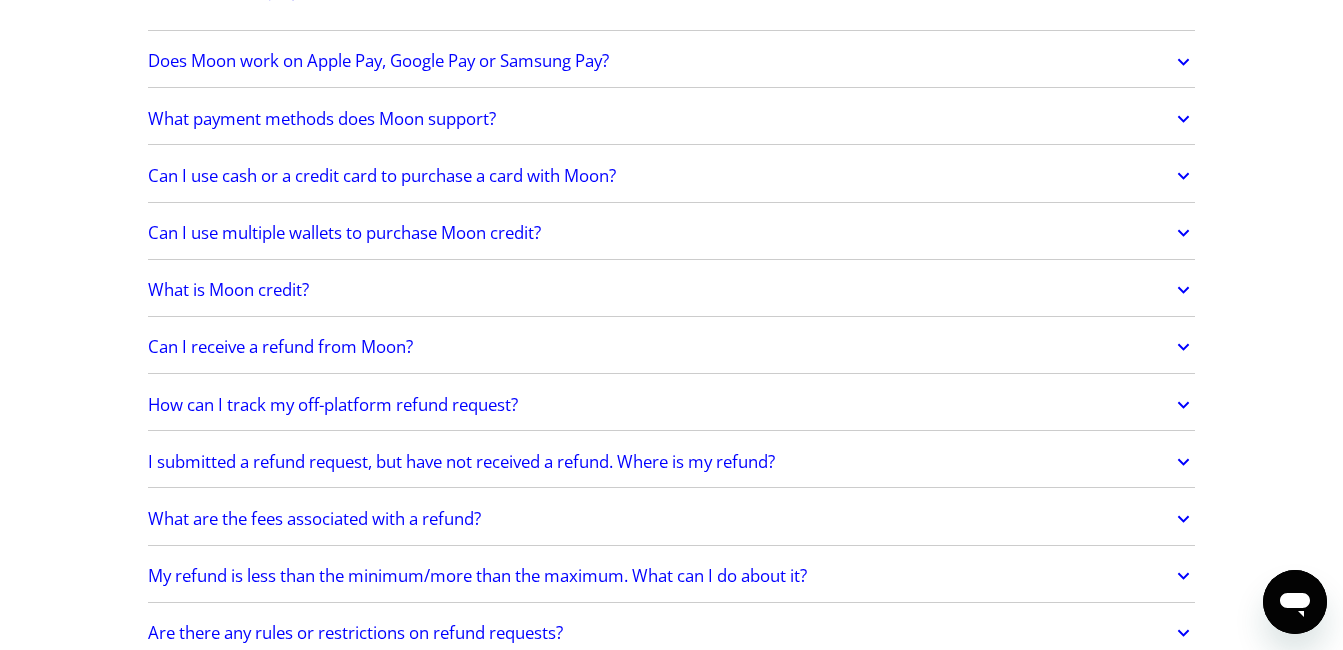 click on "Does Moon work on Apple Pay, Google Pay or Samsung Pay?" at bounding box center [672, 62] 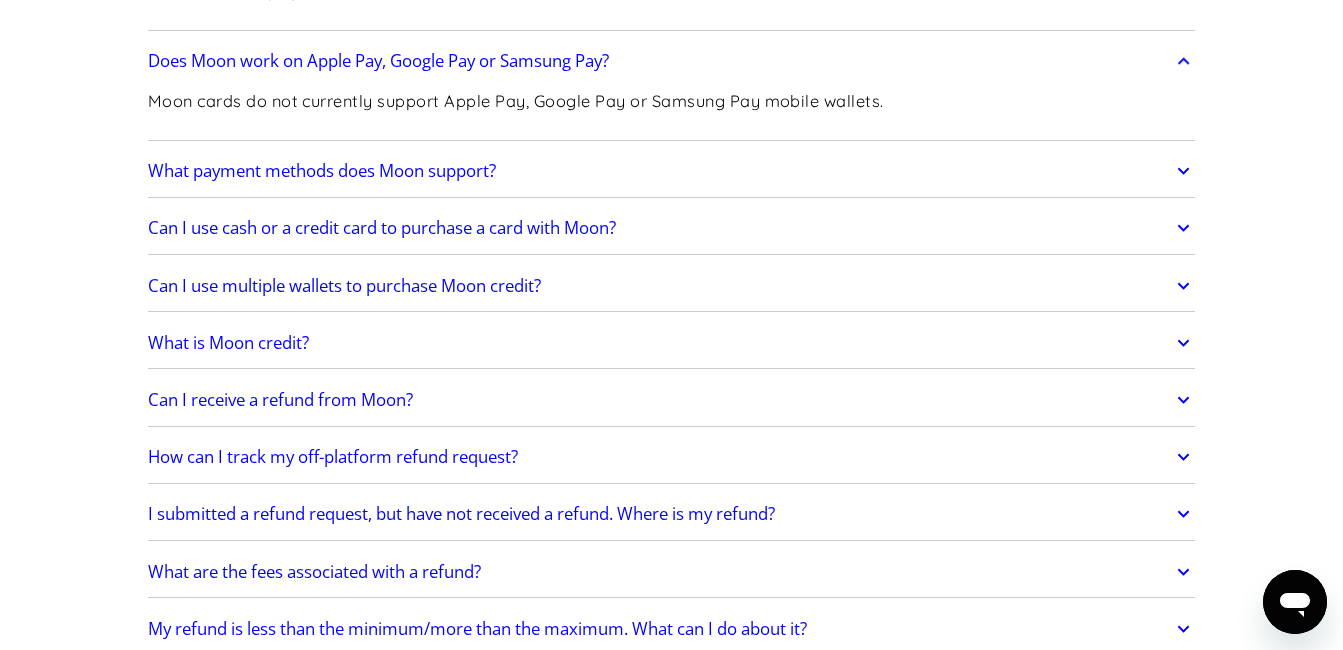 click on "What payment methods does Moon support?" at bounding box center [672, 171] 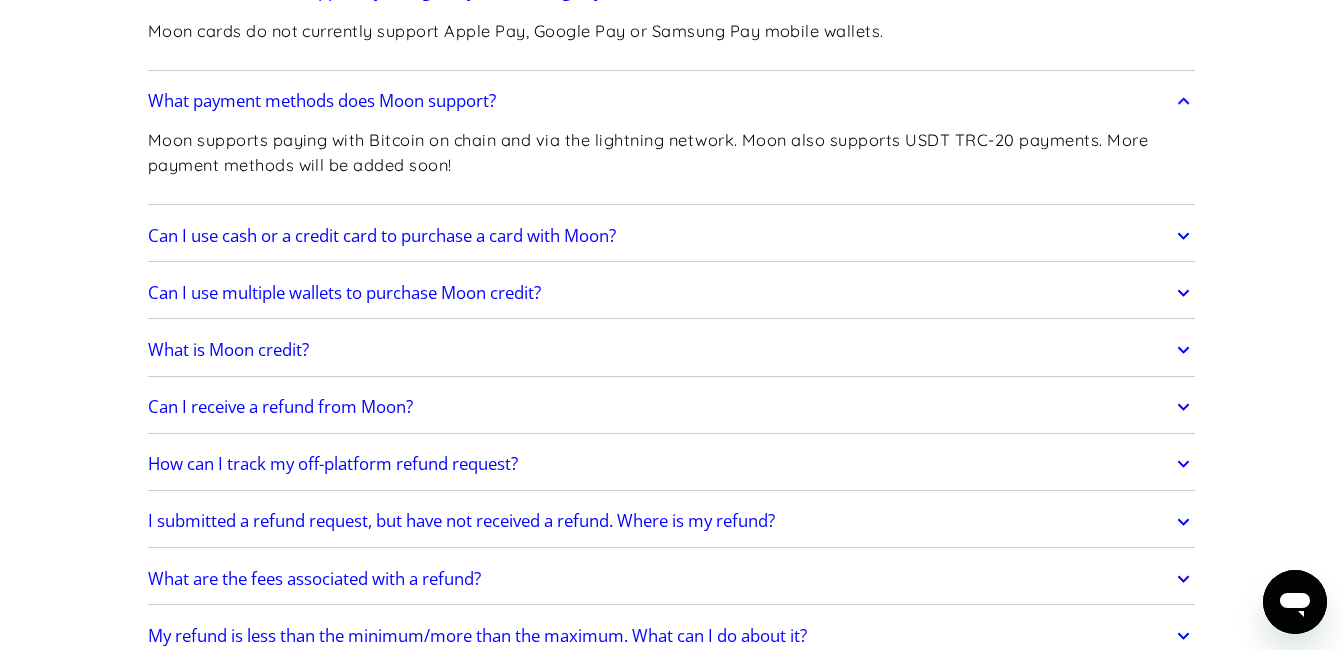 scroll, scrollTop: 1309, scrollLeft: 0, axis: vertical 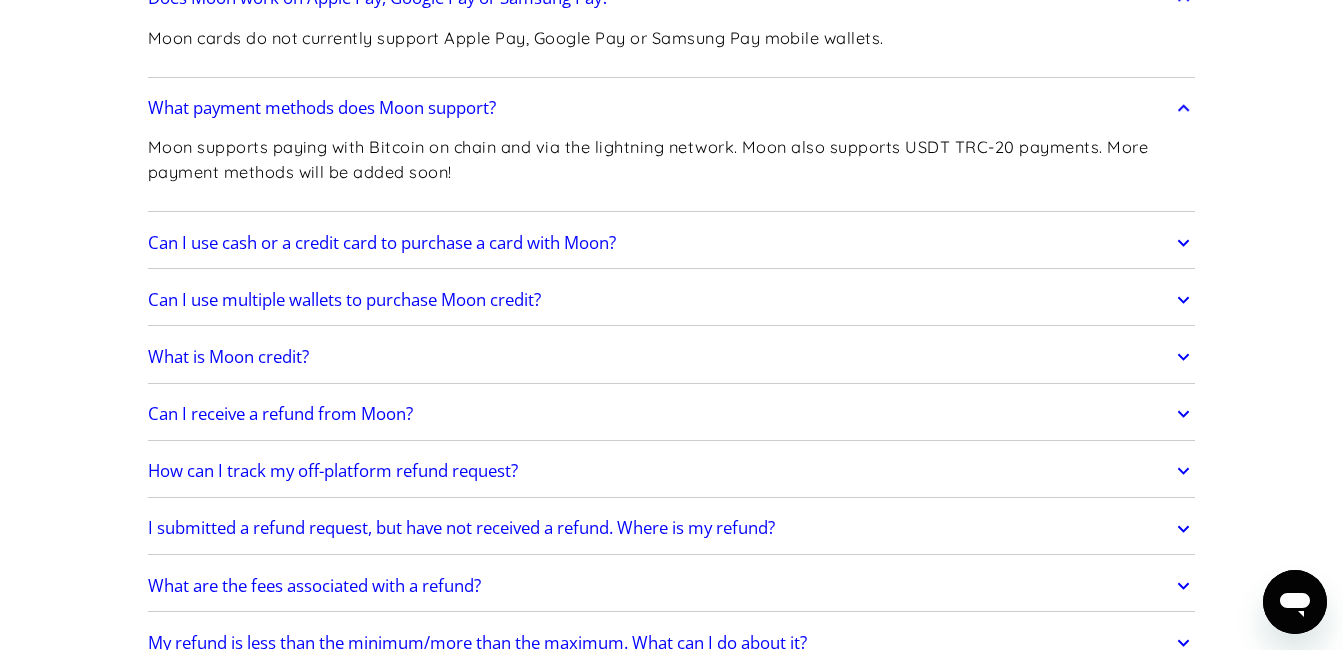 click on "Can I use cash or a credit card to purchase a card with Moon?" at bounding box center (672, 243) 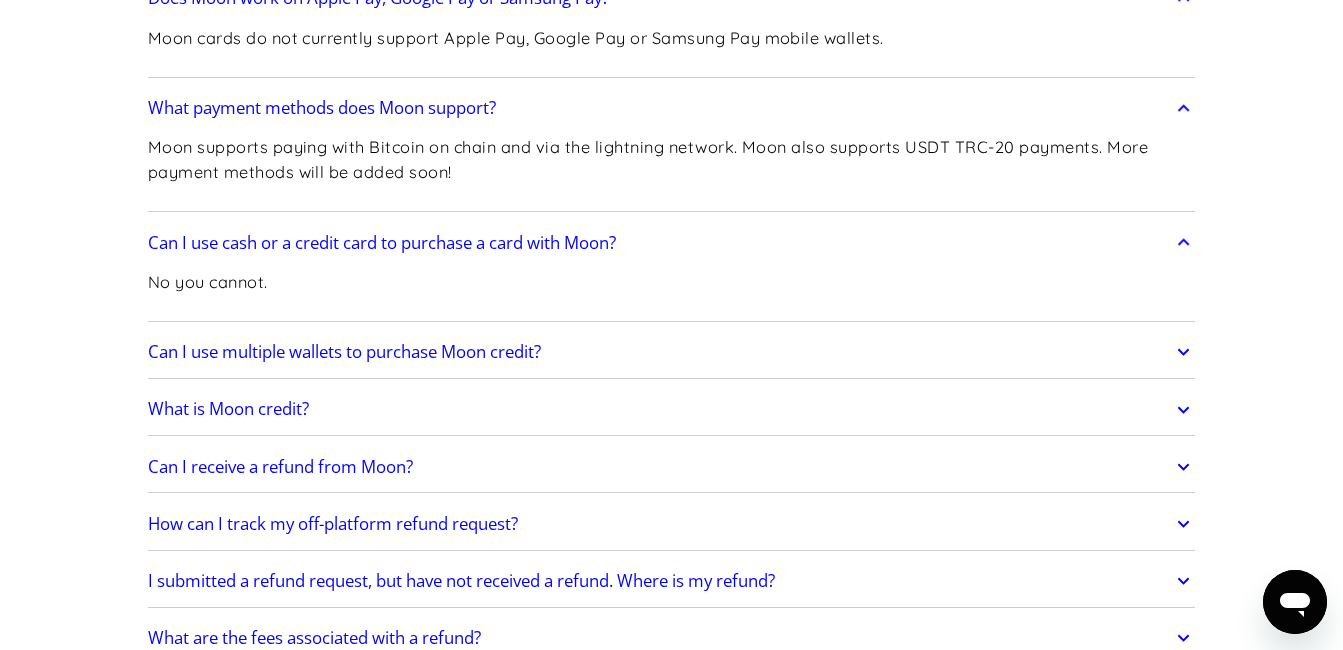 click on "Can I use multiple wallets to purchase Moon credit?" at bounding box center (672, 352) 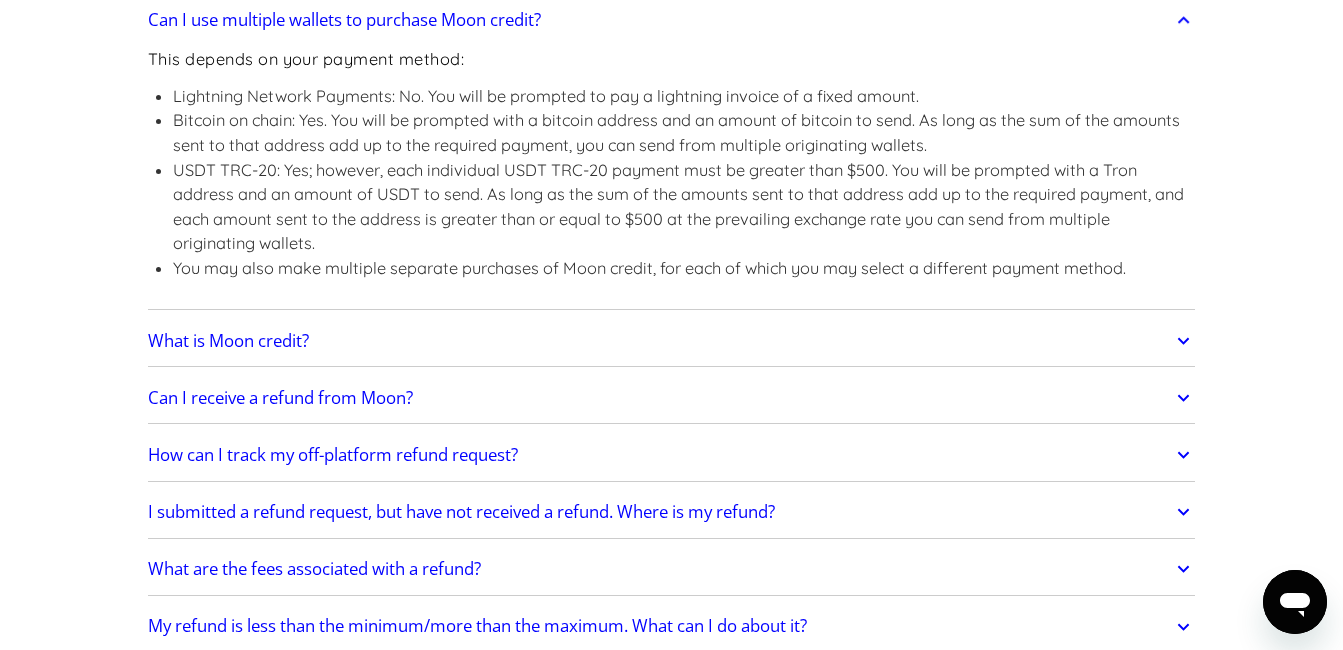 scroll, scrollTop: 1643, scrollLeft: 0, axis: vertical 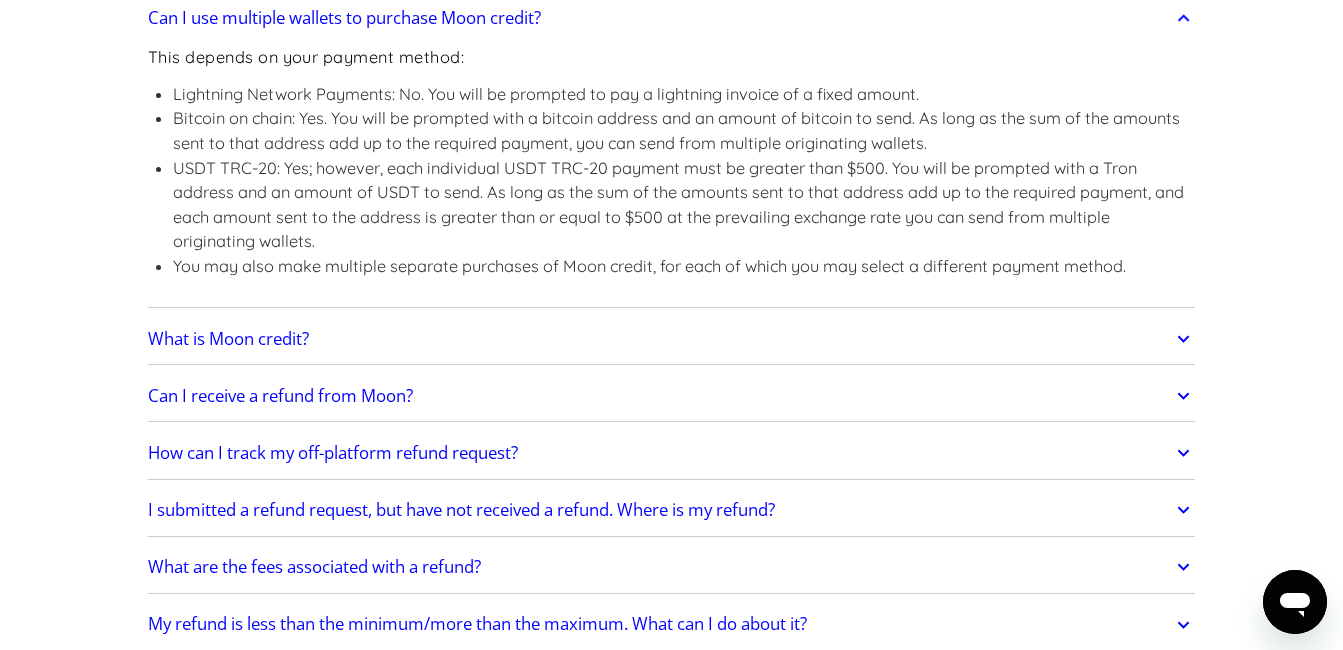 click on "What is Moon credit?" at bounding box center (672, 339) 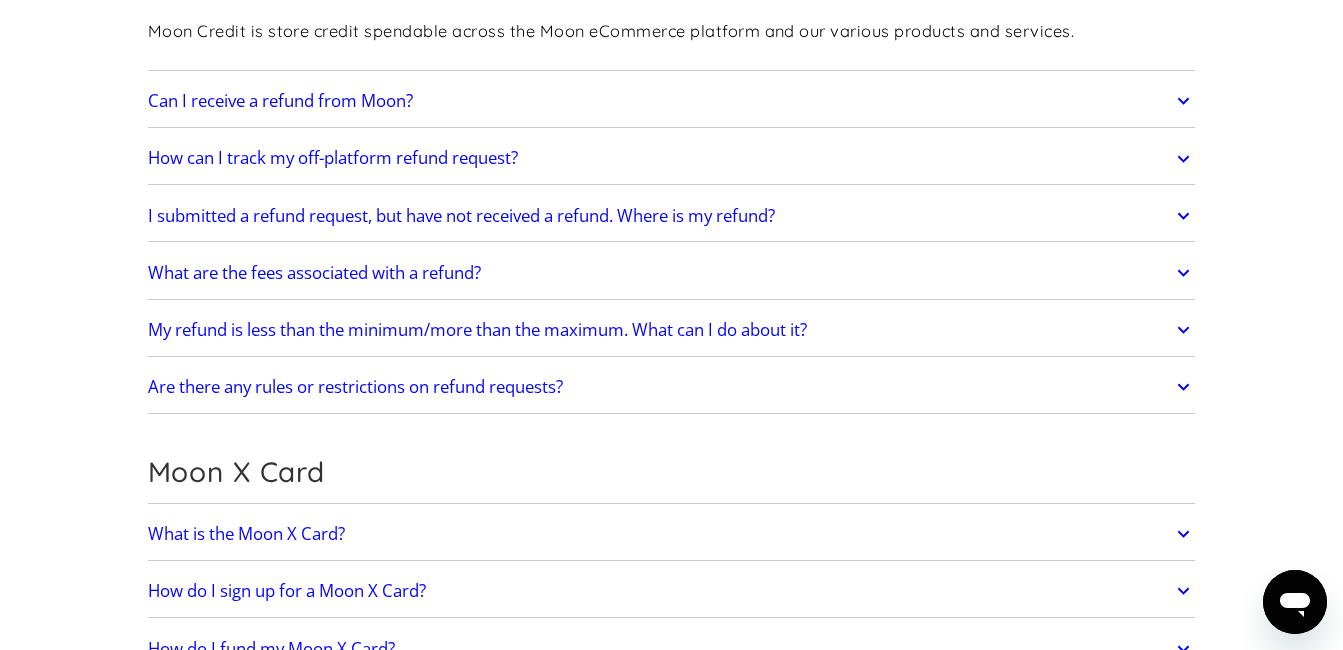 scroll, scrollTop: 2024, scrollLeft: 0, axis: vertical 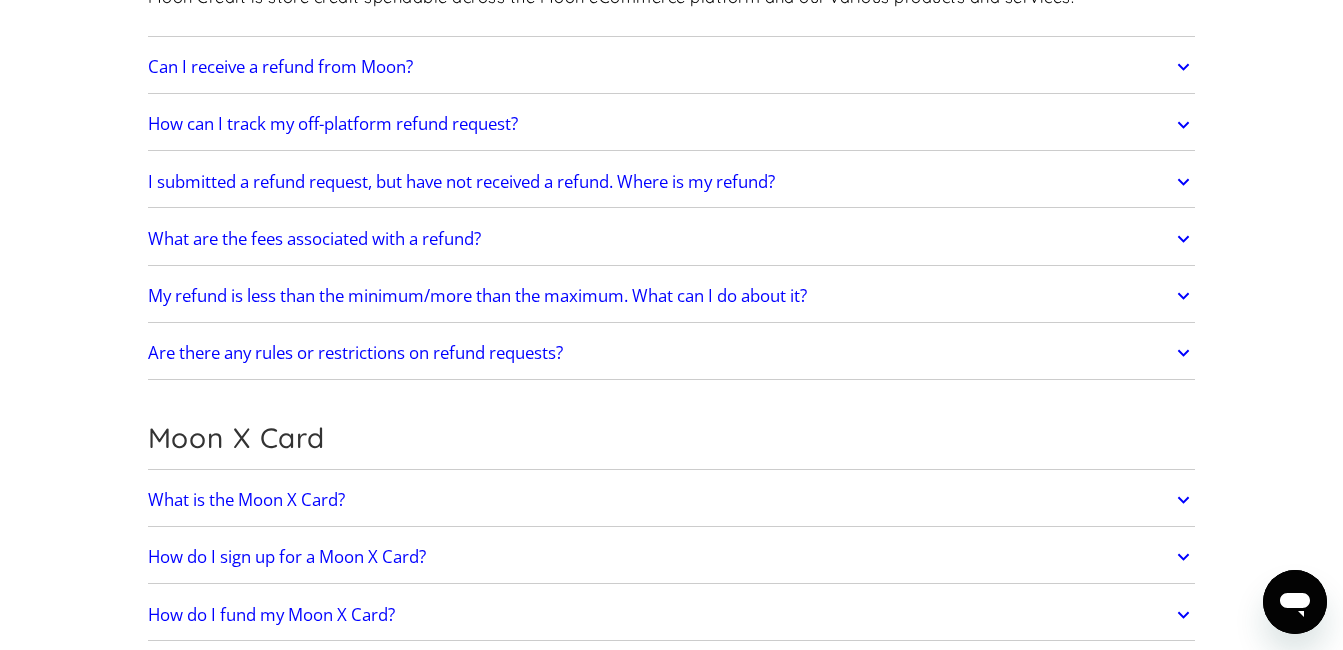 click on "Can I receive a refund from Moon?" at bounding box center [672, 67] 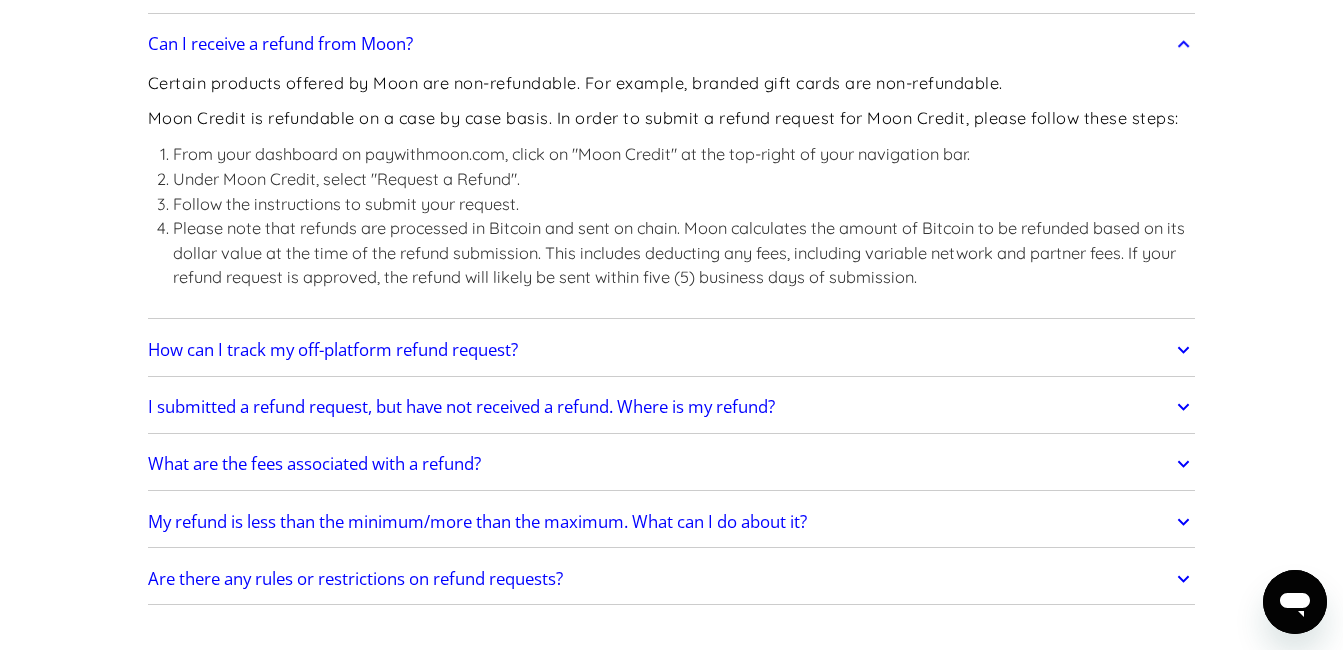 scroll, scrollTop: 2055, scrollLeft: 0, axis: vertical 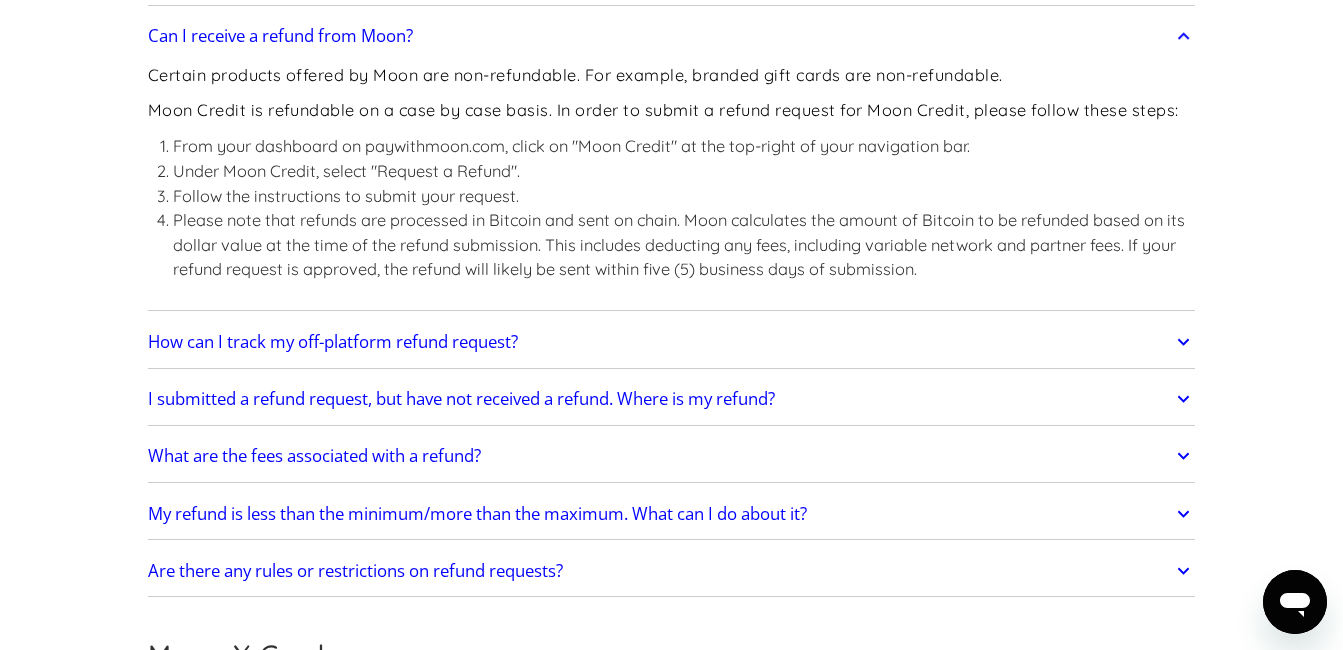 click on "How can I track my off-platform refund request?" at bounding box center [672, 342] 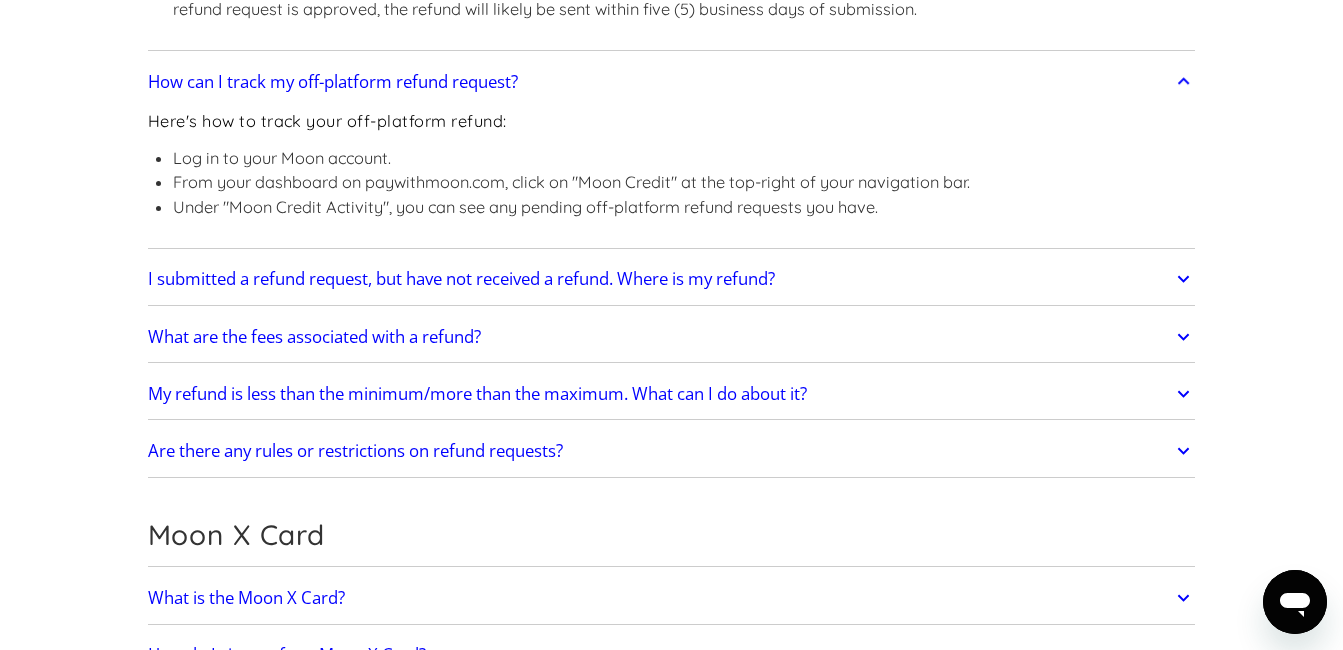 scroll, scrollTop: 2320, scrollLeft: 0, axis: vertical 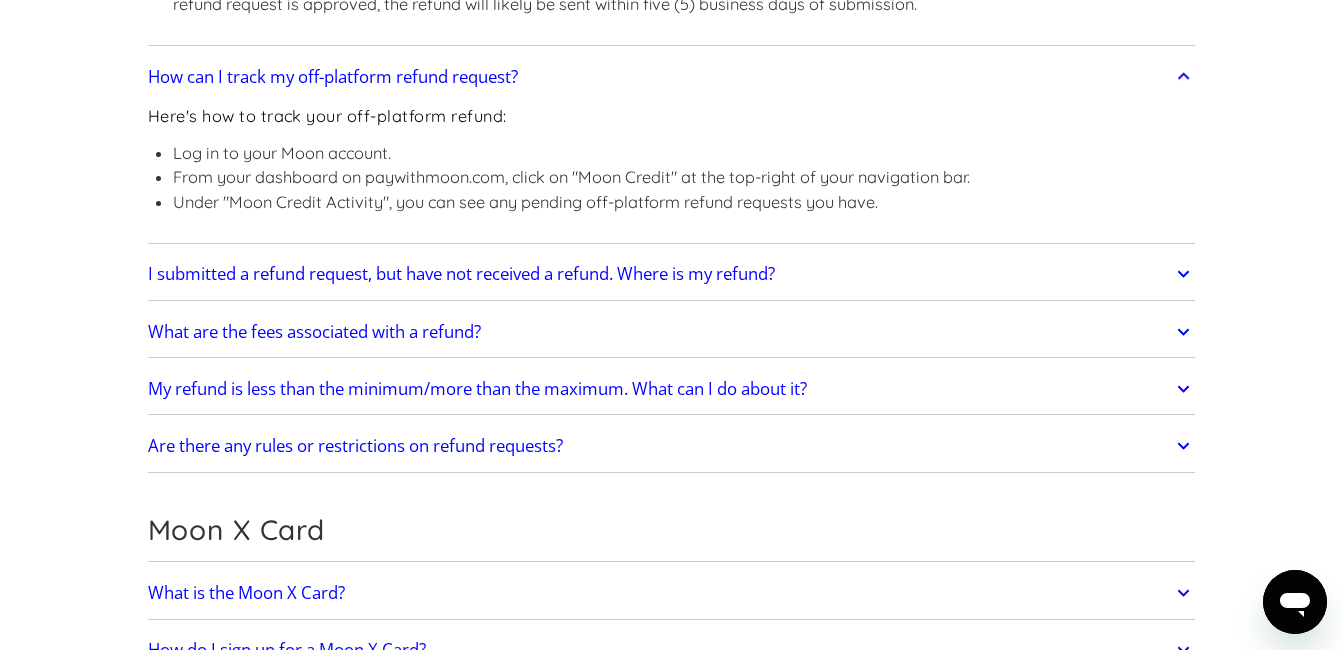 click on "I submitted a refund request, but have not received a refund. Where is my refund?" at bounding box center [672, 275] 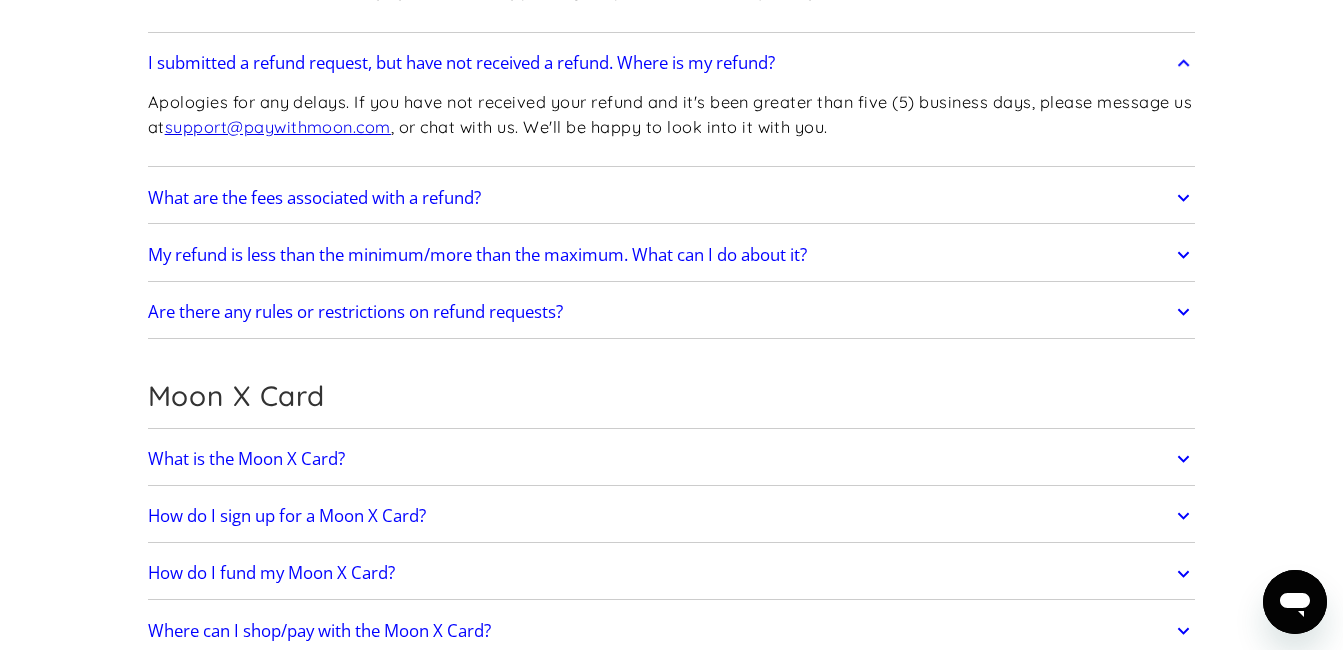 scroll, scrollTop: 2538, scrollLeft: 0, axis: vertical 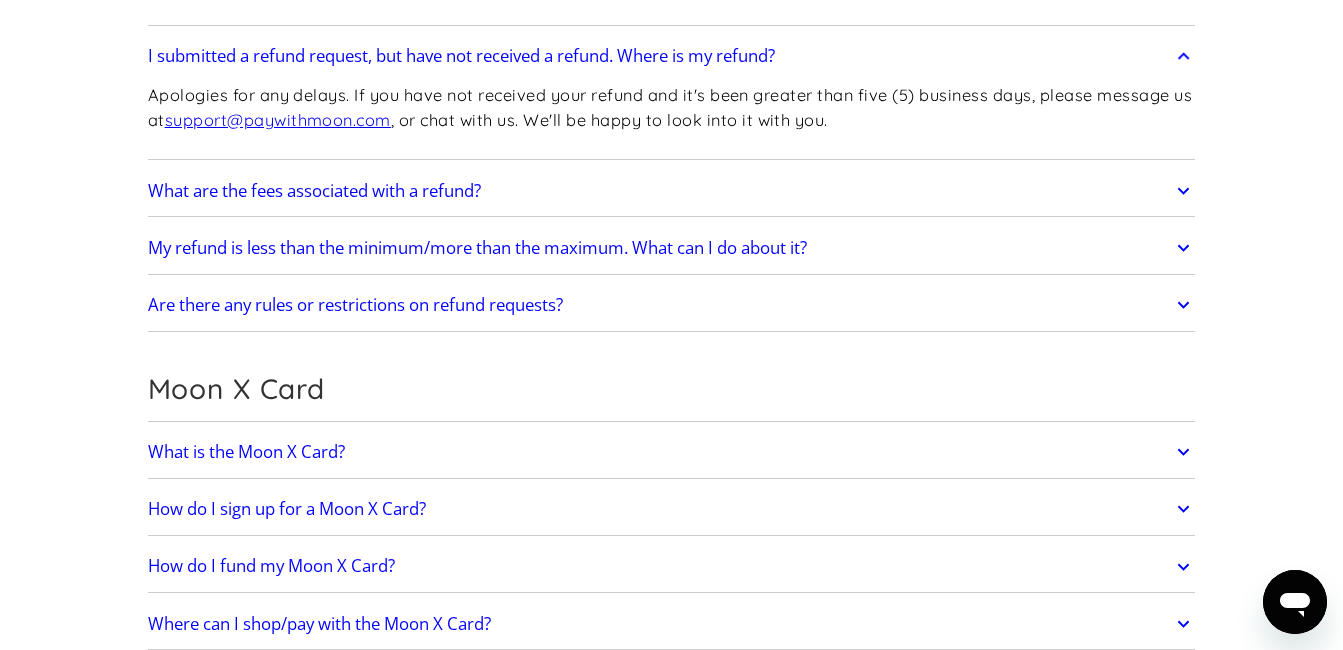 click on "My refund is less than the minimum/more than the maximum. What can I do about it?" at bounding box center (672, 248) 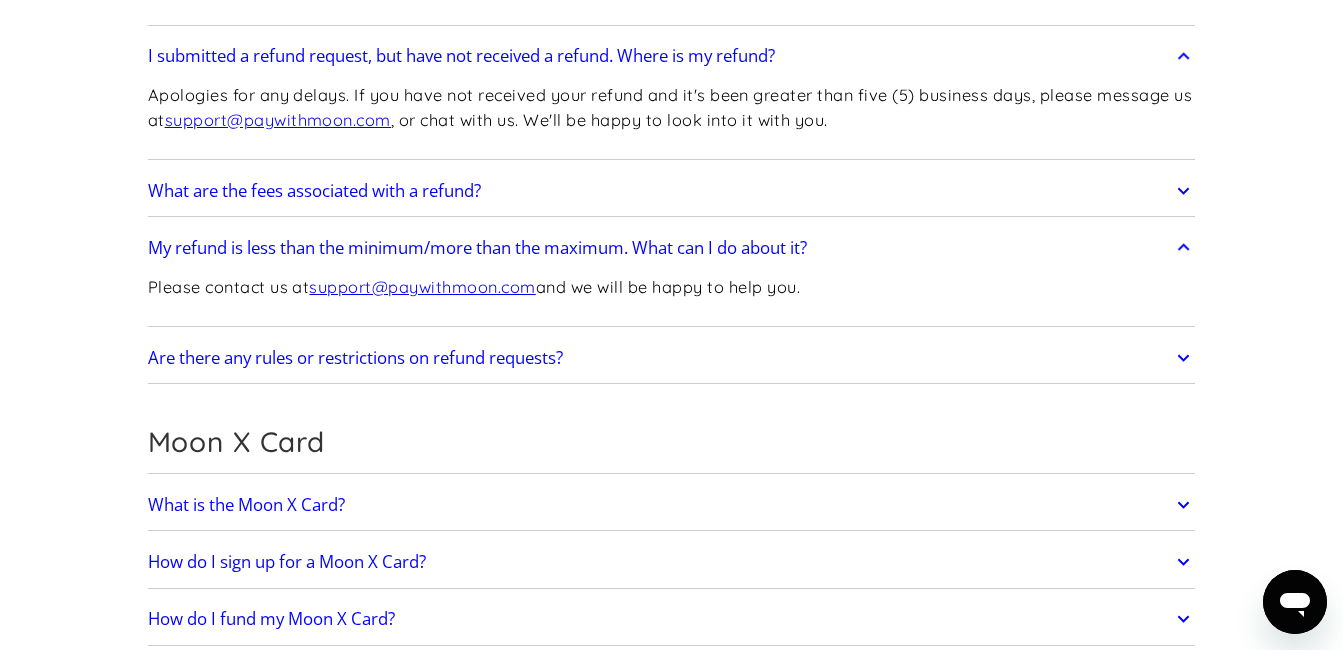 click on "Are there any rules or restrictions on refund requests?" at bounding box center (672, 358) 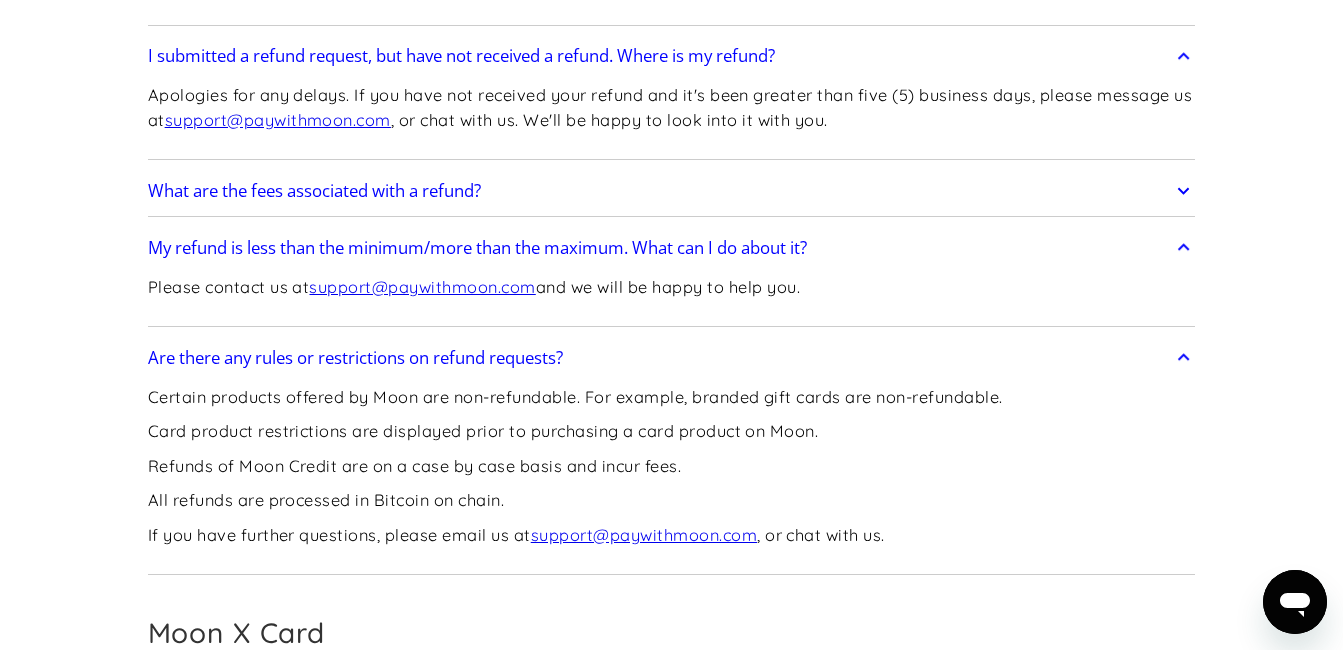 drag, startPoint x: 932, startPoint y: 368, endPoint x: 976, endPoint y: 467, distance: 108.33743 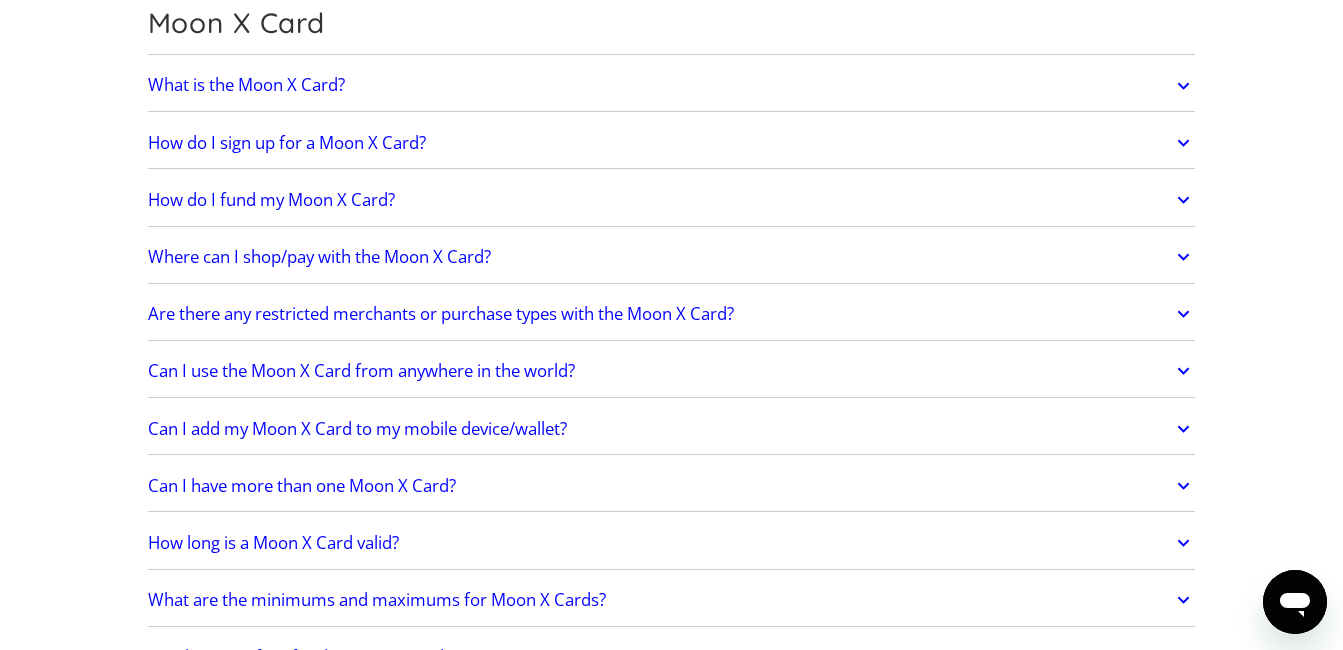 scroll, scrollTop: 3152, scrollLeft: 0, axis: vertical 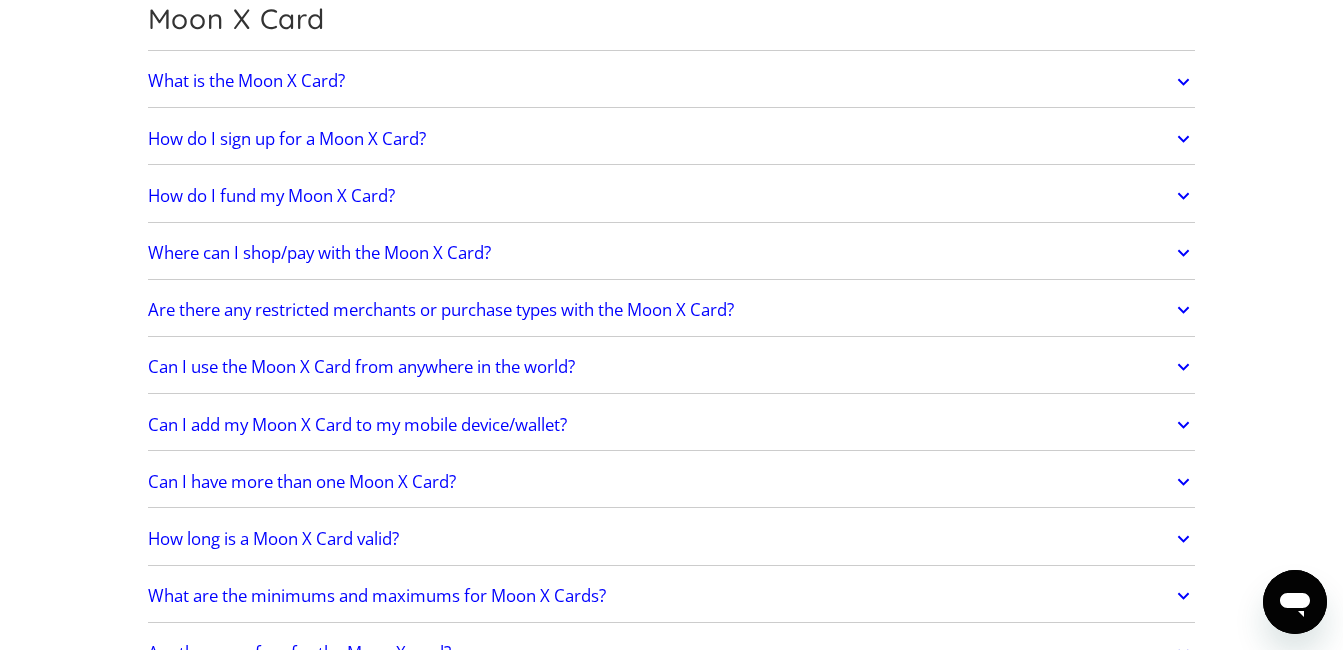 click on "Where can I shop/pay with the Moon X Card?" at bounding box center [672, 253] 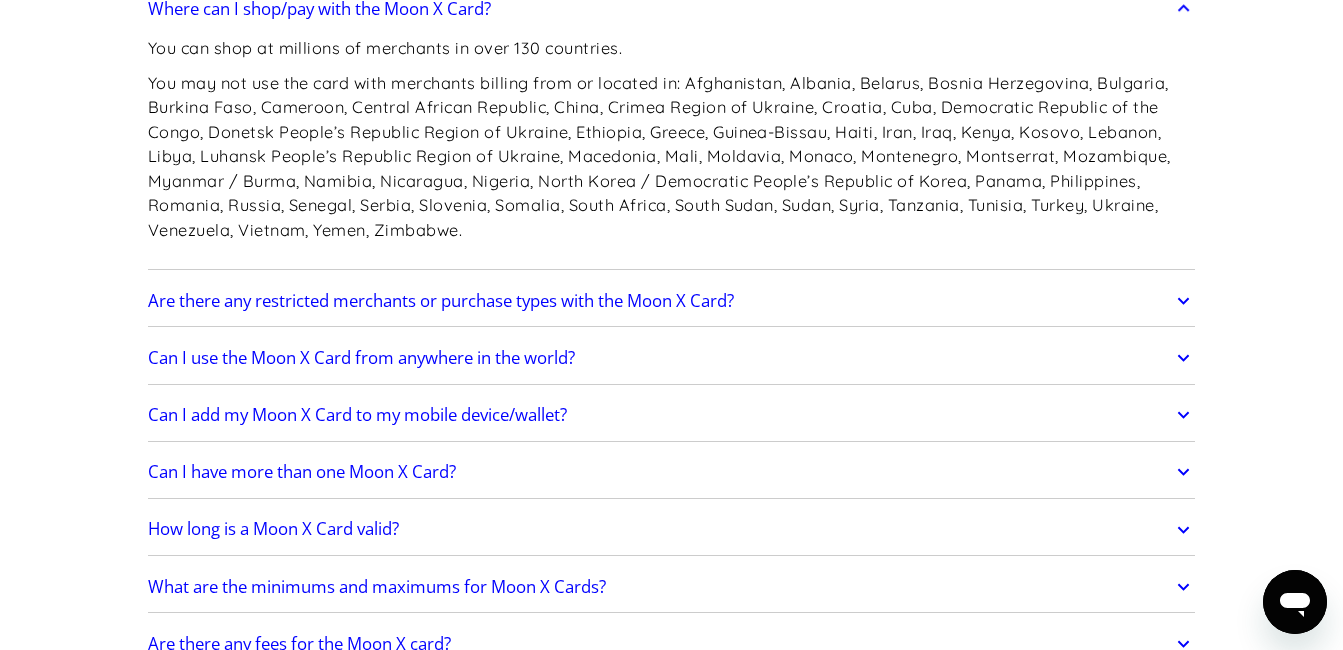 scroll, scrollTop: 3401, scrollLeft: 0, axis: vertical 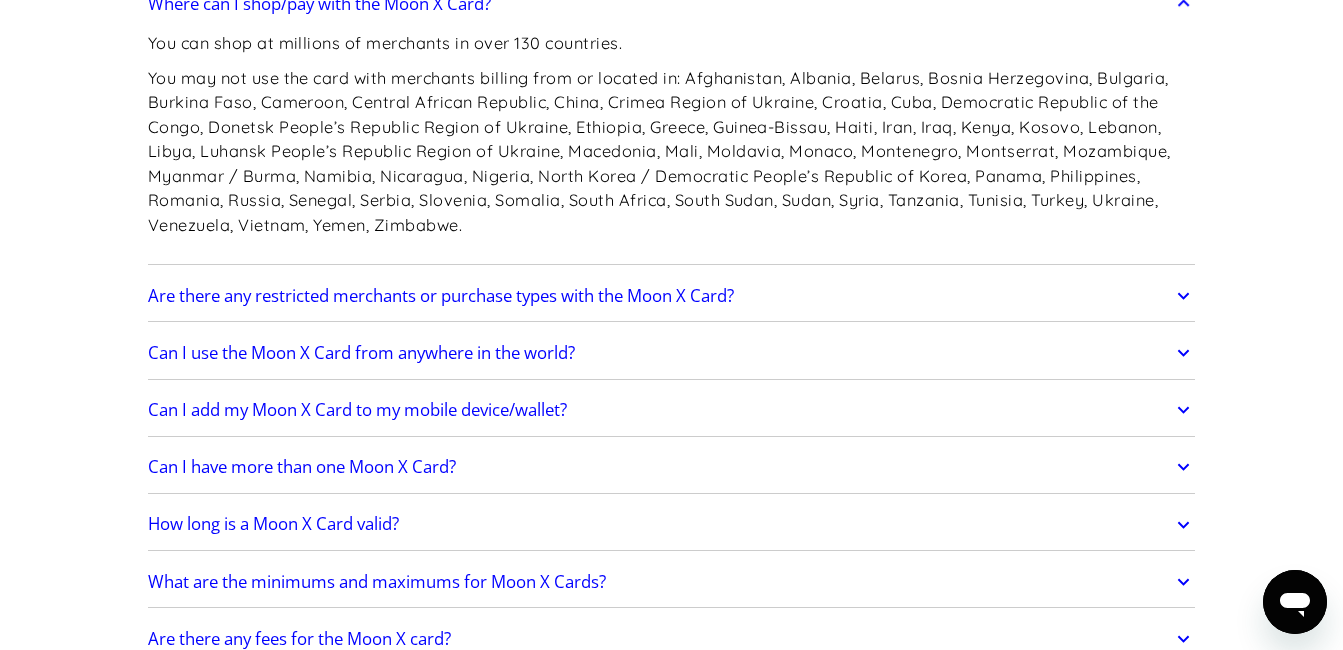 click on "Are there any restricted merchants or purchase types with the Moon X Card?" at bounding box center [672, 296] 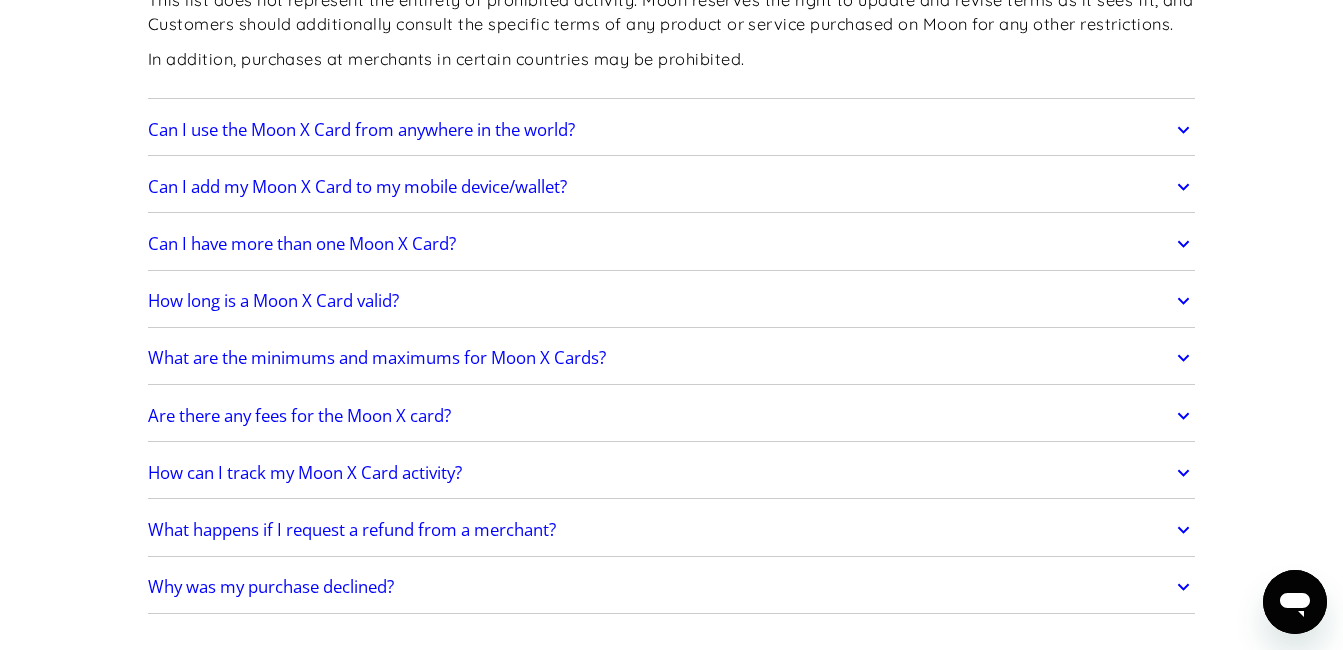 scroll, scrollTop: 4186, scrollLeft: 0, axis: vertical 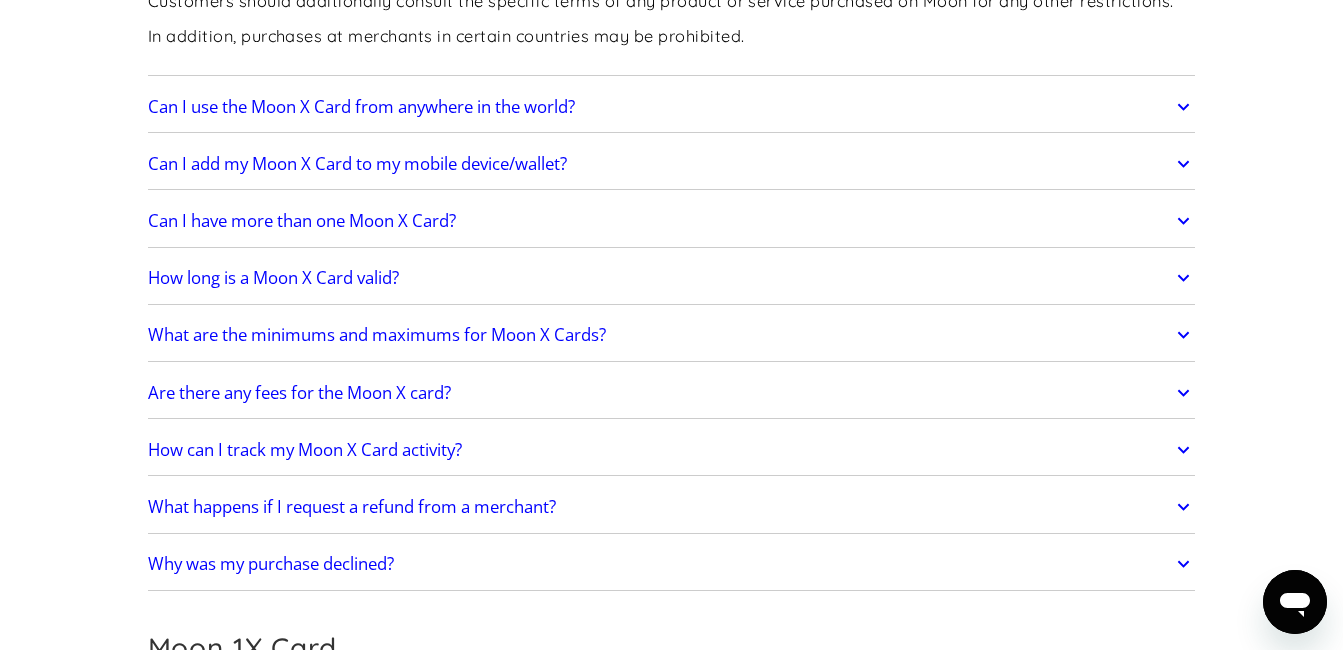 click on "Can I use the Moon X Card from anywhere in the world?" at bounding box center [672, 107] 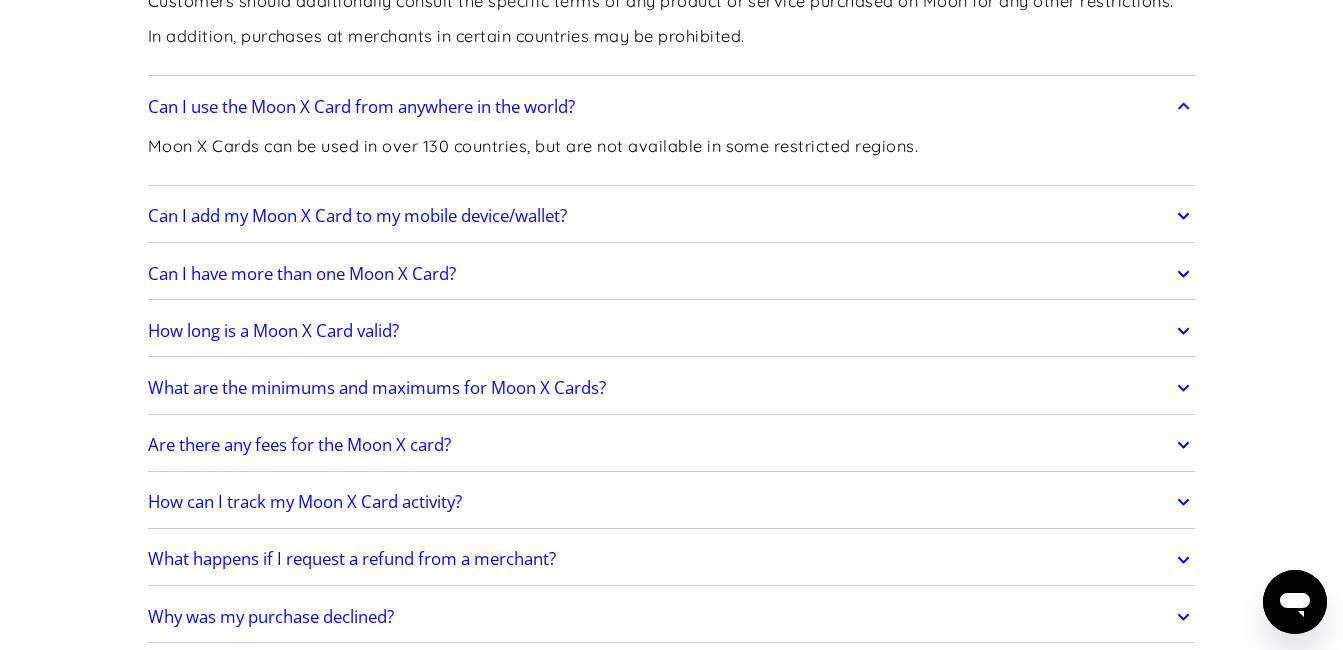 click on "Can I add my Moon X Card to my mobile device/wallet?" at bounding box center [672, 216] 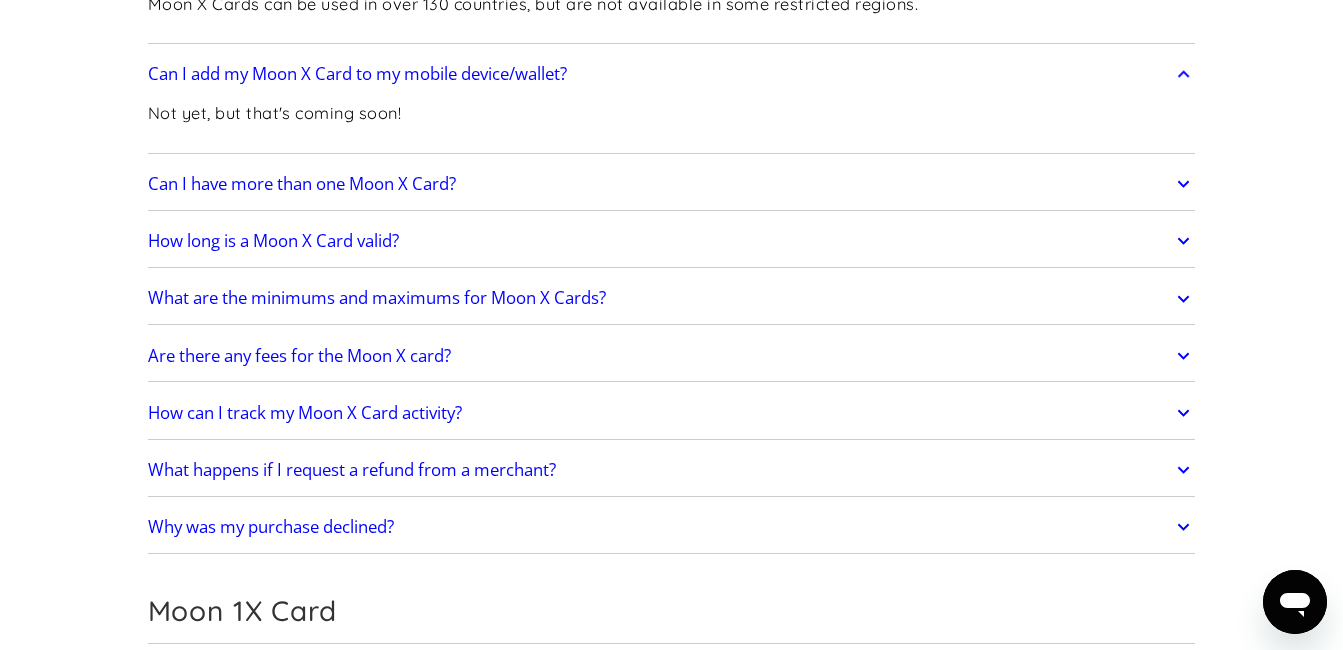scroll, scrollTop: 4334, scrollLeft: 0, axis: vertical 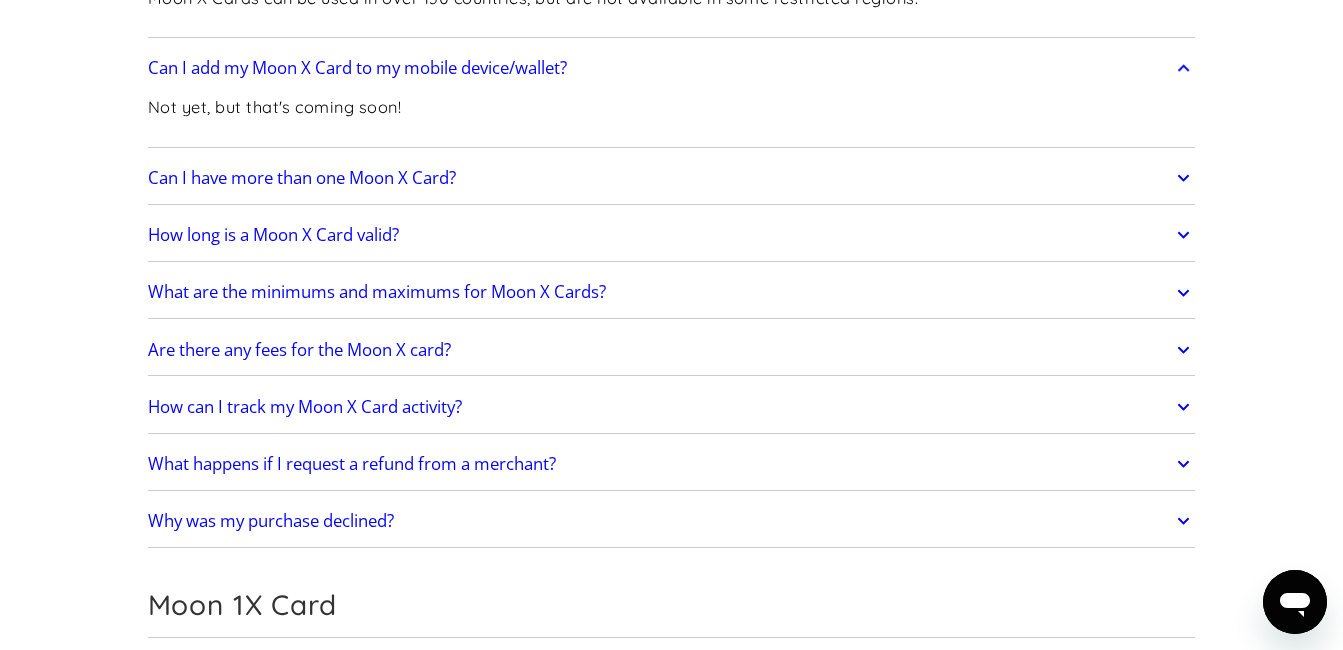 click on "Can I have more than one Moon X Card?" at bounding box center (672, 178) 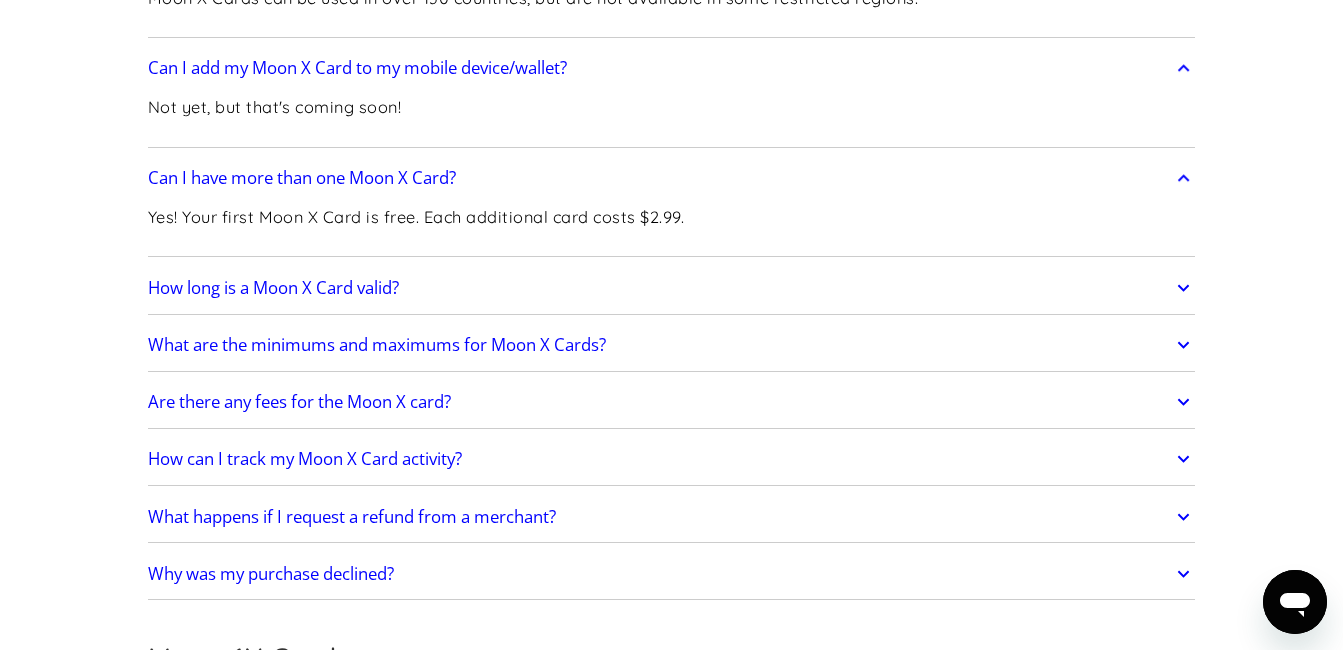 click on "How long is a Moon X Card valid?" at bounding box center [672, 288] 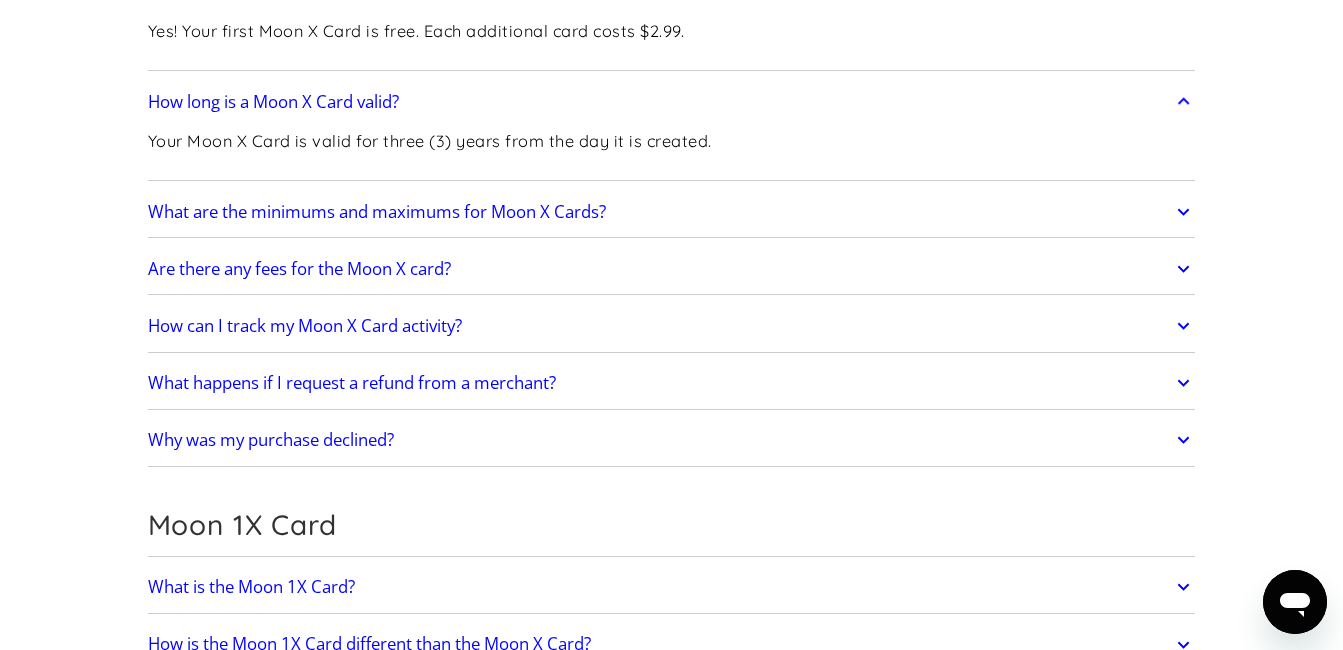 scroll, scrollTop: 4521, scrollLeft: 0, axis: vertical 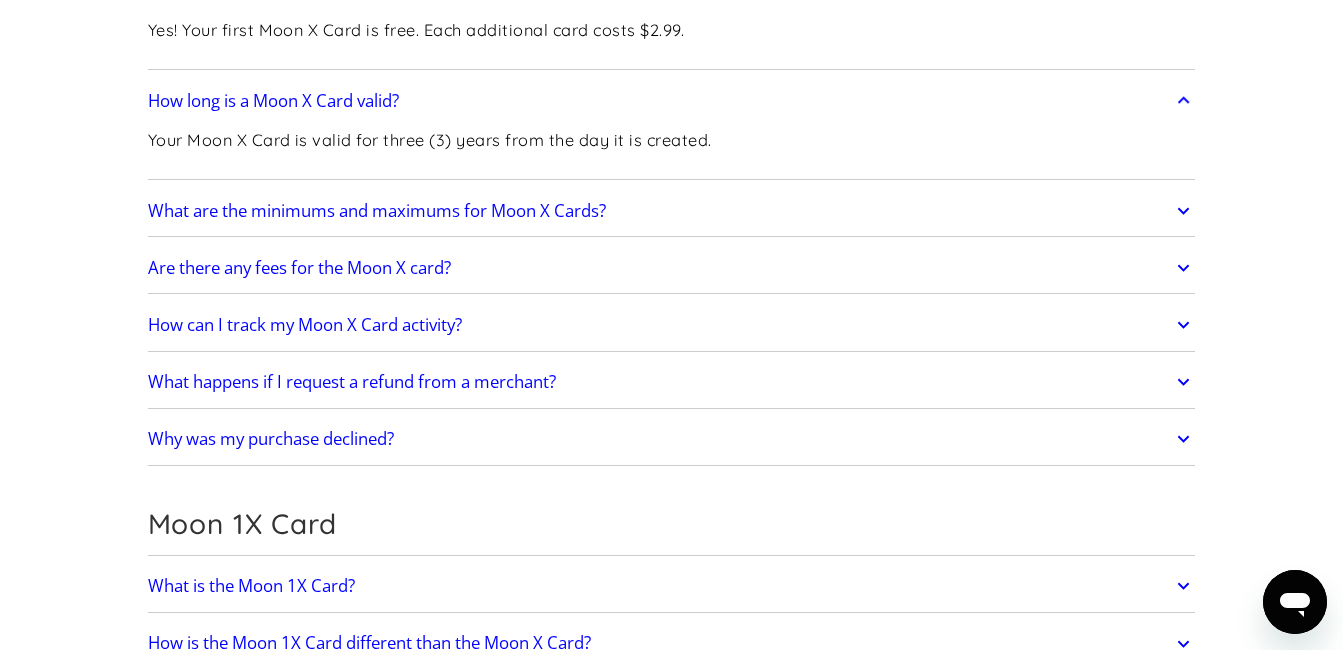 click on "What are the minimums and maximums for Moon X Cards?" at bounding box center [672, 211] 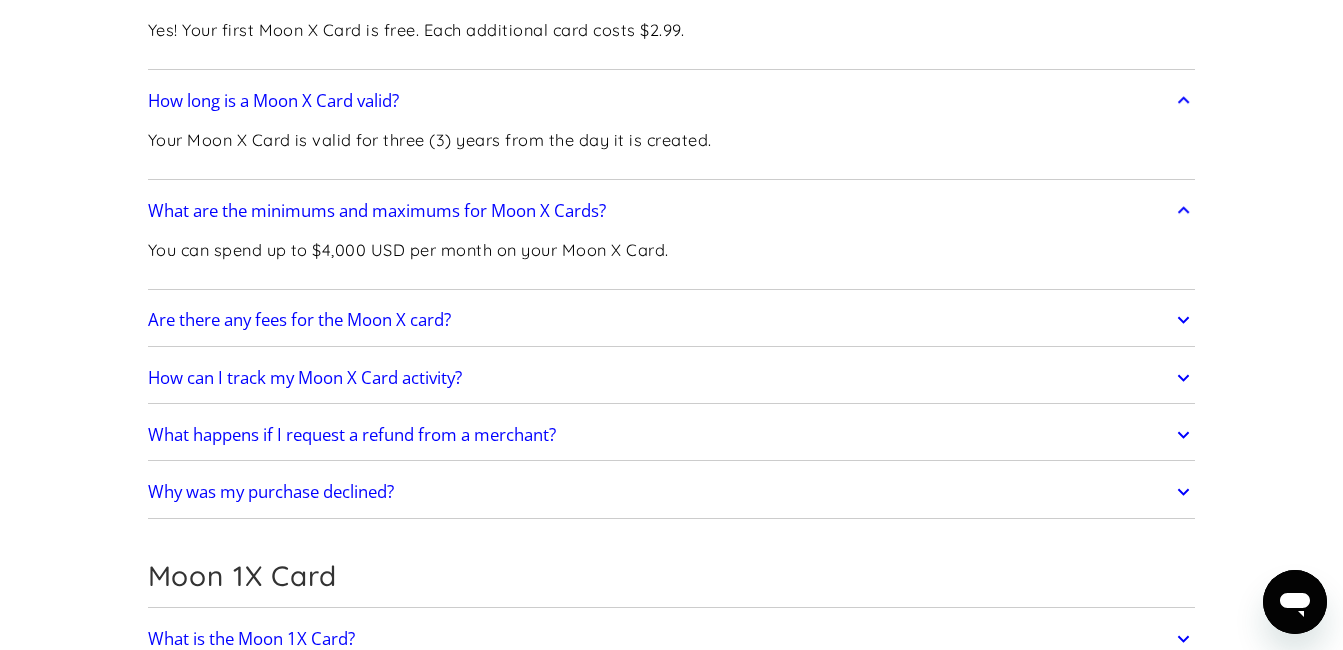 click on "Are there any fees for the Moon X card?" at bounding box center (672, 320) 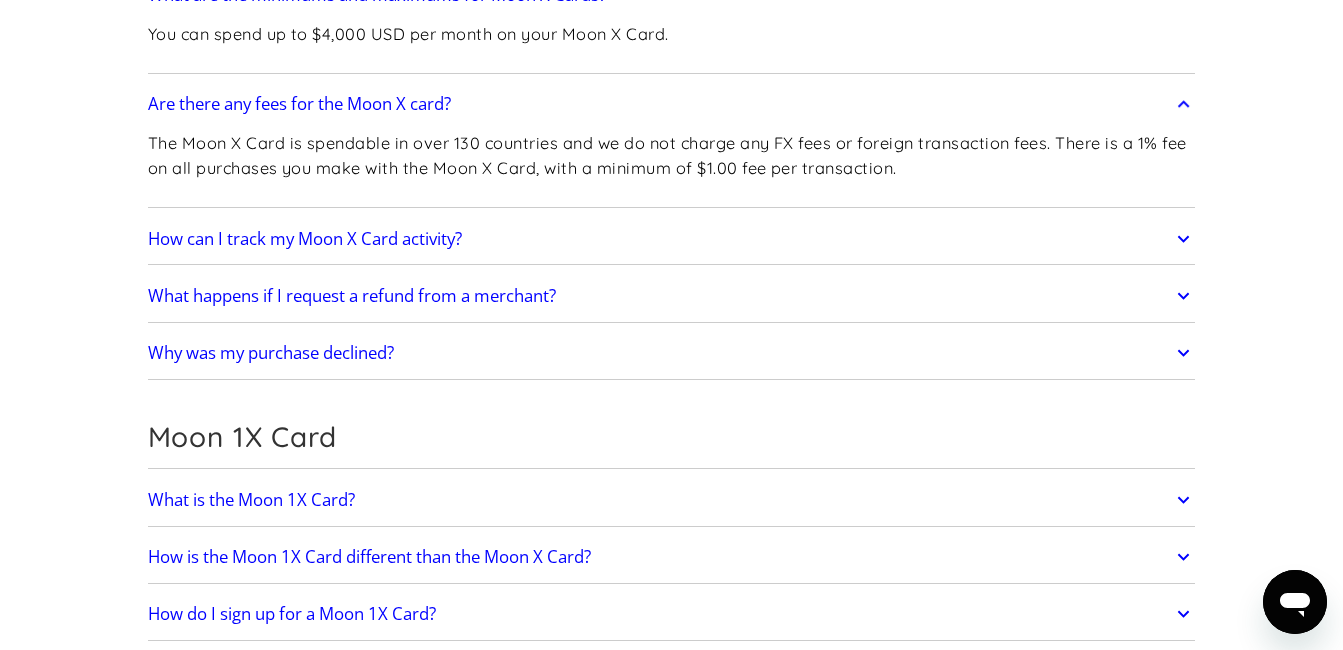 scroll, scrollTop: 4746, scrollLeft: 0, axis: vertical 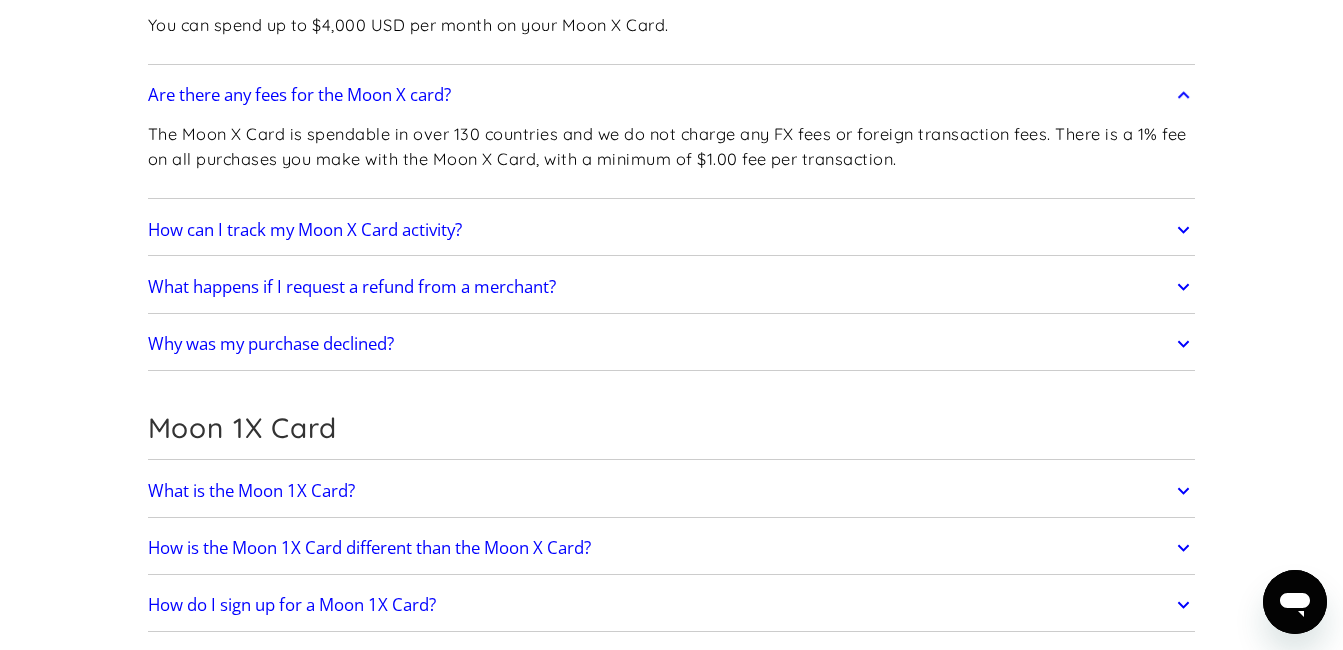 click on "Why was my purchase declined?" at bounding box center [672, 344] 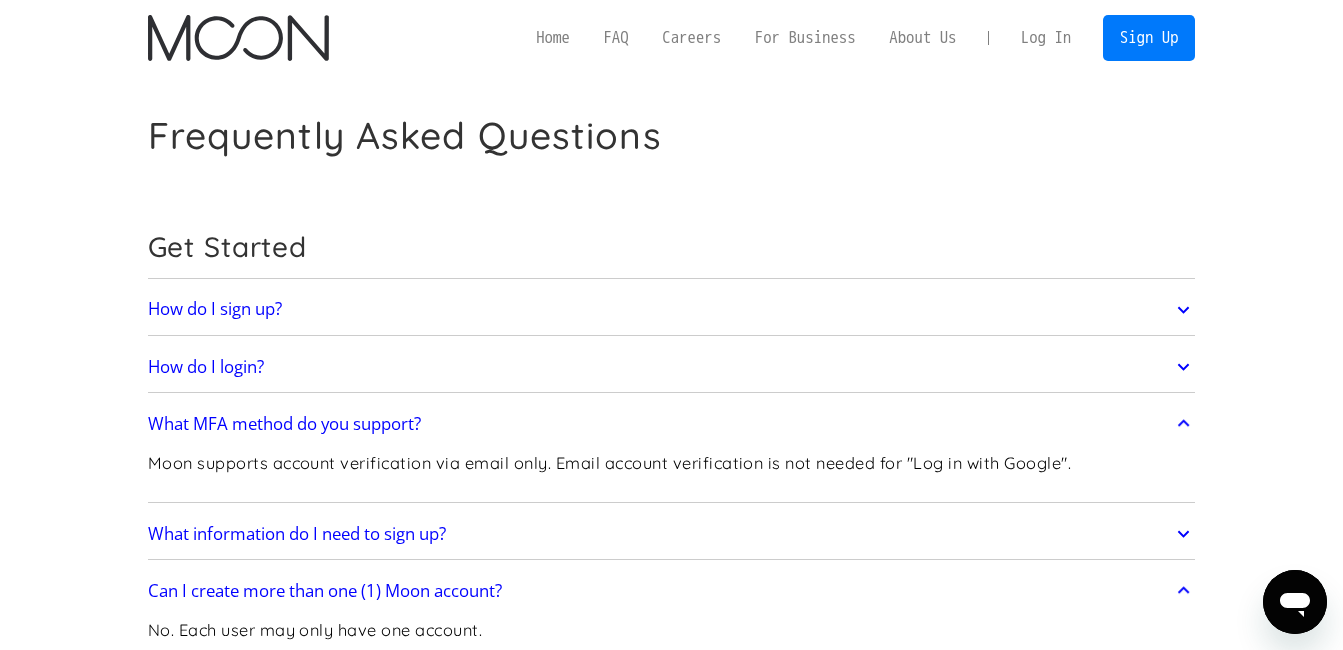 scroll, scrollTop: 0, scrollLeft: 0, axis: both 